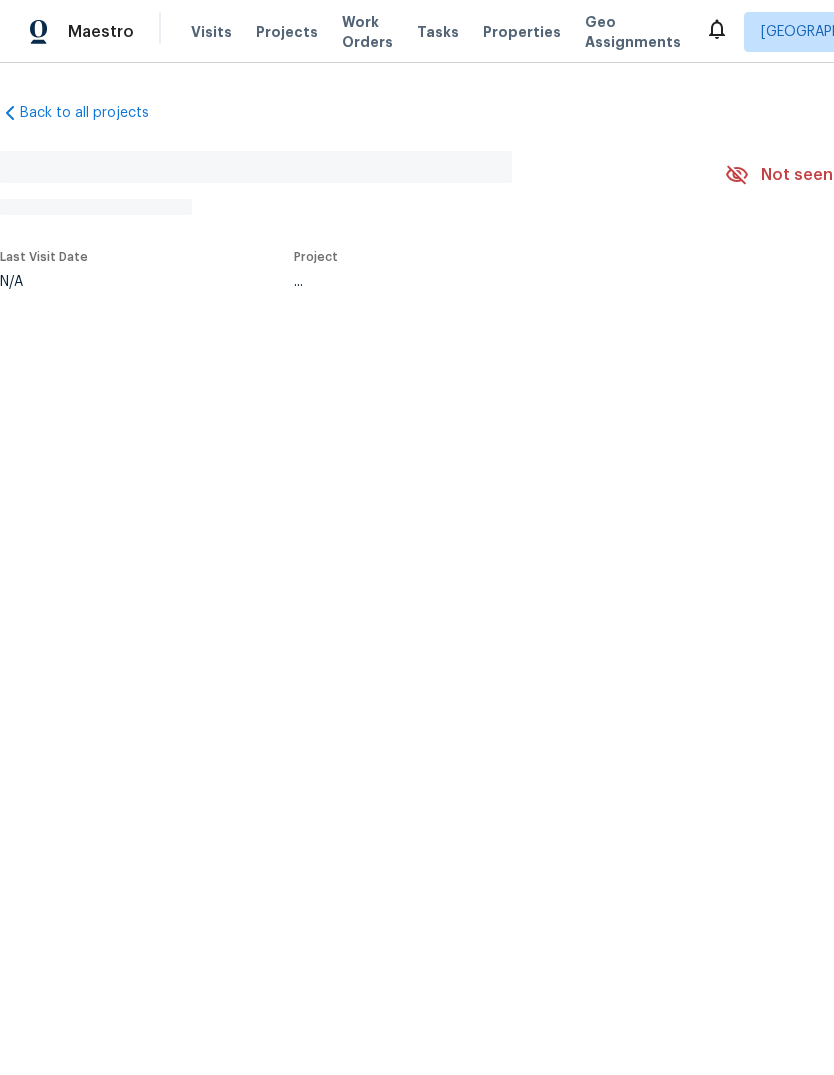 scroll, scrollTop: 0, scrollLeft: 0, axis: both 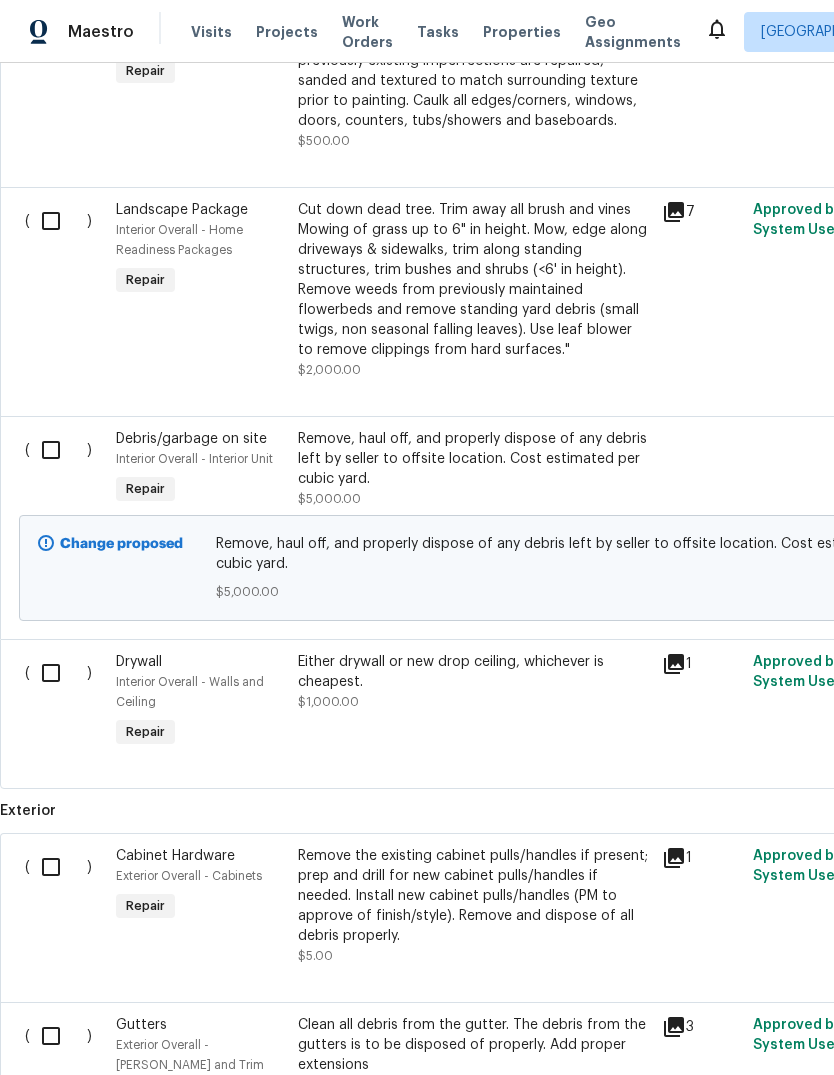 click at bounding box center (58, 450) 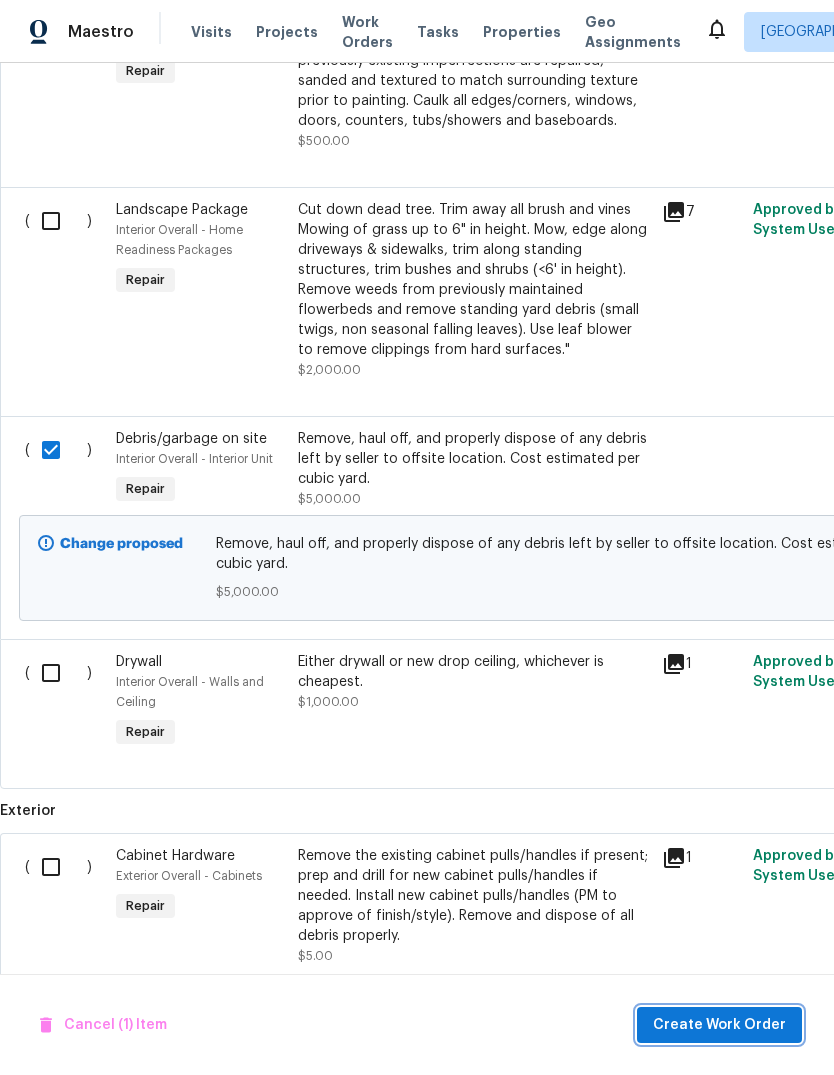 click on "Create Work Order" at bounding box center (719, 1025) 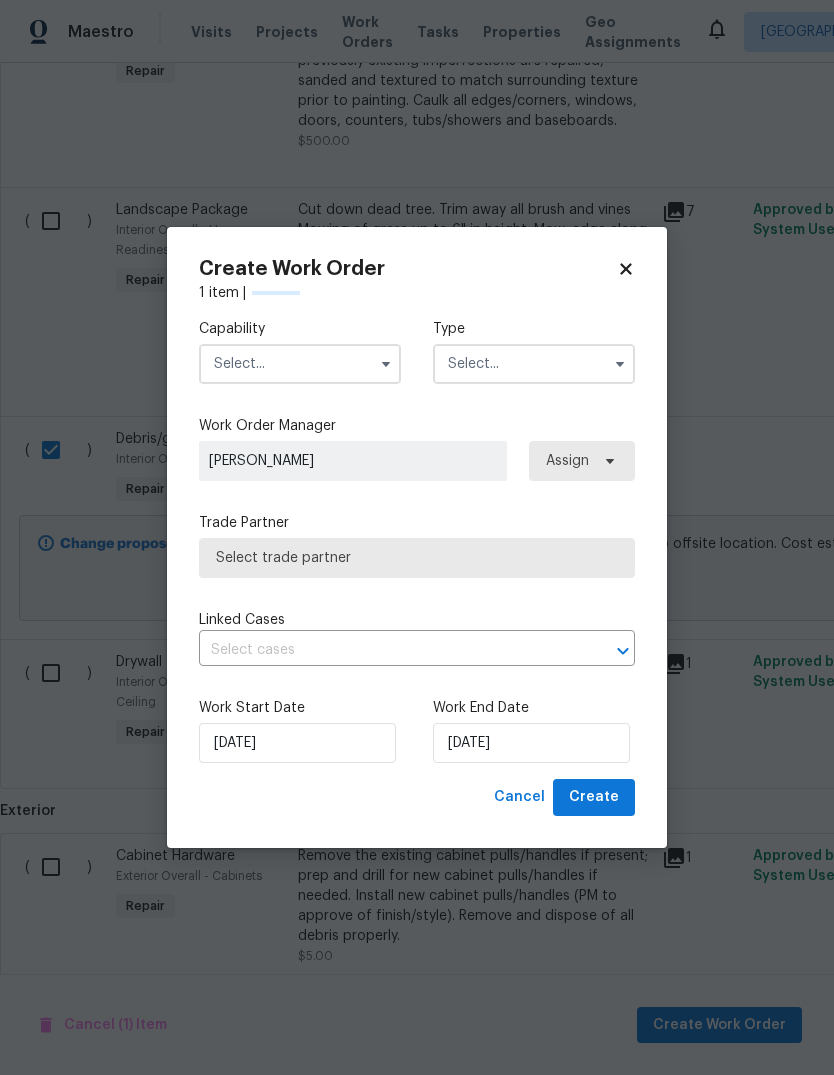 click at bounding box center (300, 364) 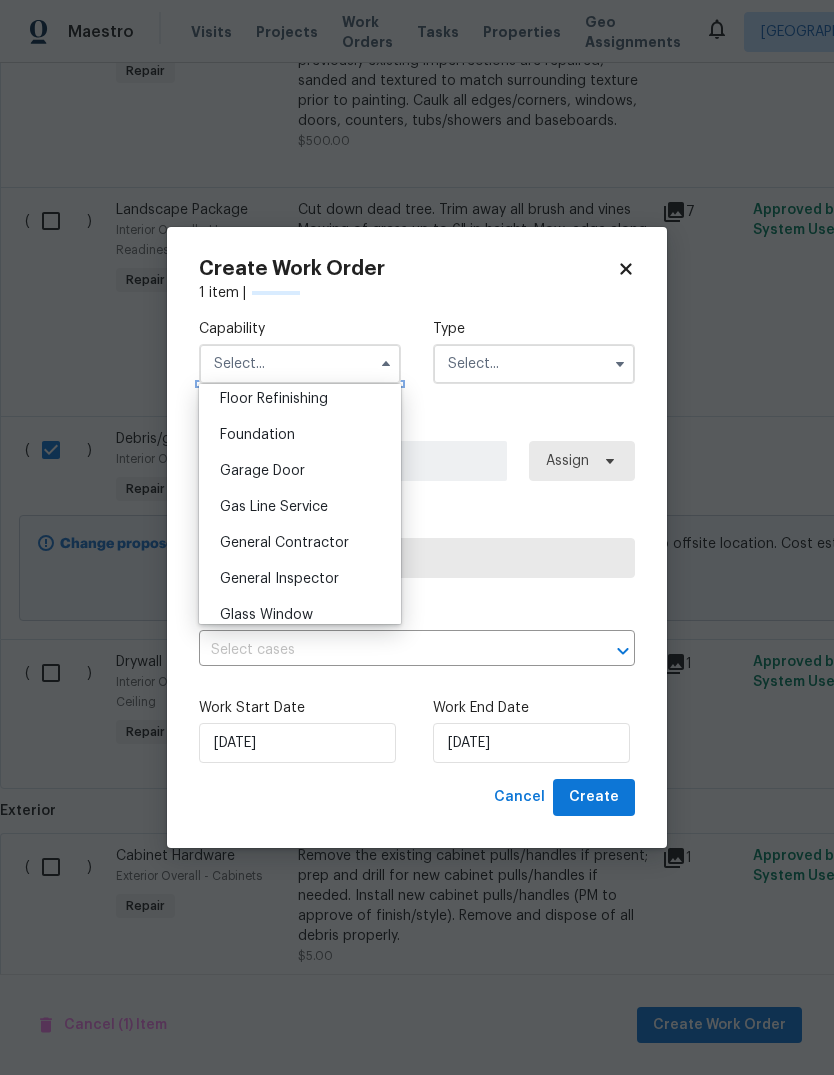 scroll, scrollTop: 833, scrollLeft: 0, axis: vertical 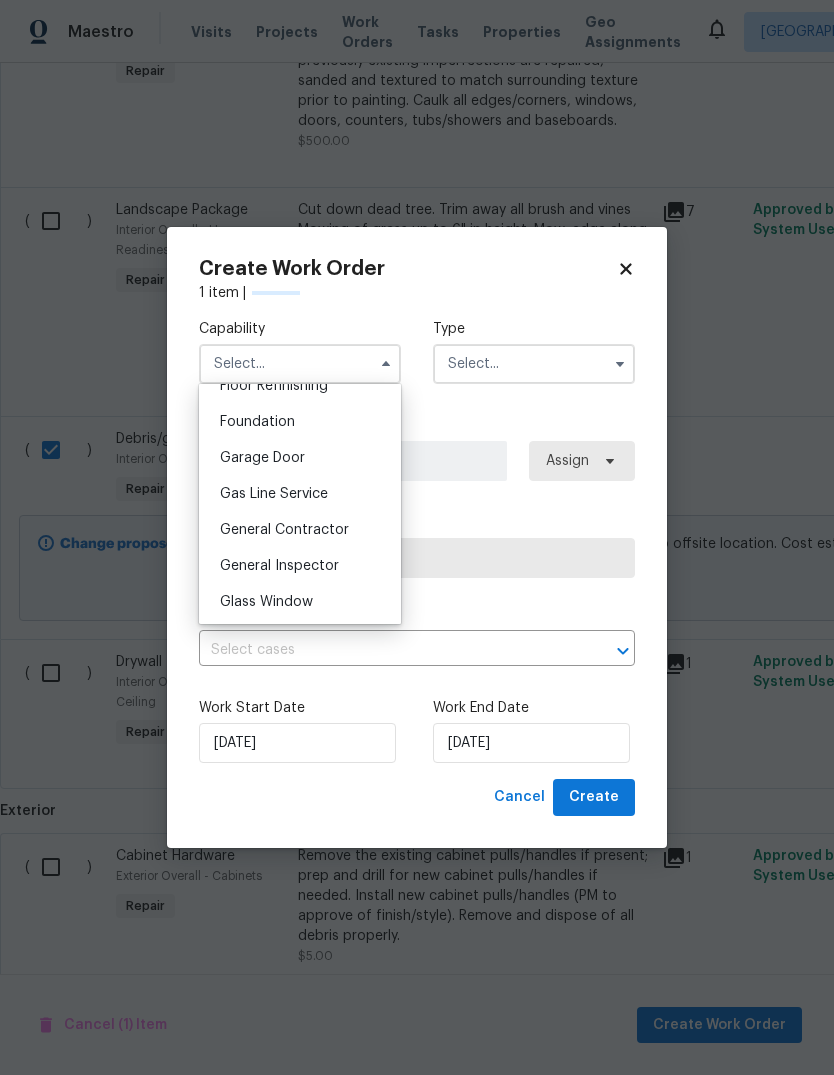 click on "General Contractor" at bounding box center [300, 530] 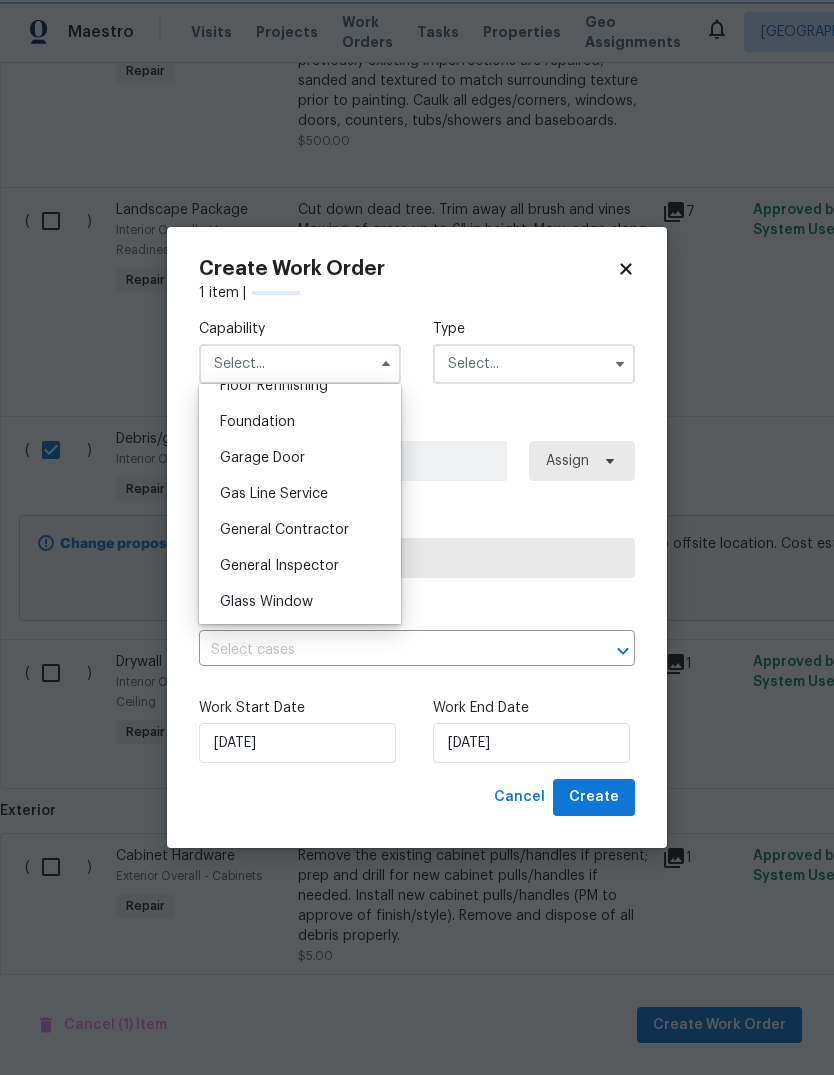 type on "General Contractor" 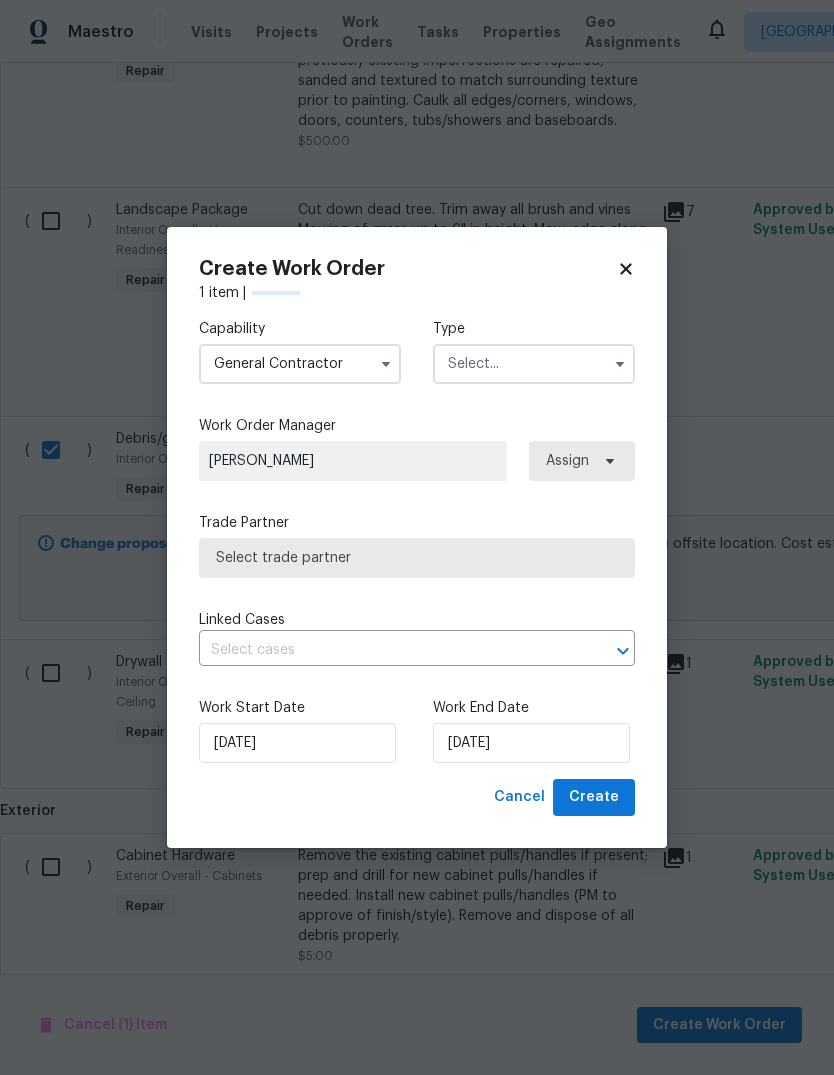 click at bounding box center (534, 364) 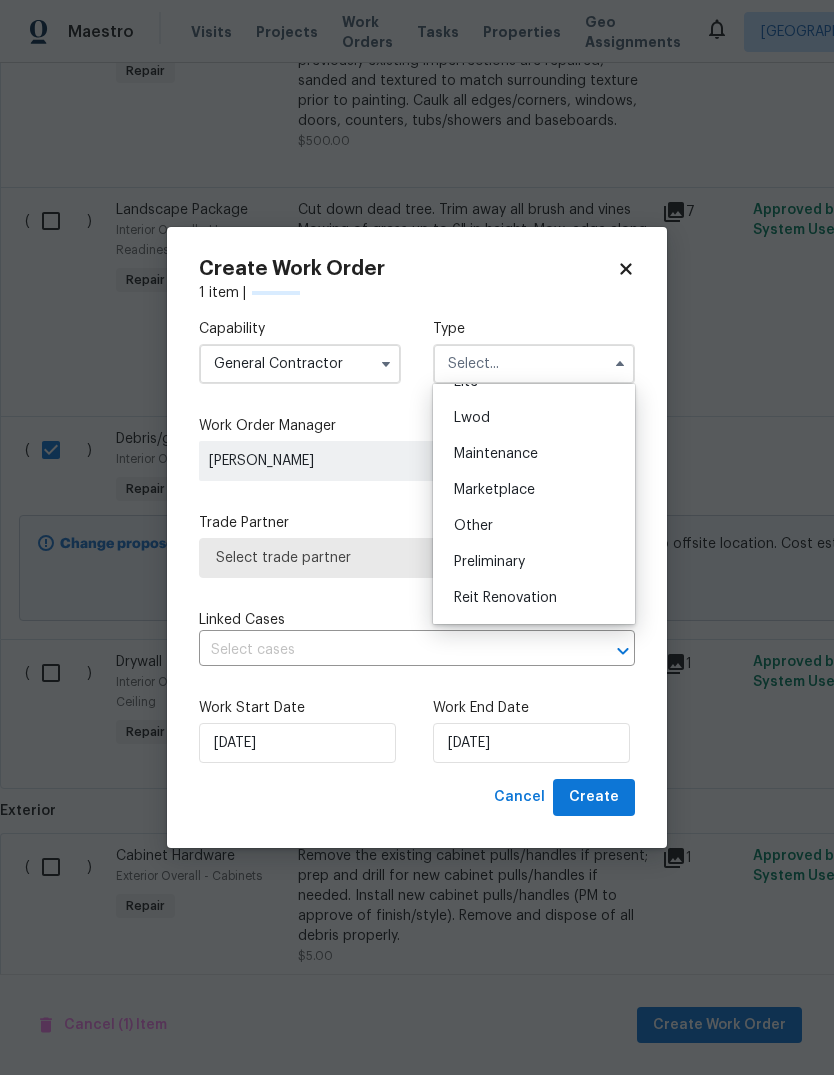 scroll, scrollTop: 355, scrollLeft: 0, axis: vertical 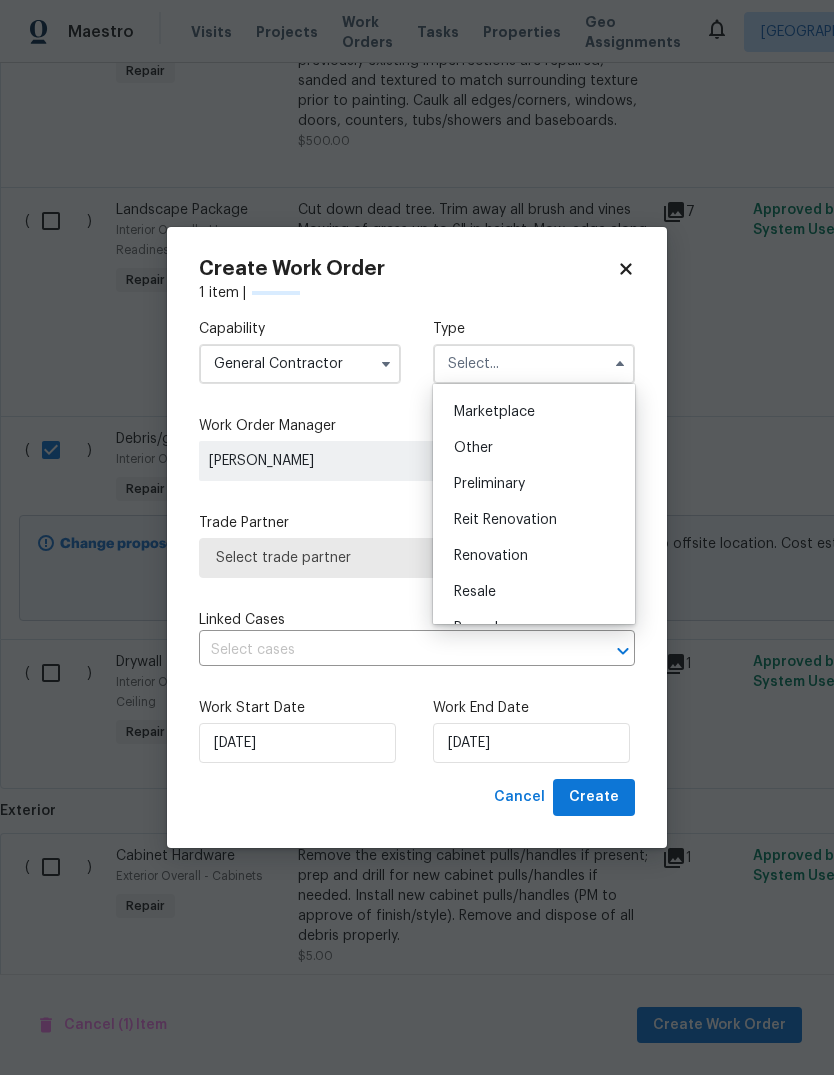 click on "Renovation" at bounding box center [534, 556] 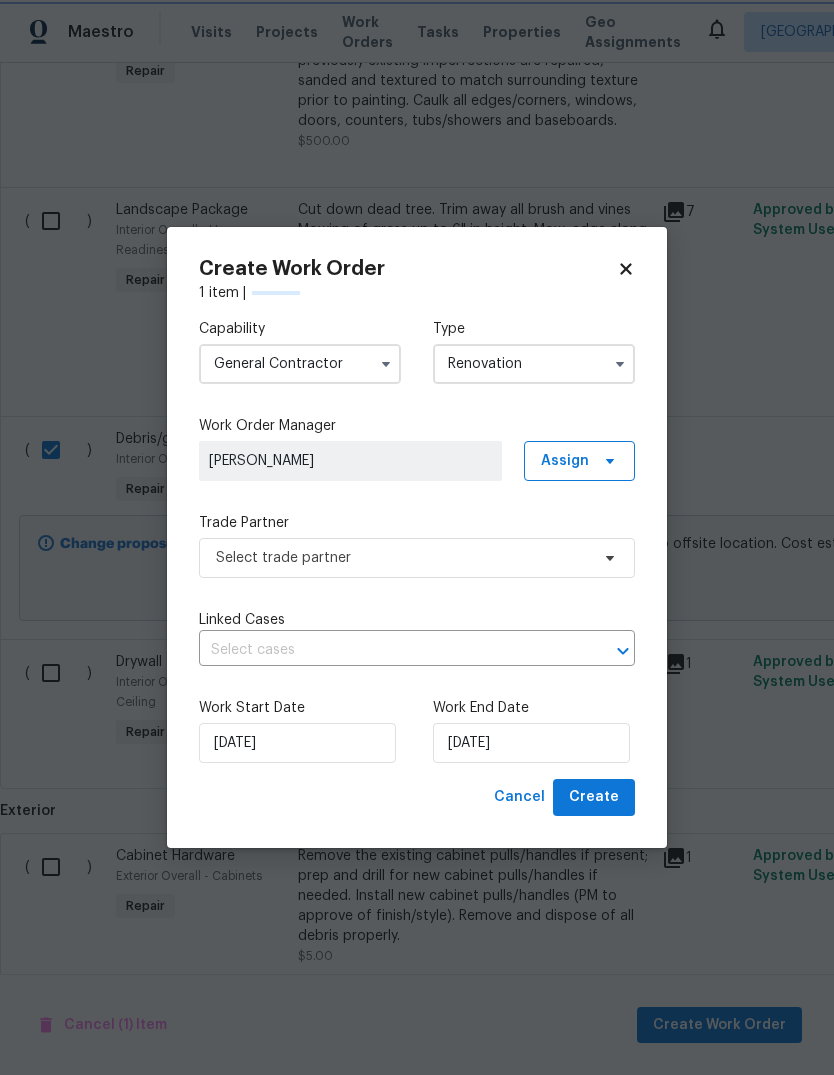 type on "Renovation" 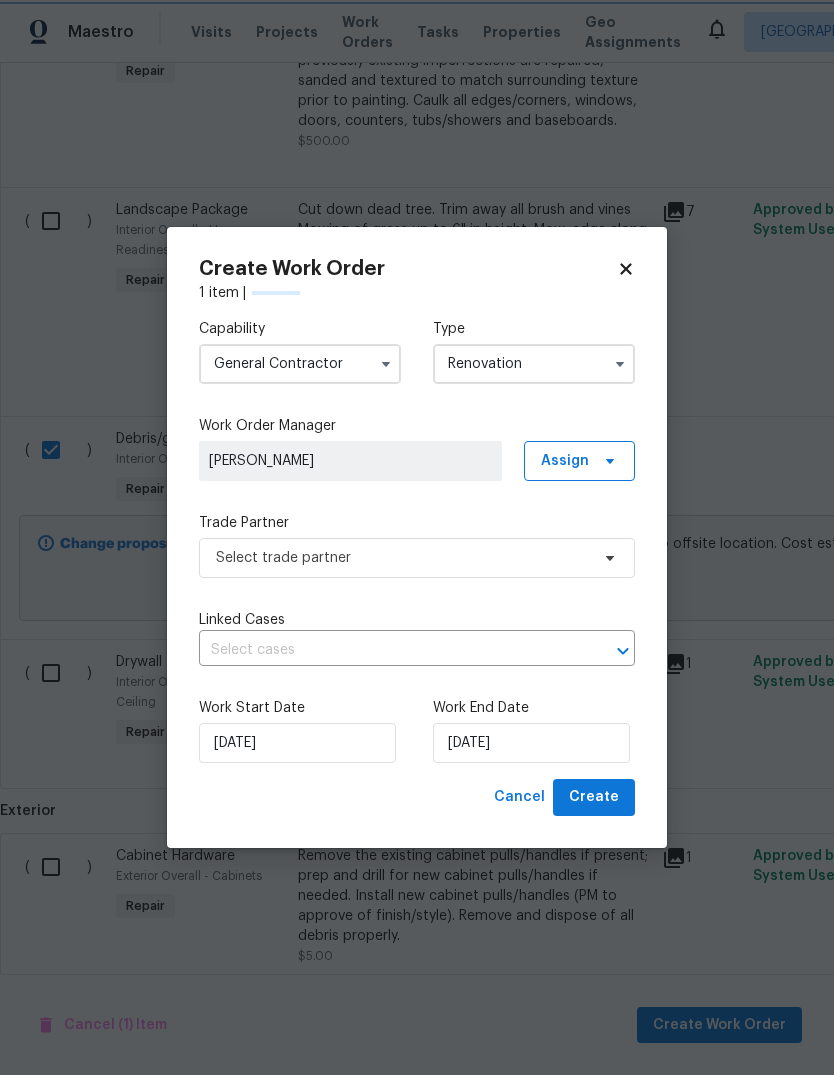 scroll, scrollTop: 0, scrollLeft: 0, axis: both 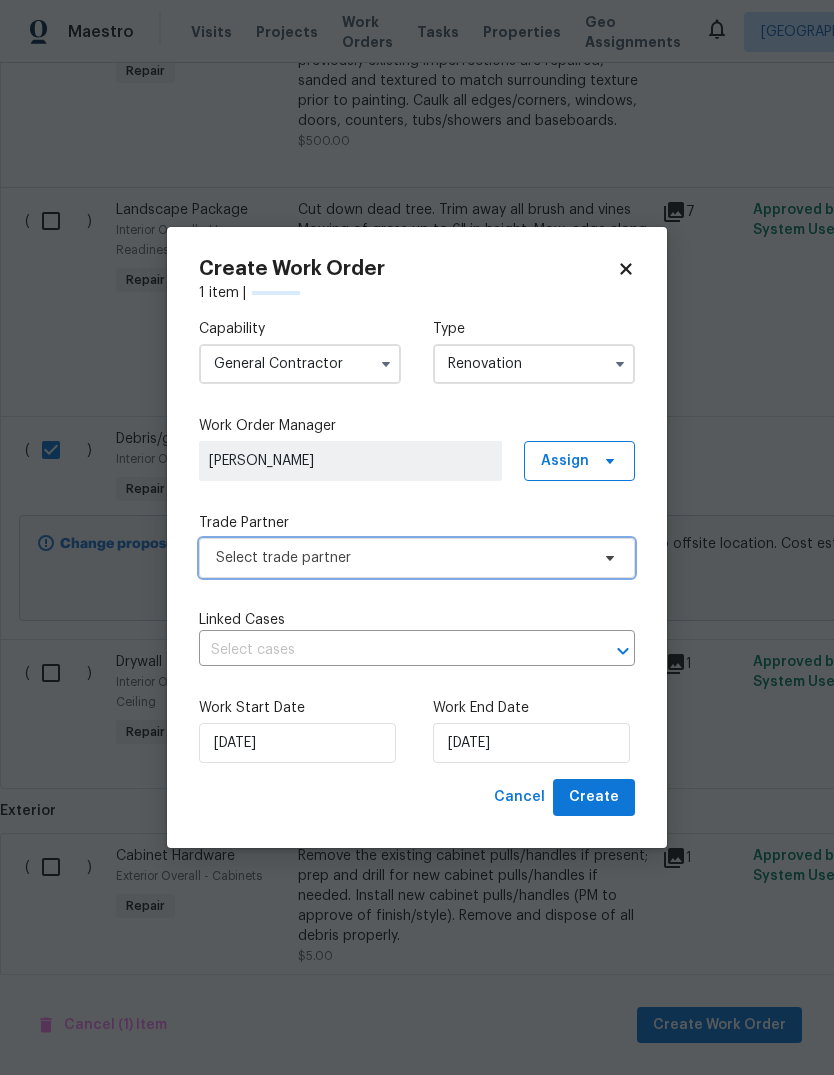 click on "Select trade partner" at bounding box center (402, 558) 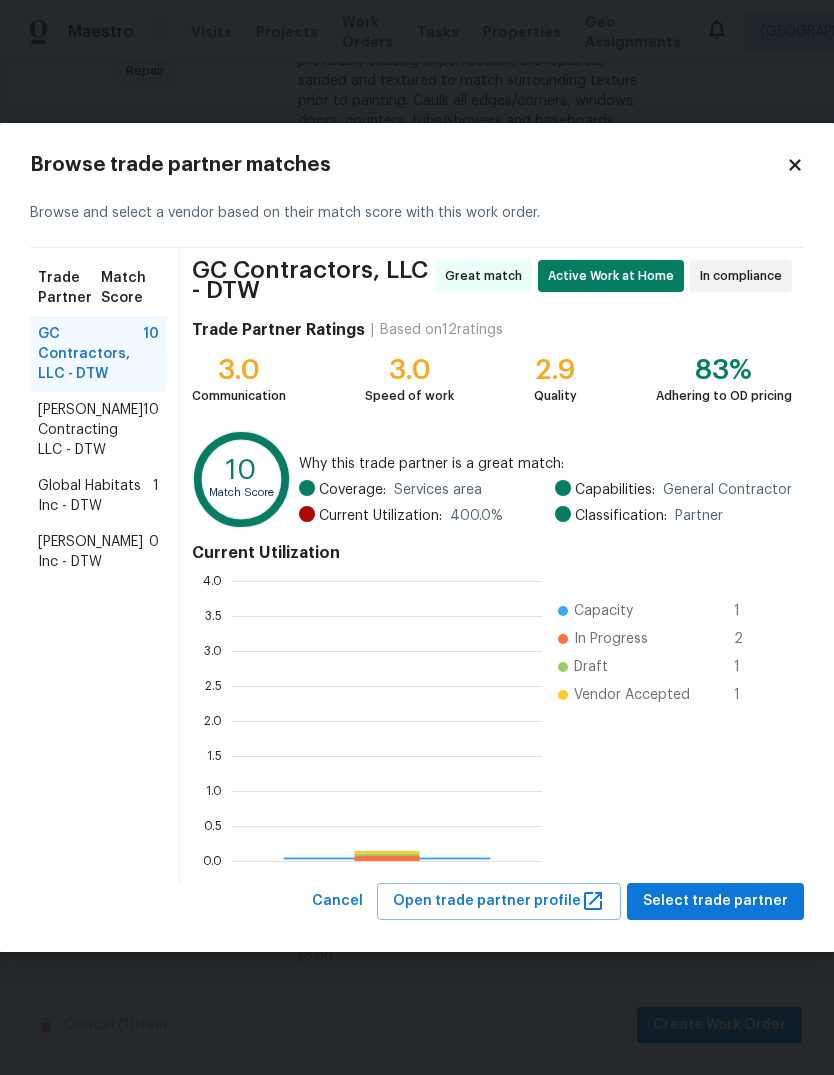 scroll, scrollTop: 2, scrollLeft: 2, axis: both 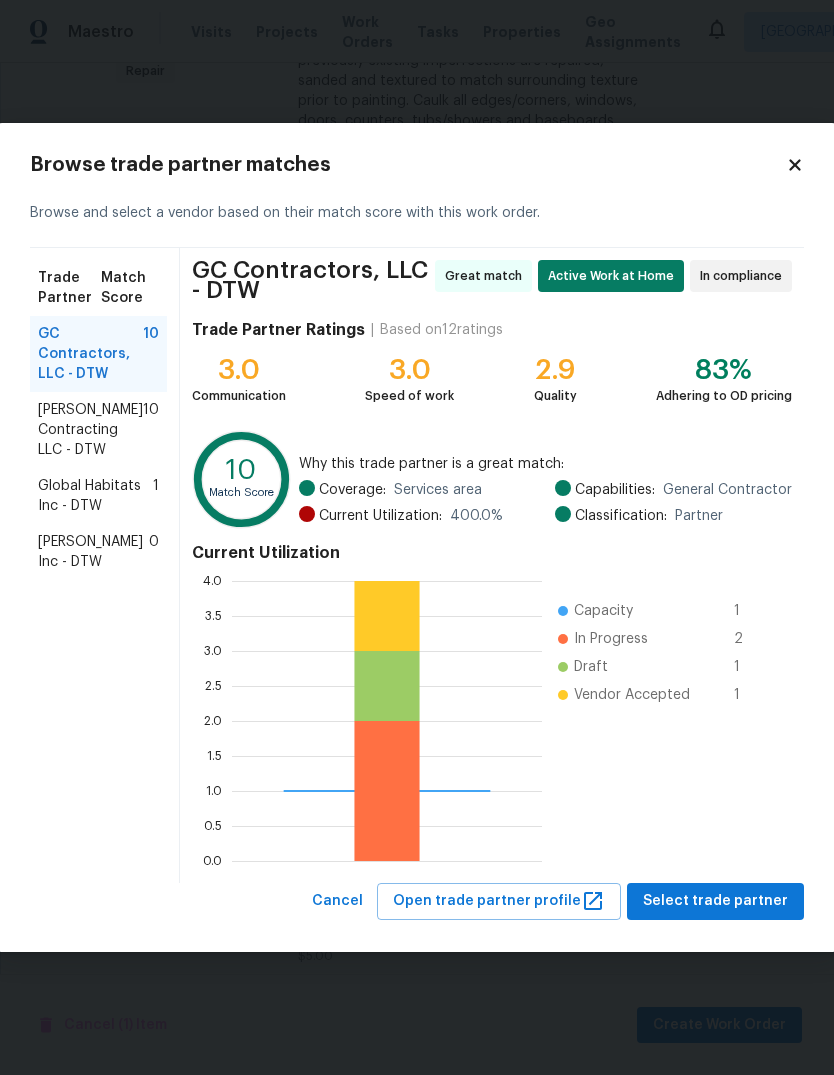 click on "Global Habitats Inc - DTW" at bounding box center [95, 496] 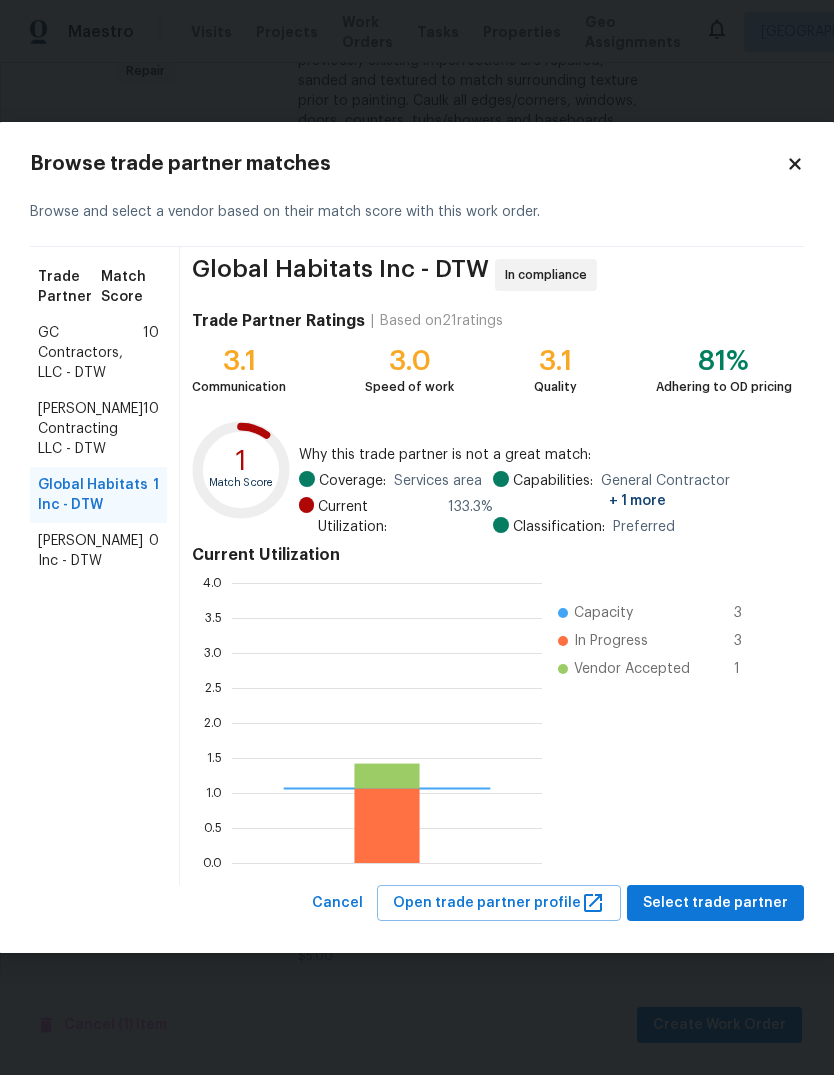 scroll, scrollTop: 2, scrollLeft: 2, axis: both 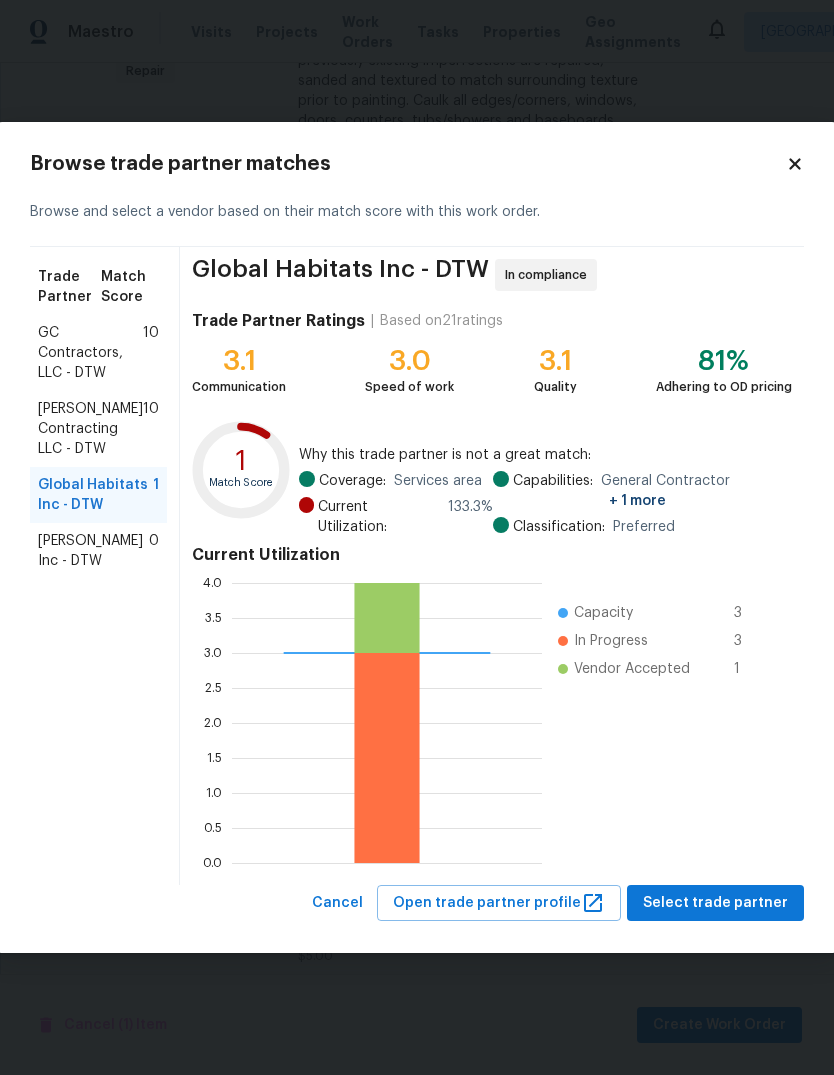 click on "Michael Radney Inc - DTW" at bounding box center [93, 551] 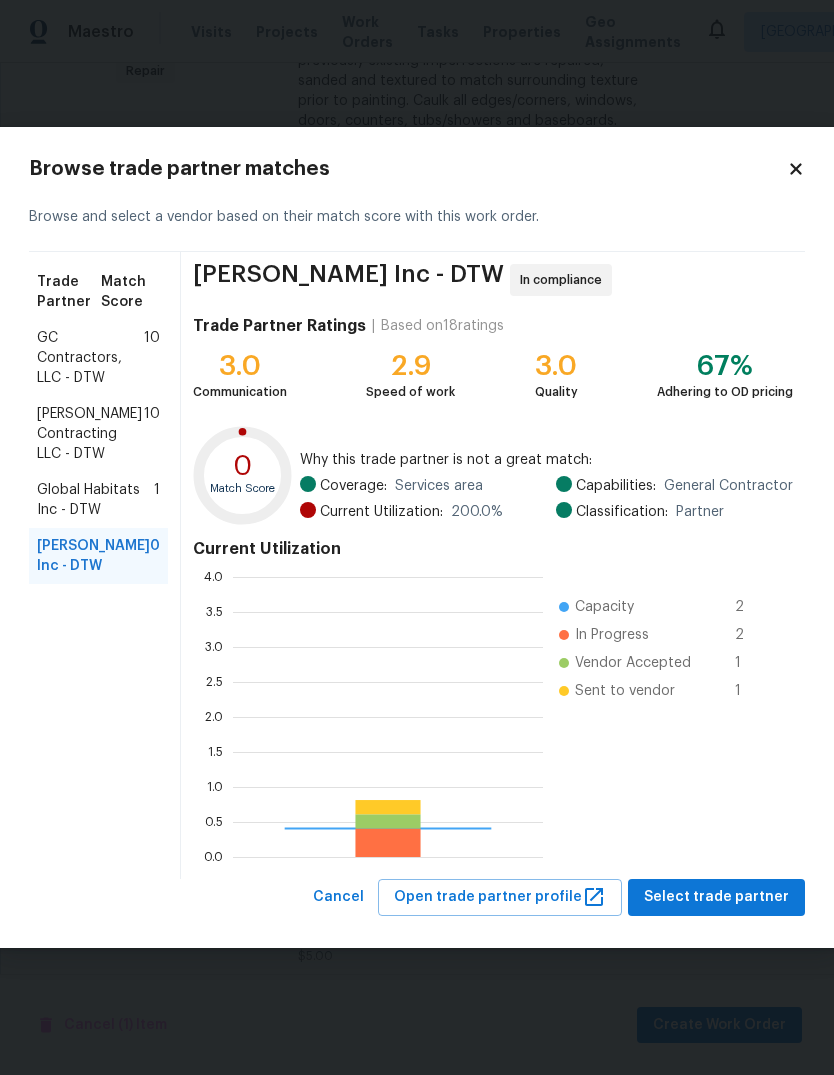 scroll, scrollTop: 2, scrollLeft: 2, axis: both 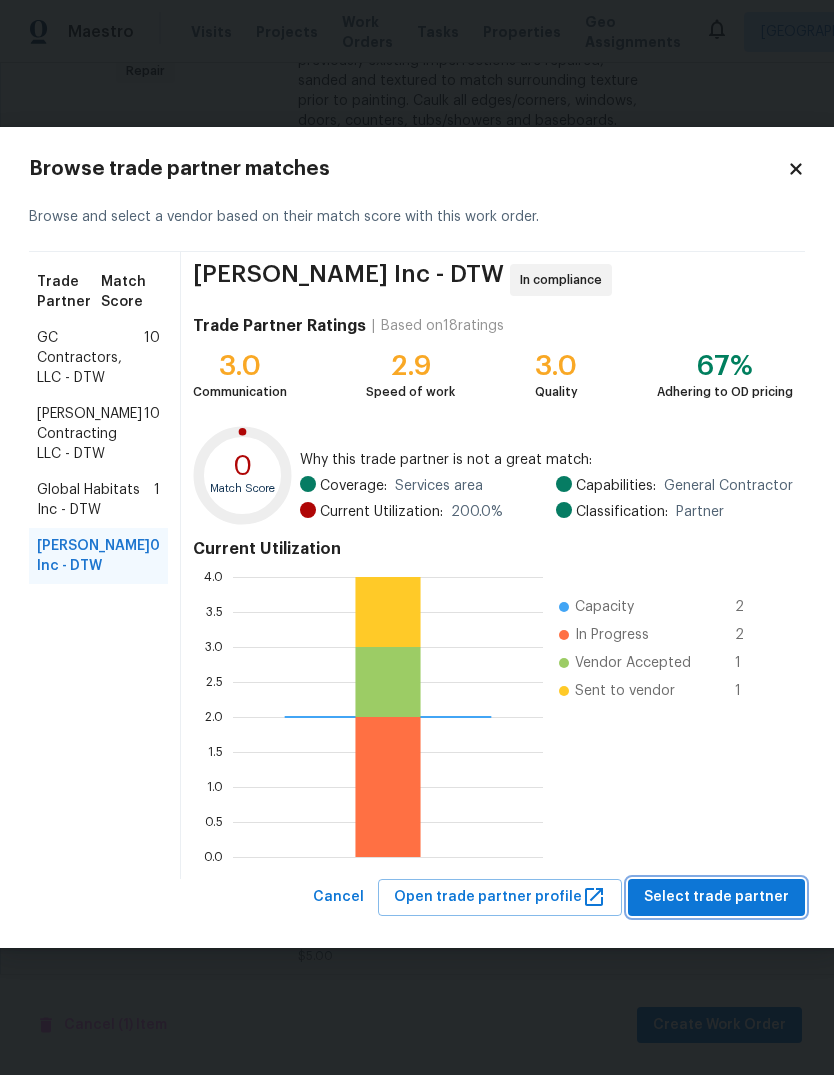 click on "Select trade partner" at bounding box center [716, 897] 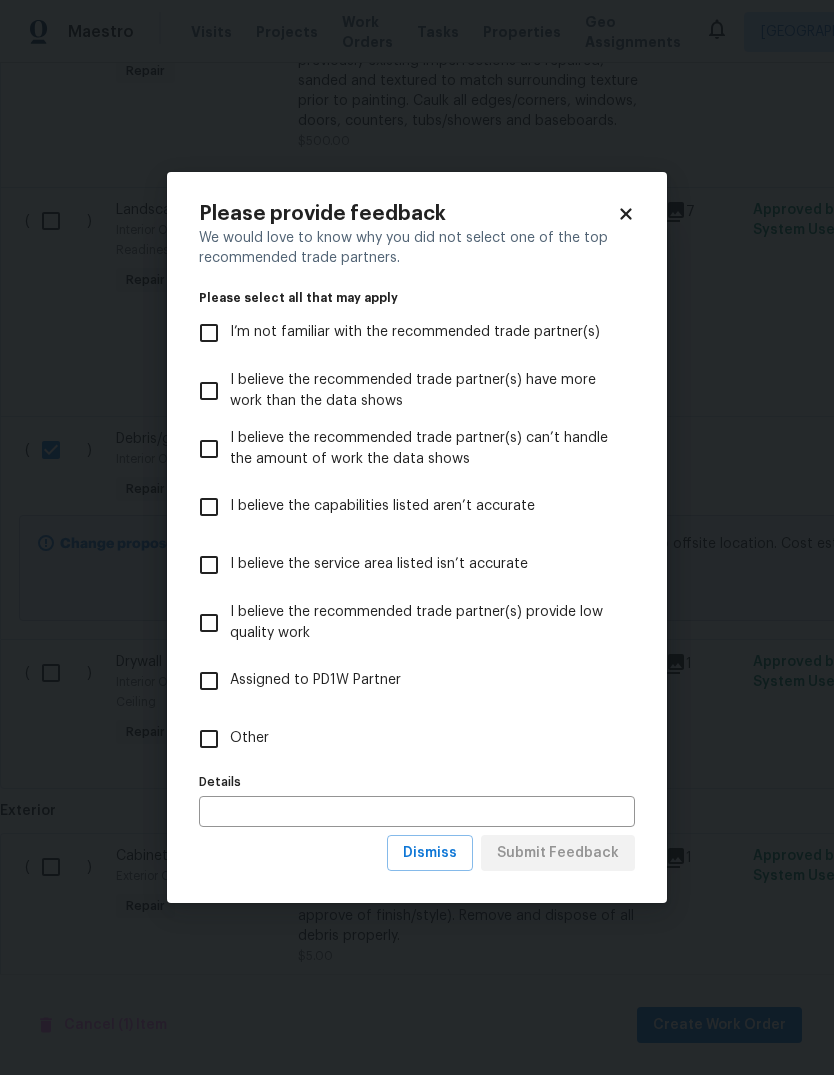 click on "Other" at bounding box center (249, 738) 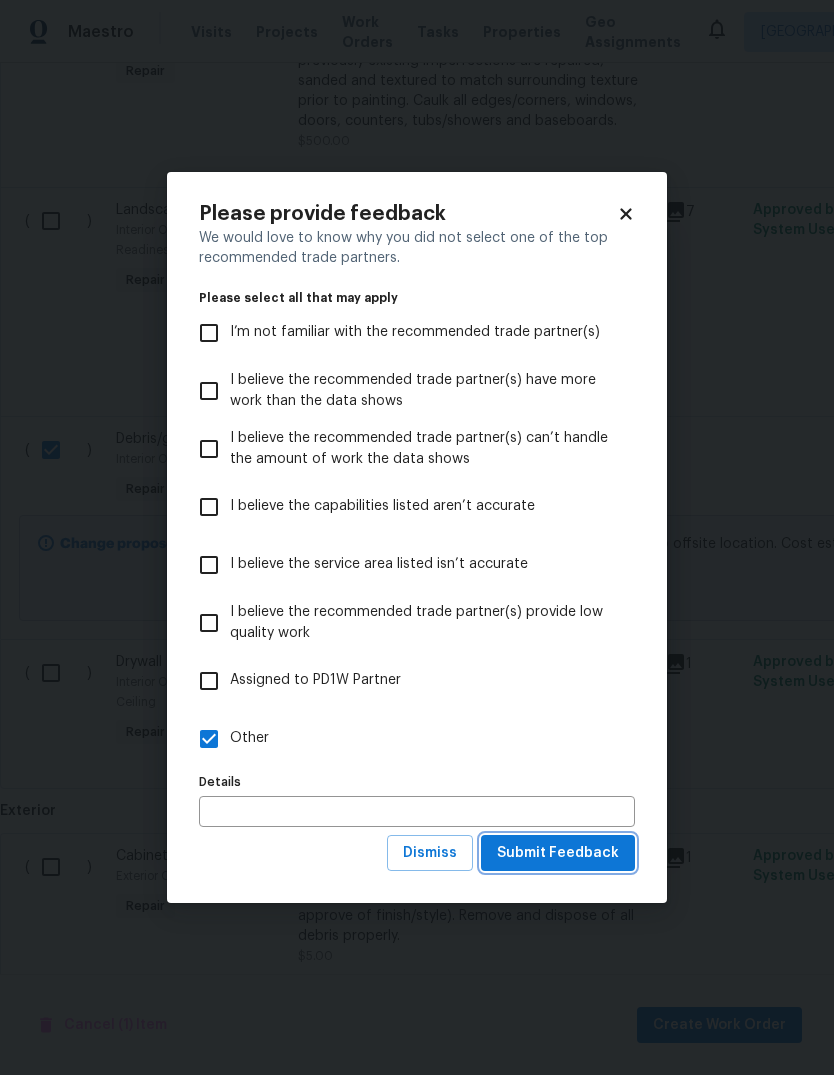 click on "Submit Feedback" at bounding box center (558, 853) 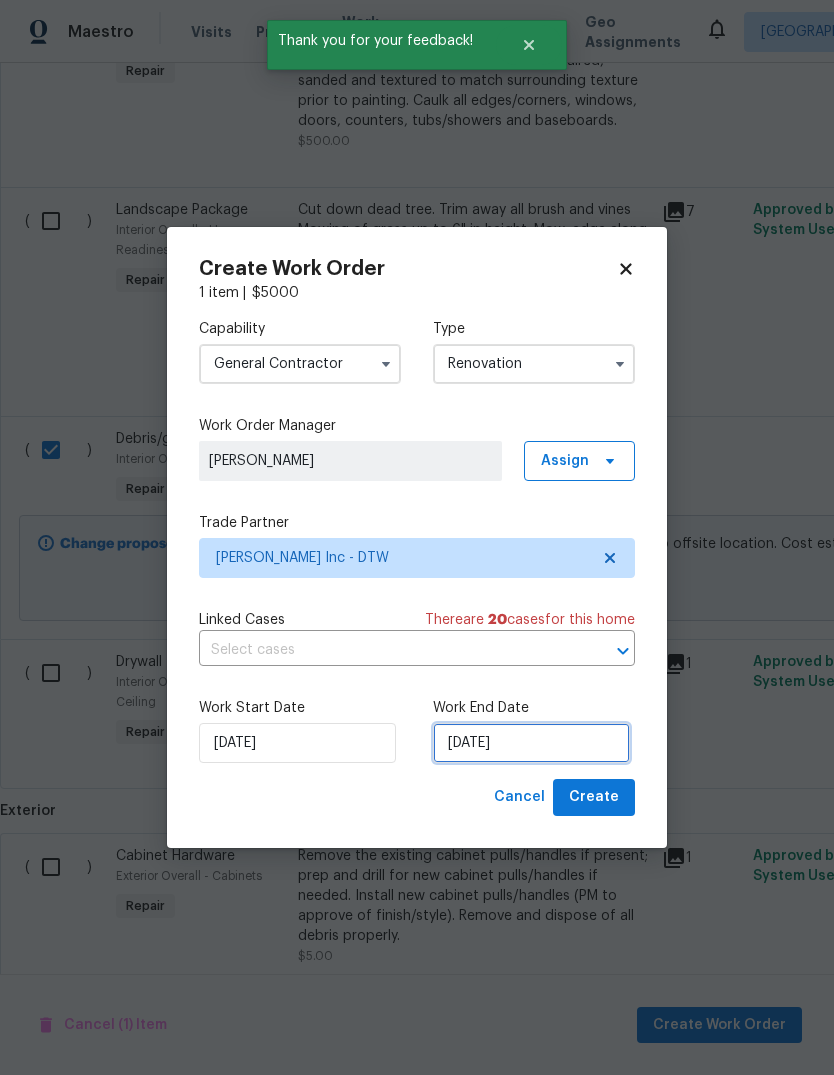 click on "[DATE]" at bounding box center (531, 743) 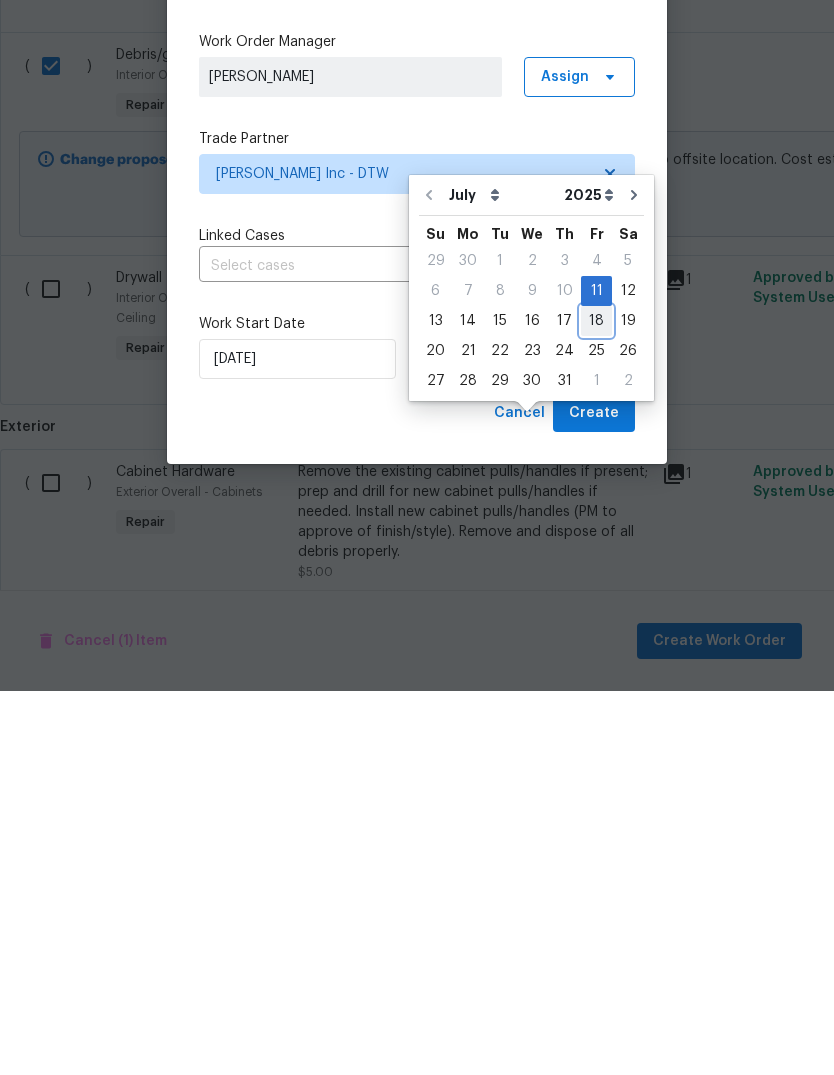 click on "18" at bounding box center [596, 705] 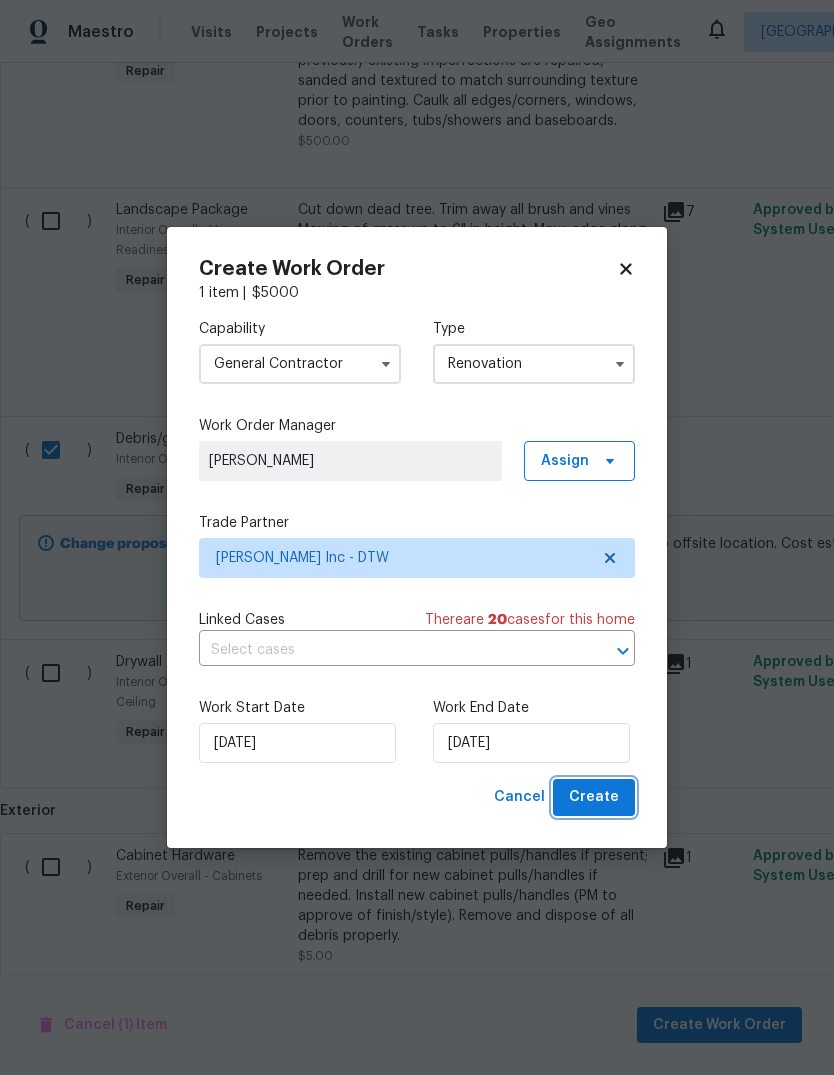 click on "Create" at bounding box center (594, 797) 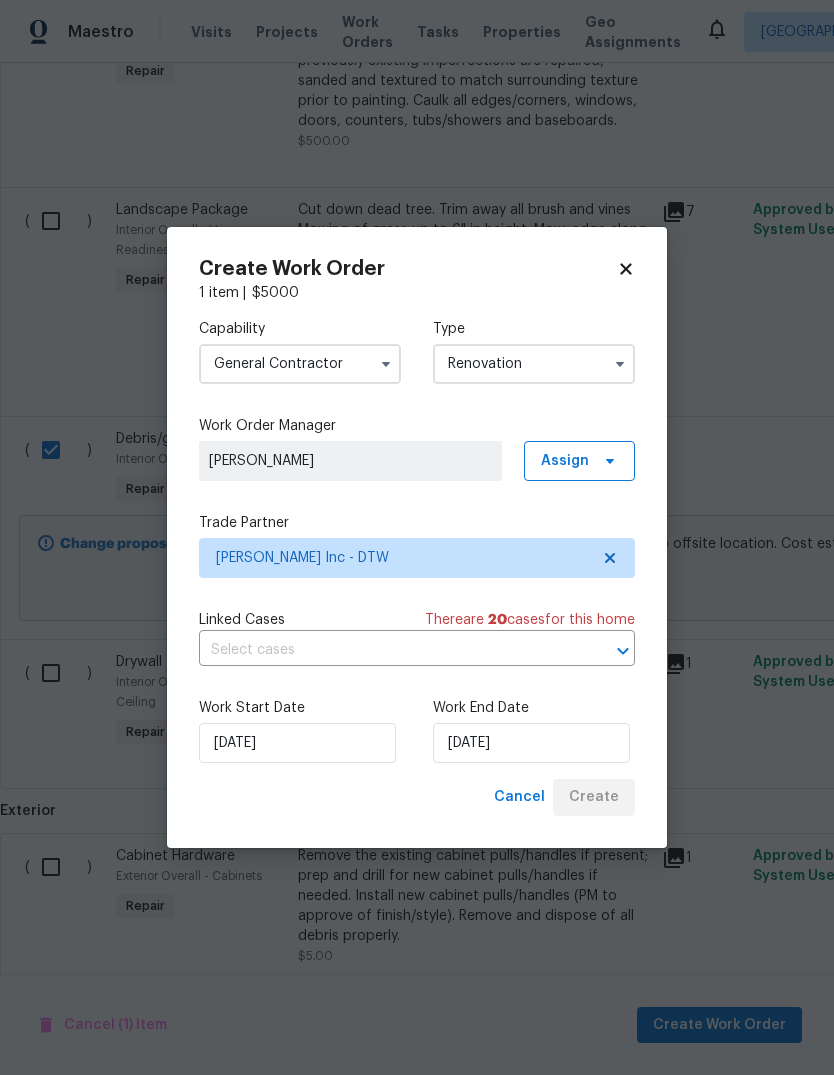 checkbox on "false" 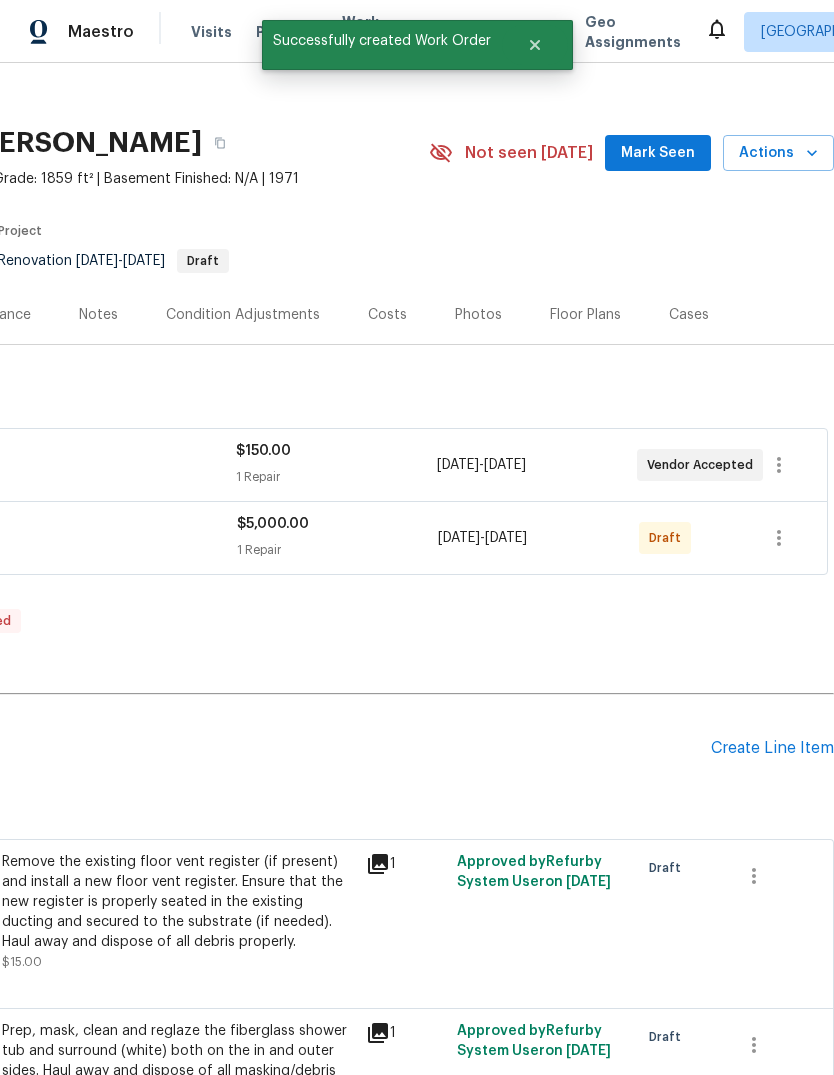 scroll, scrollTop: 19, scrollLeft: 296, axis: both 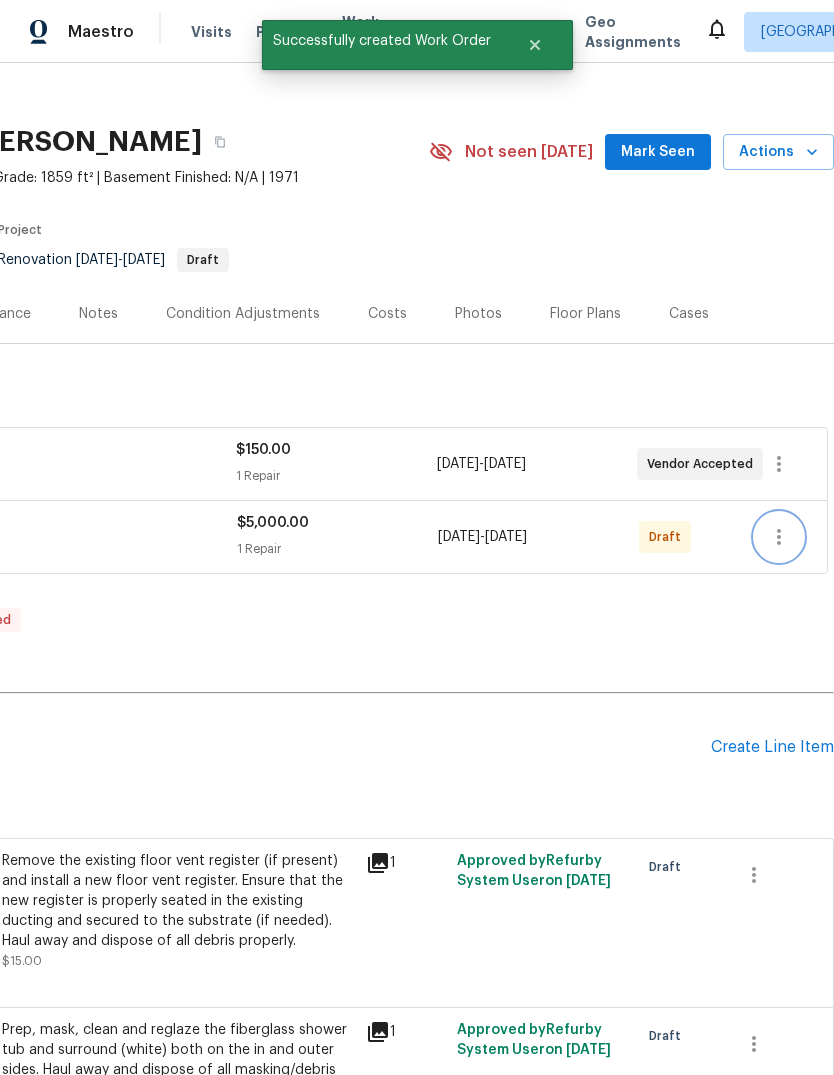click 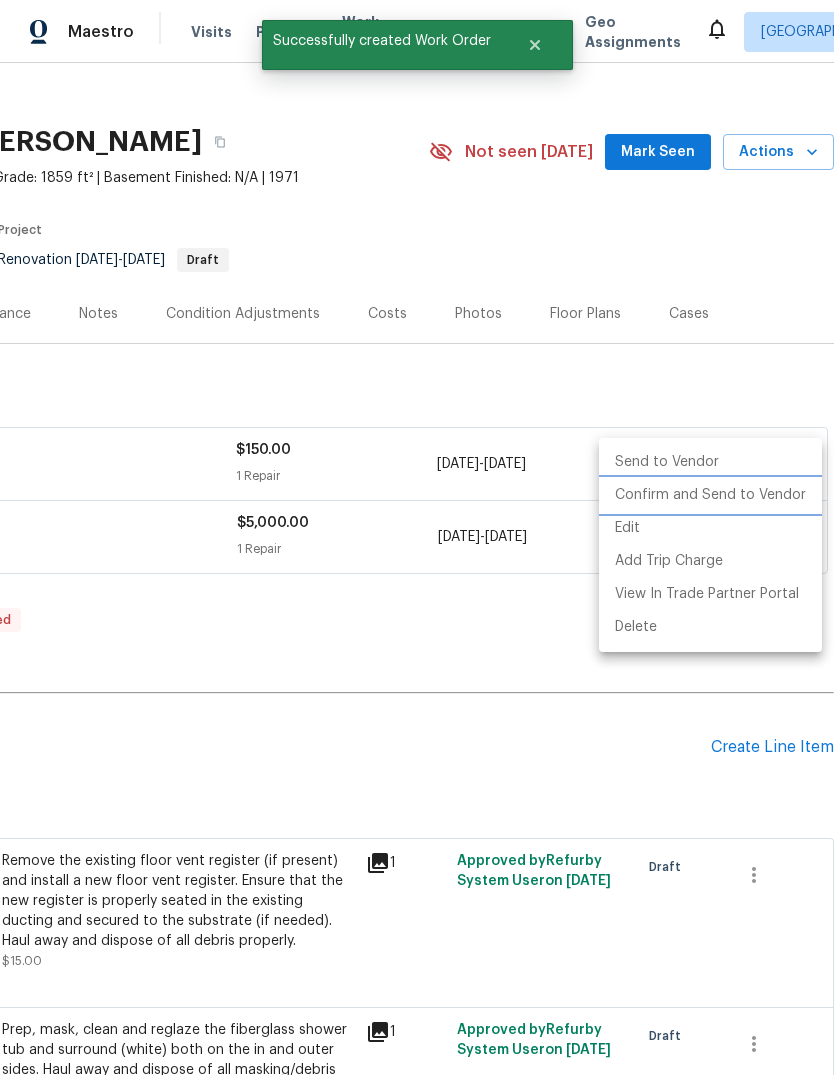 click on "Confirm and Send to Vendor" at bounding box center [710, 495] 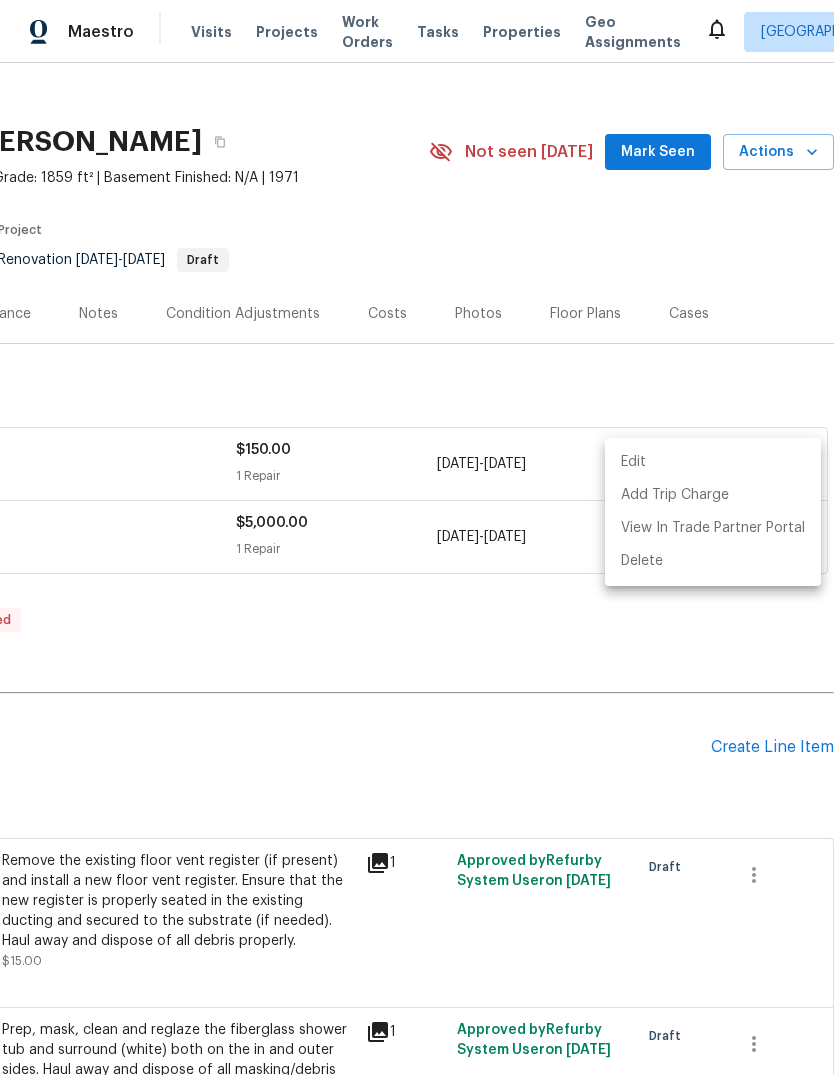 click at bounding box center (417, 537) 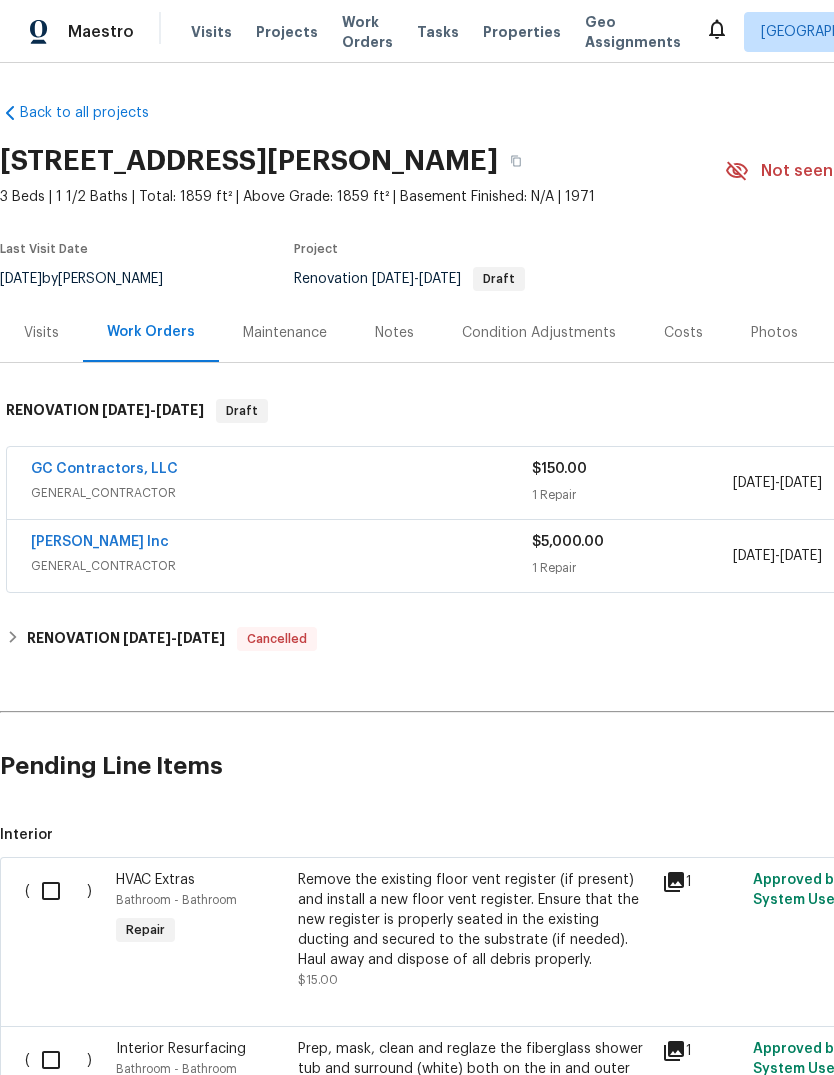 scroll, scrollTop: 0, scrollLeft: 0, axis: both 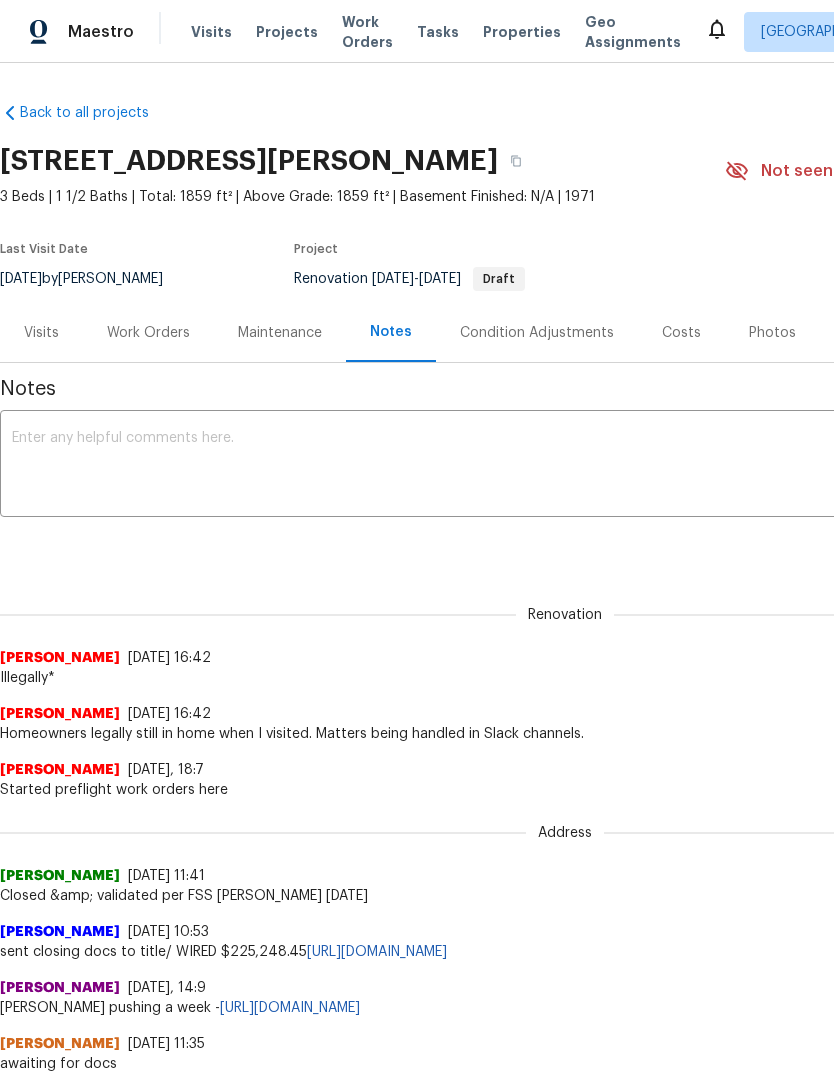 click at bounding box center [565, 466] 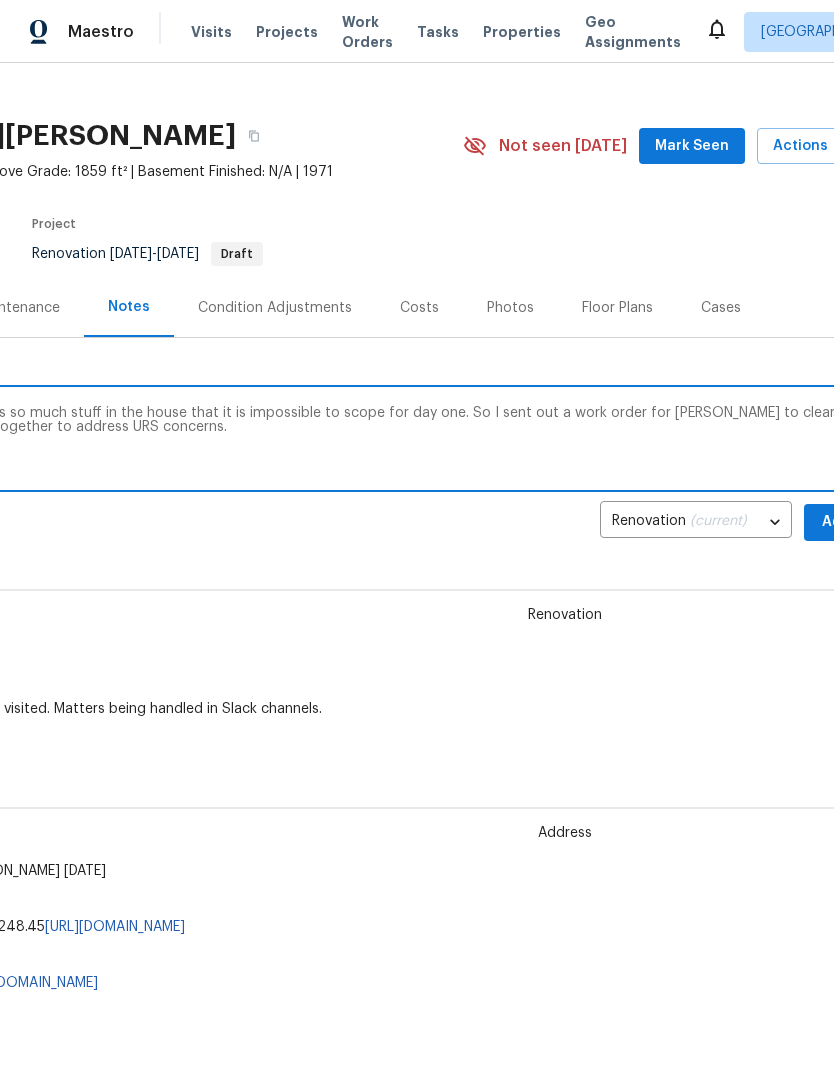 scroll, scrollTop: 25, scrollLeft: 263, axis: both 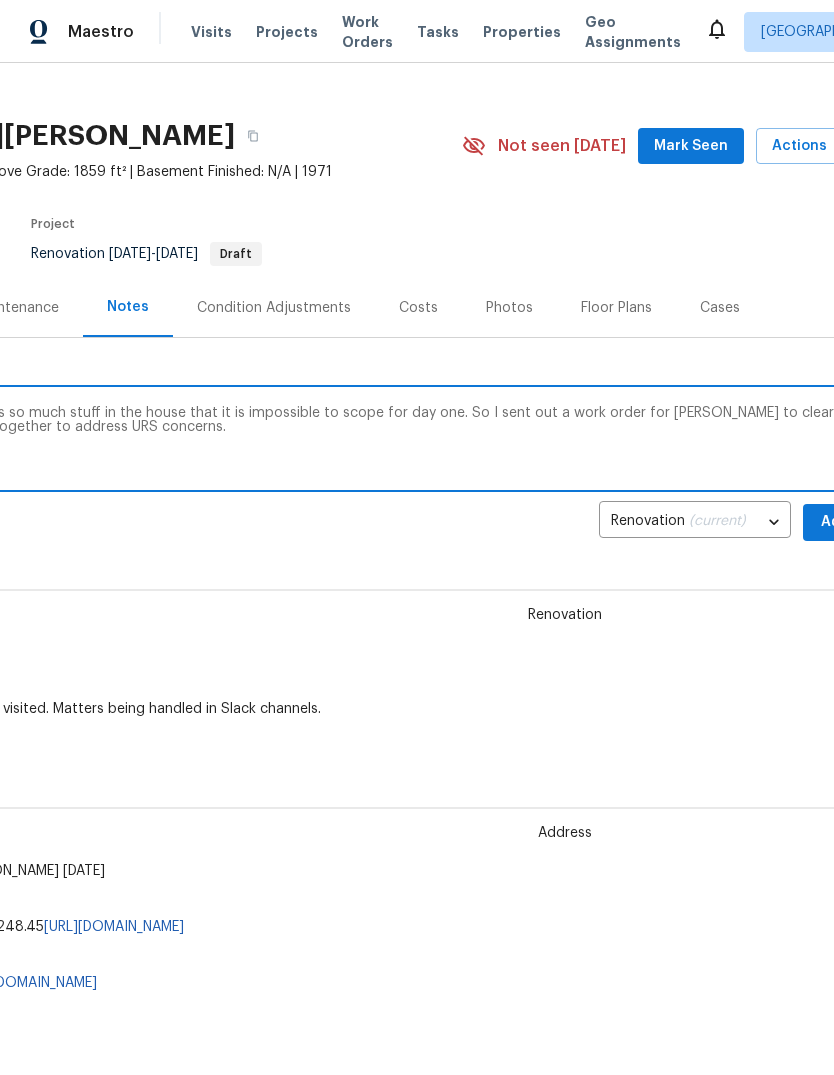 type on "Personally walked home and there was so much stuff in the house that it is impossible to scope for day one. So I sent out a work order for Mike to clear out the house and then we can walk together to address URS concerns." 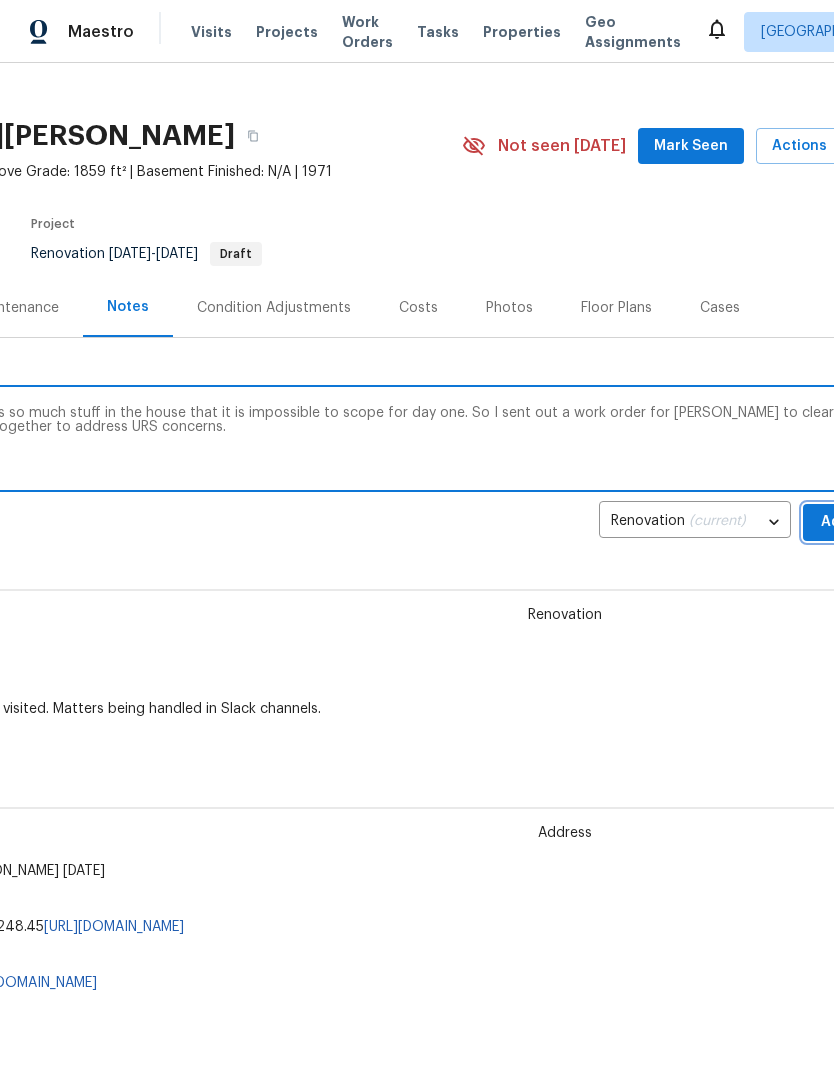 click on "Add" at bounding box center (835, 522) 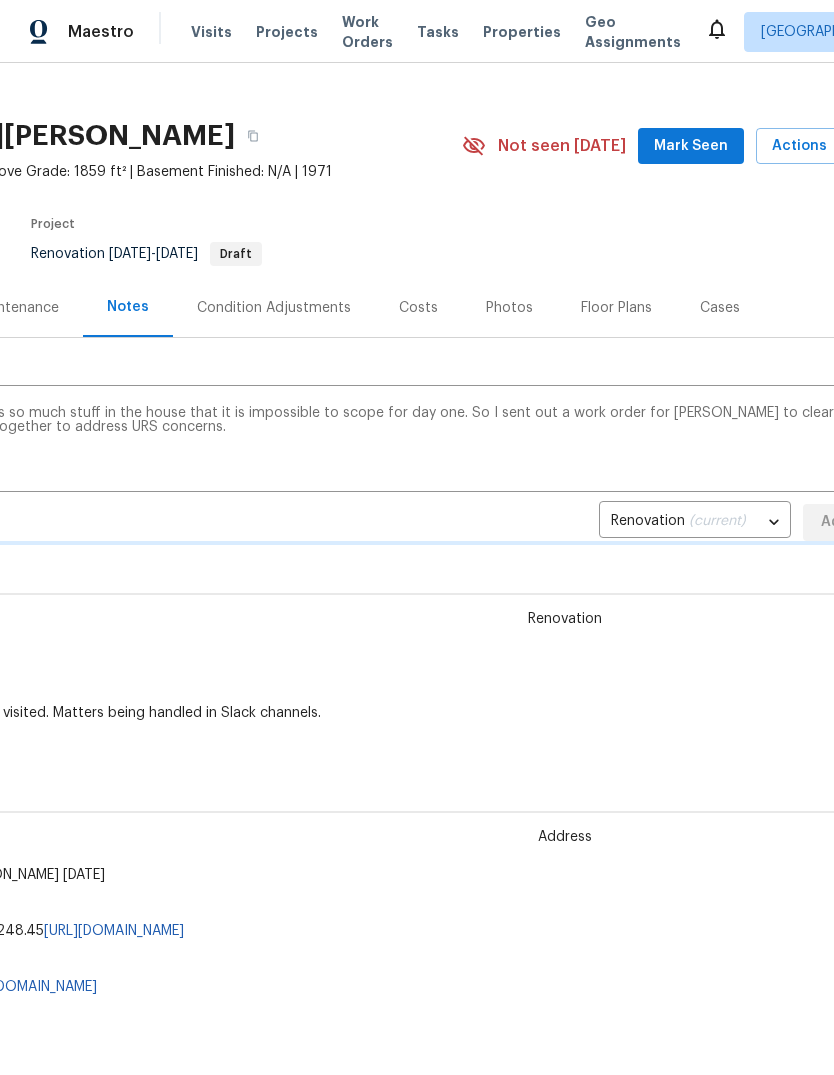 type 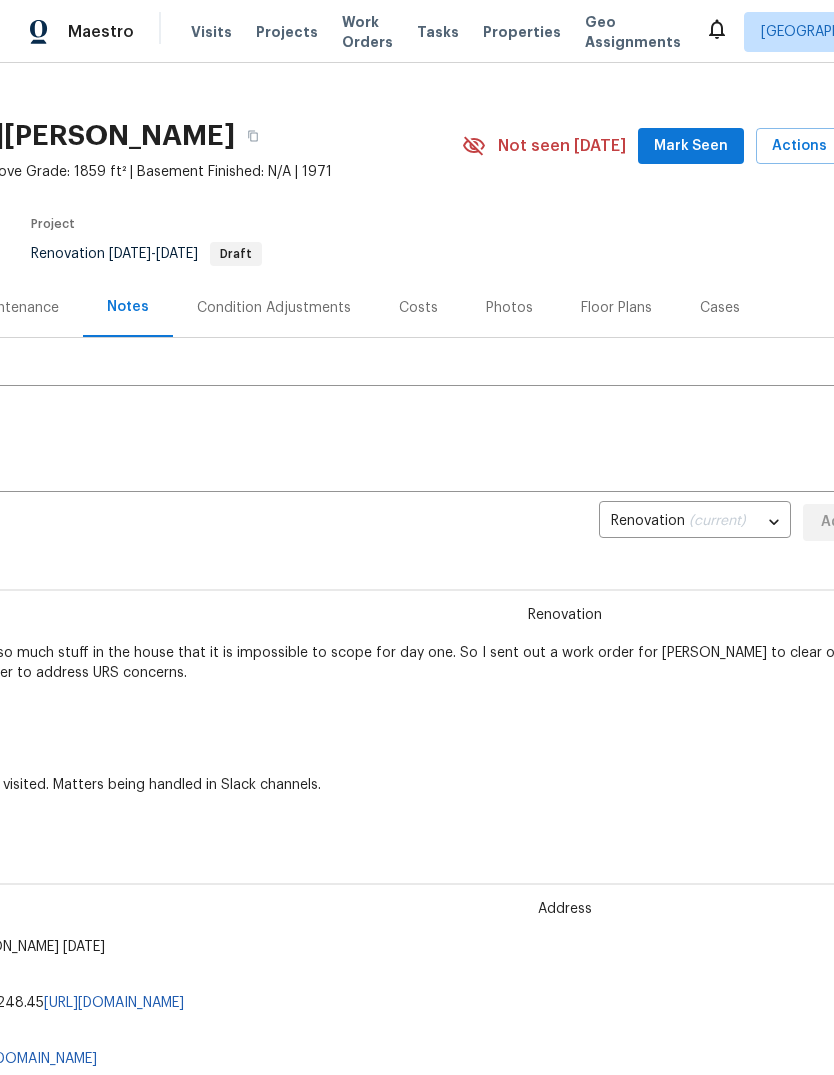 click on "Mark Seen" at bounding box center [691, 146] 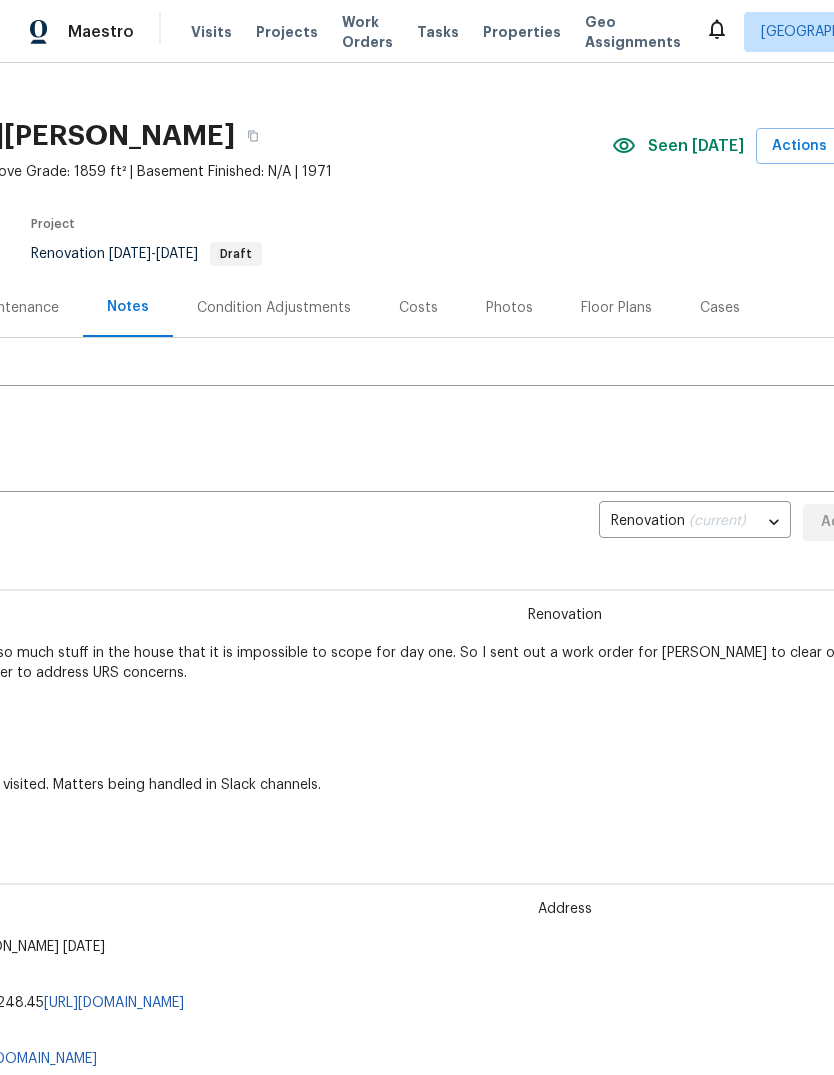 click on "Properties" at bounding box center [522, 32] 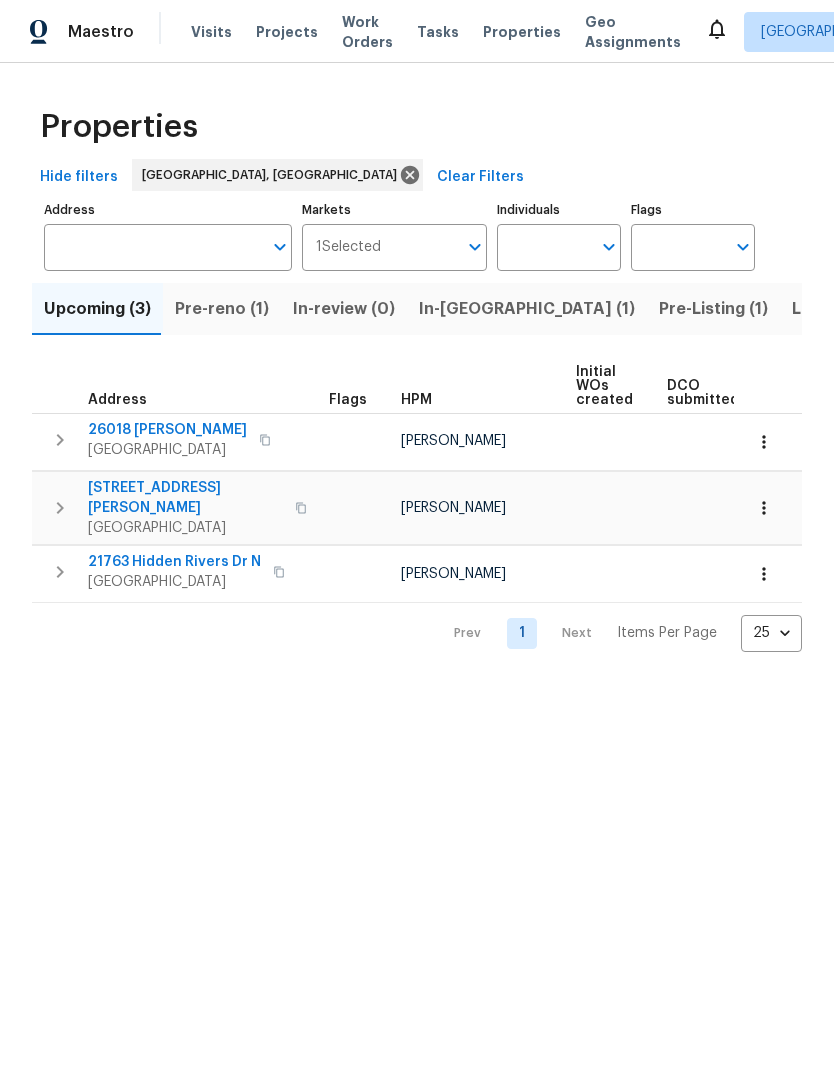 click on "Pre-reno (1)" at bounding box center (222, 309) 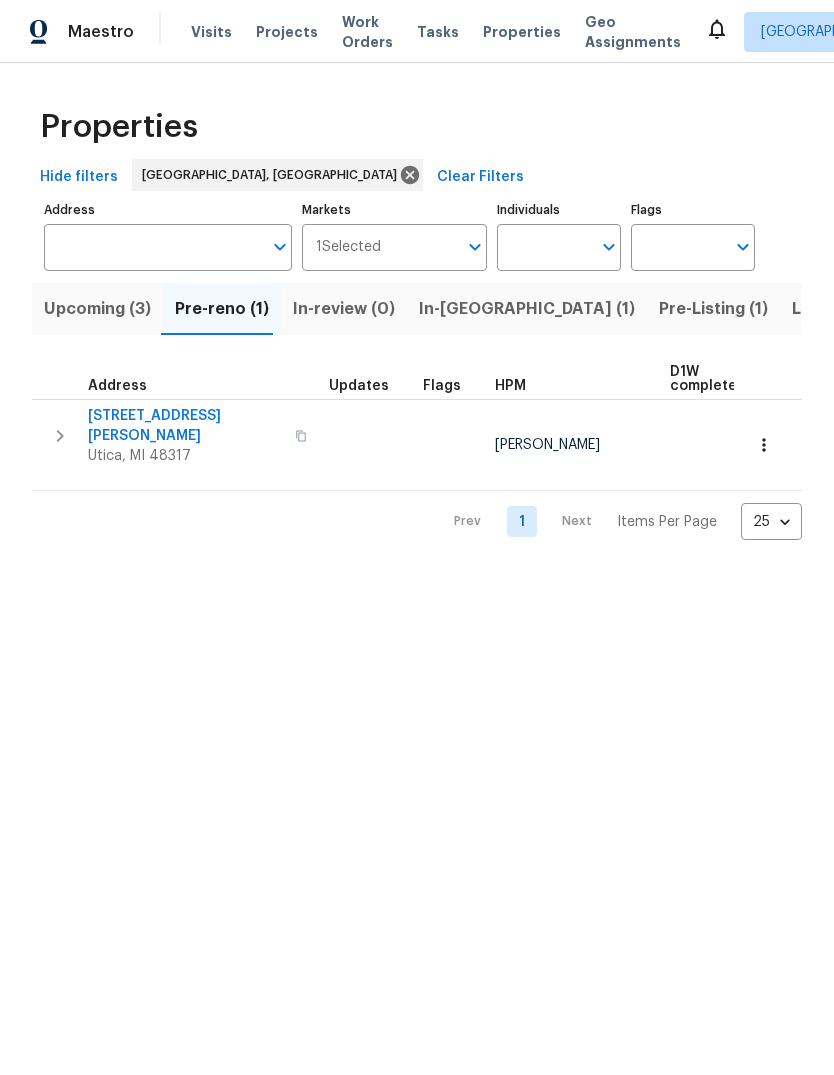 click on "Address" at bounding box center [176, 386] 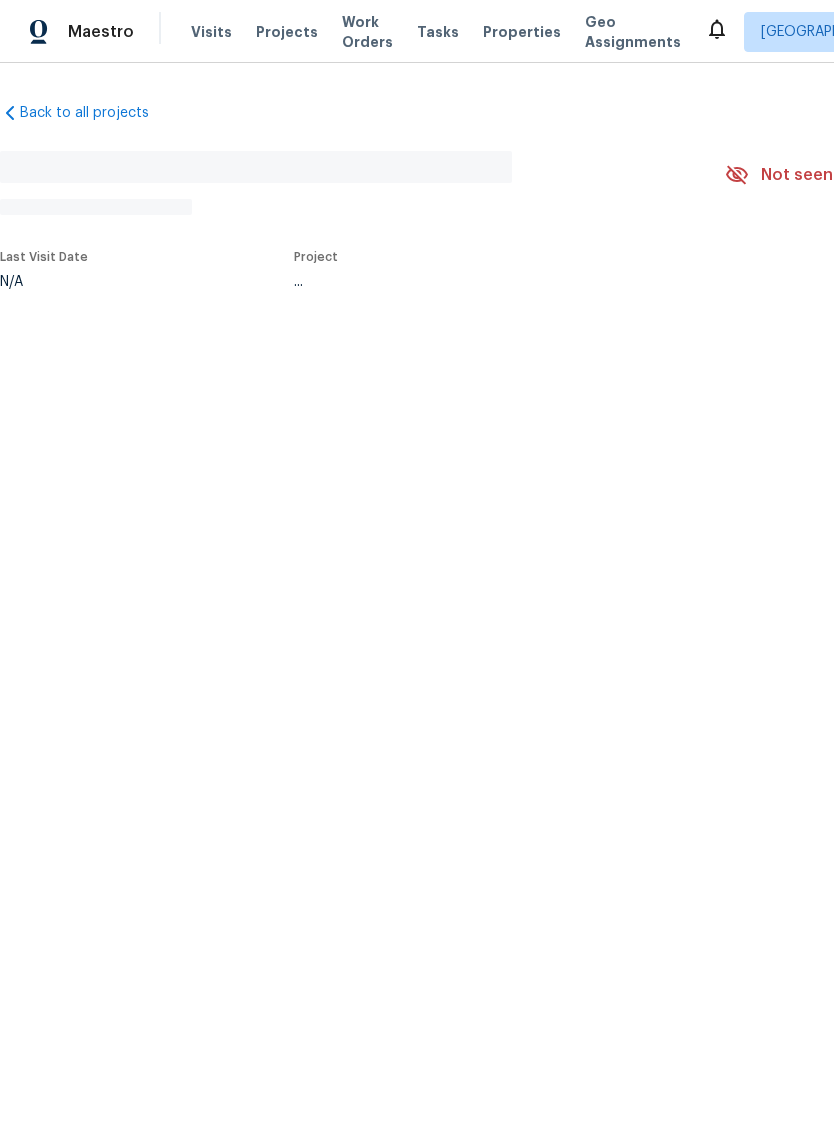 scroll, scrollTop: 0, scrollLeft: 0, axis: both 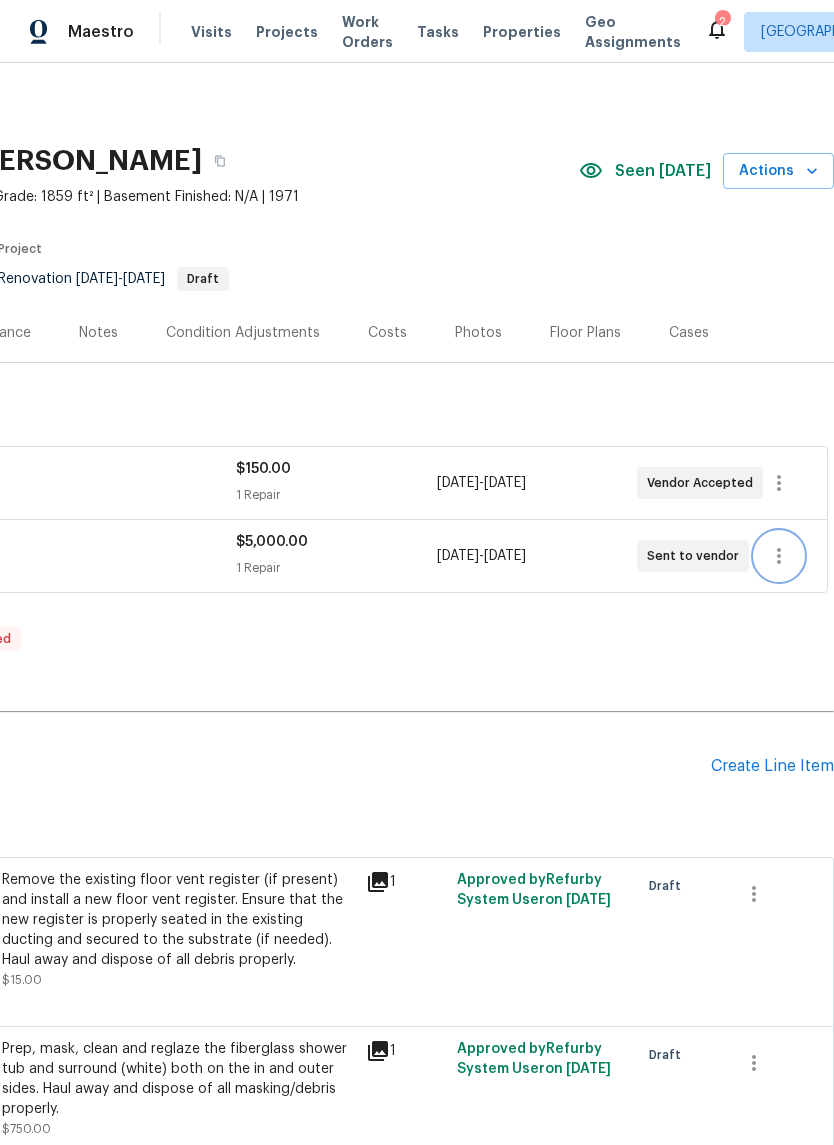 click 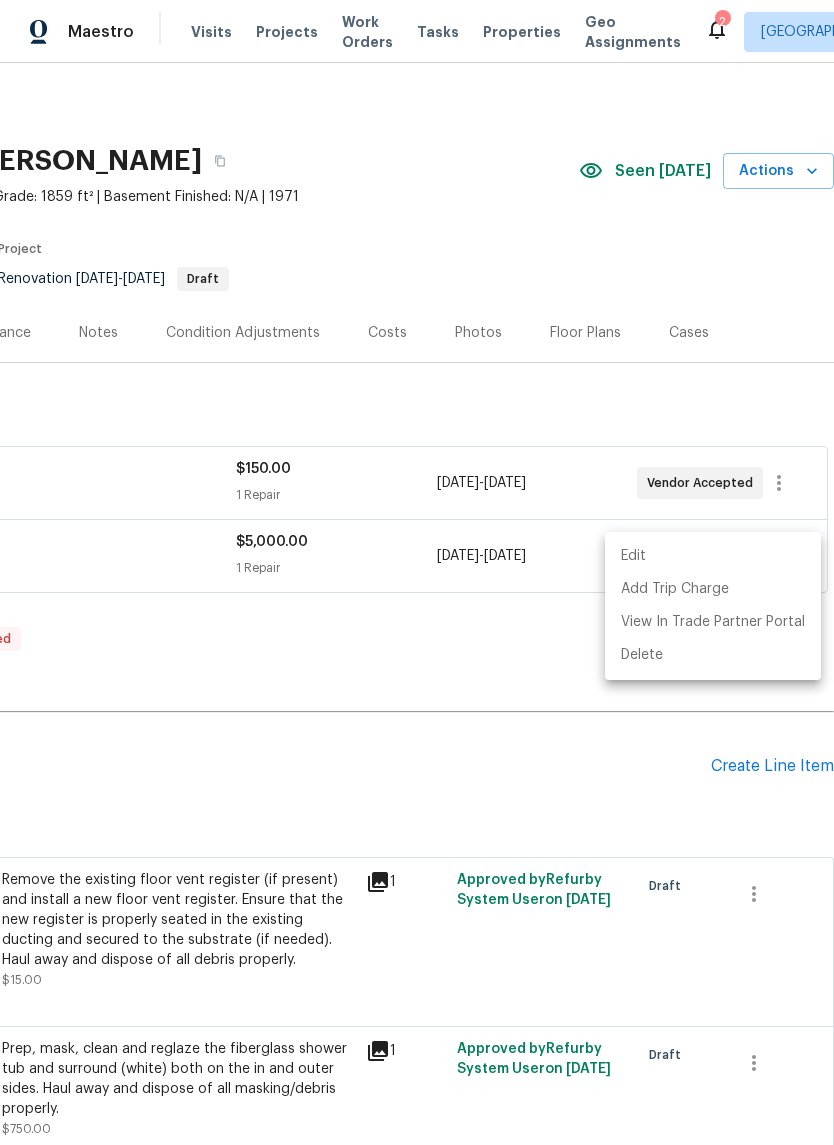 click on "Edit" at bounding box center [713, 556] 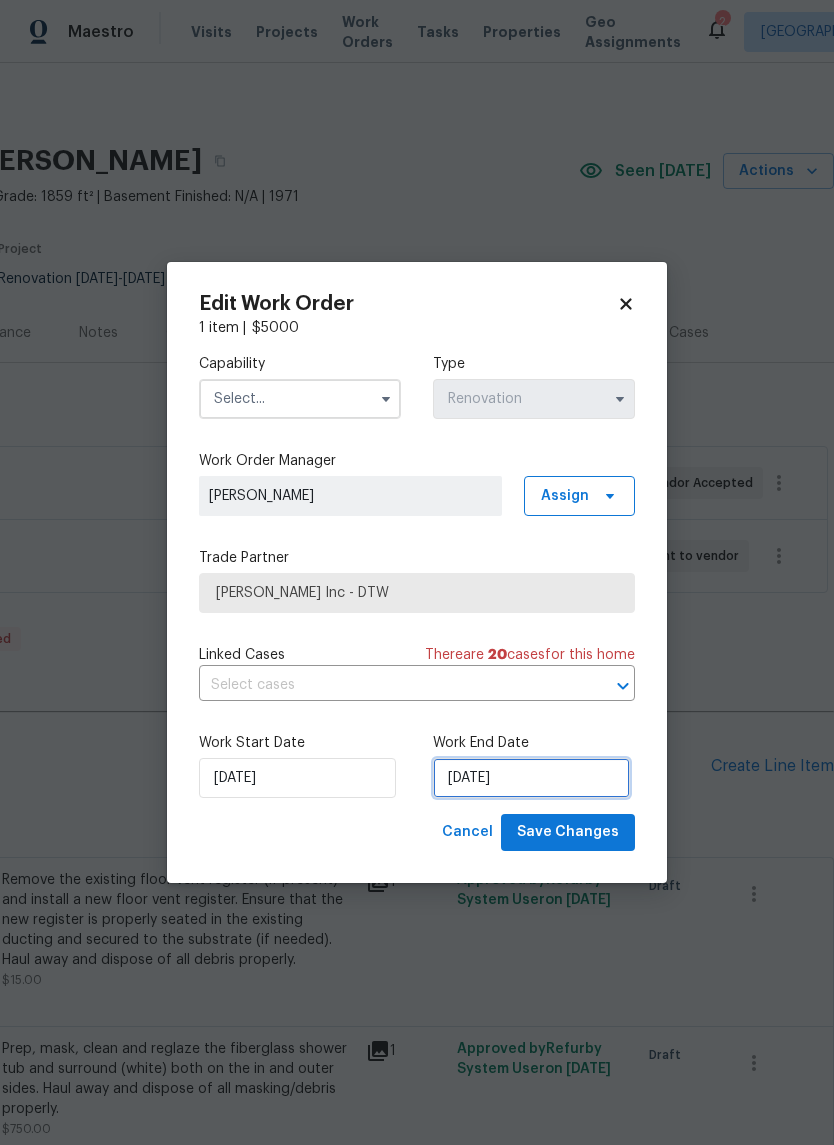 click on "7/18/2025" at bounding box center [531, 778] 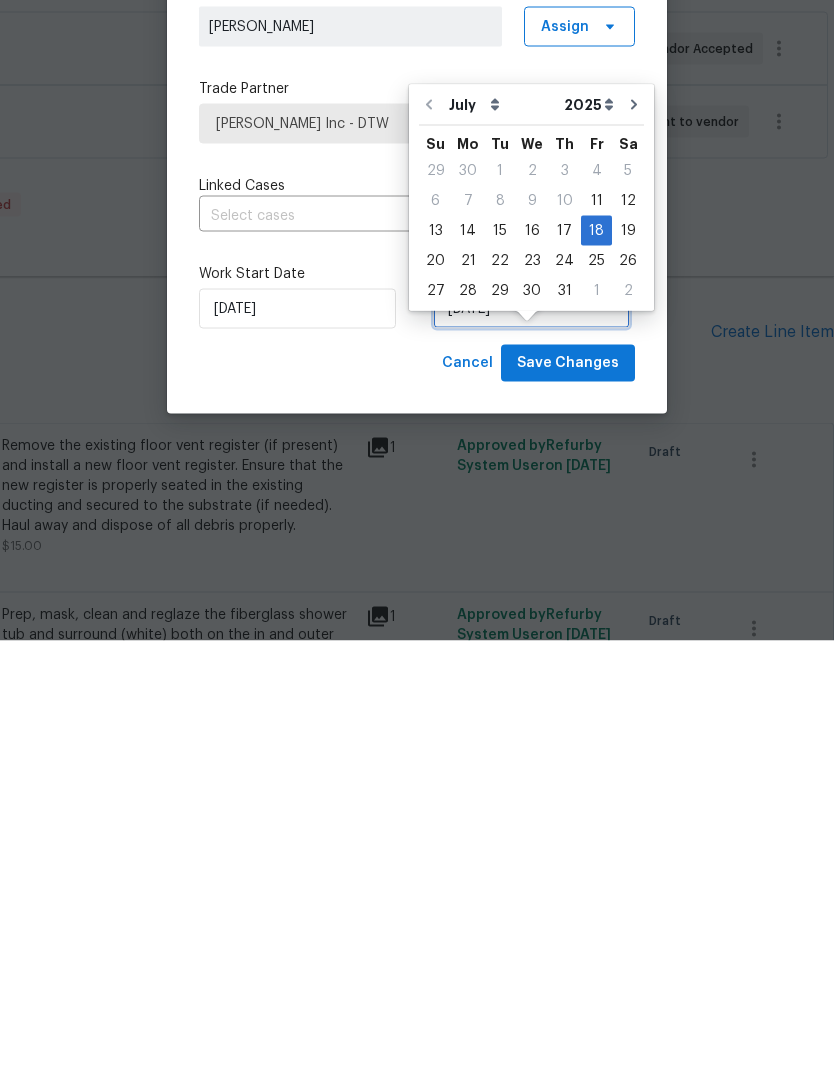 scroll, scrollTop: 50, scrollLeft: 0, axis: vertical 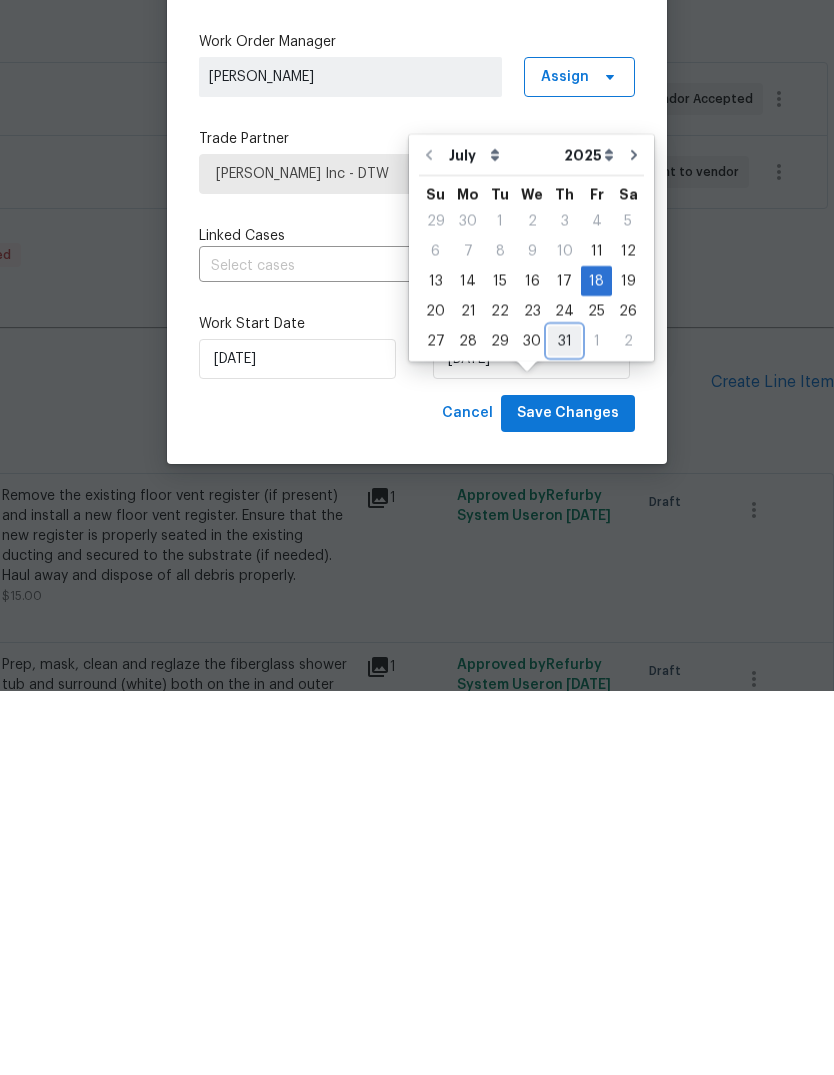 click on "31" at bounding box center [564, 725] 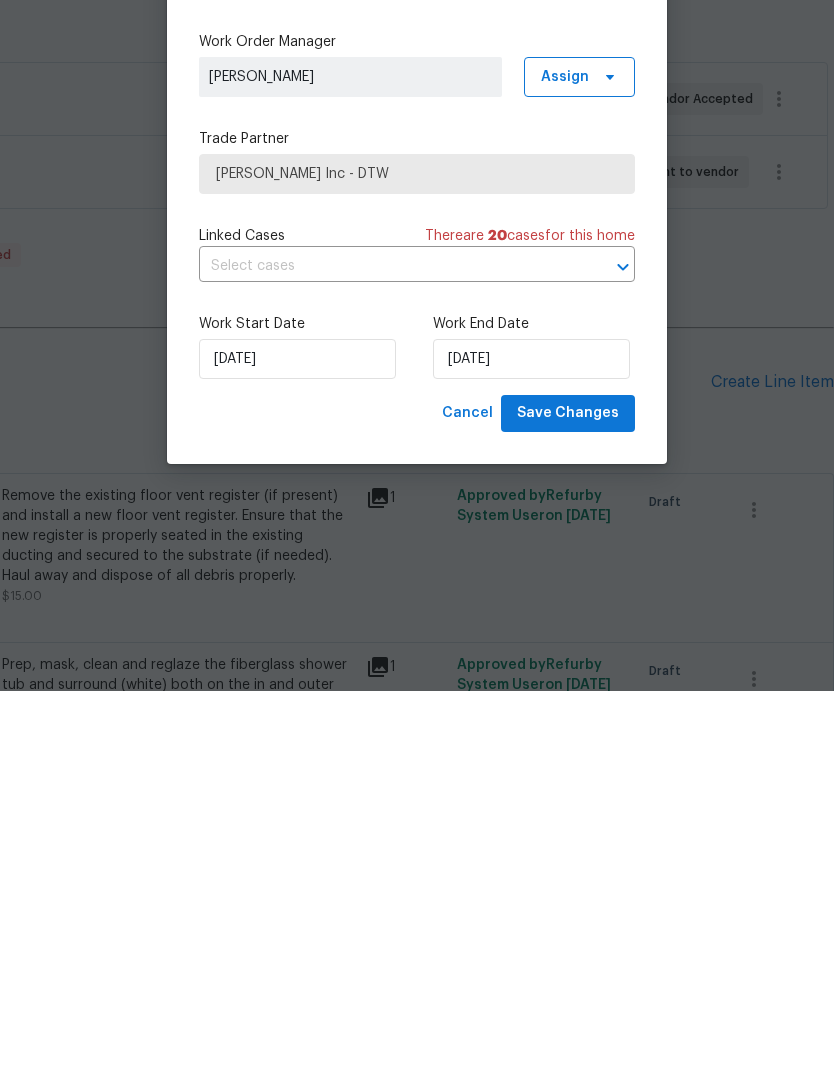 scroll, scrollTop: 75, scrollLeft: 0, axis: vertical 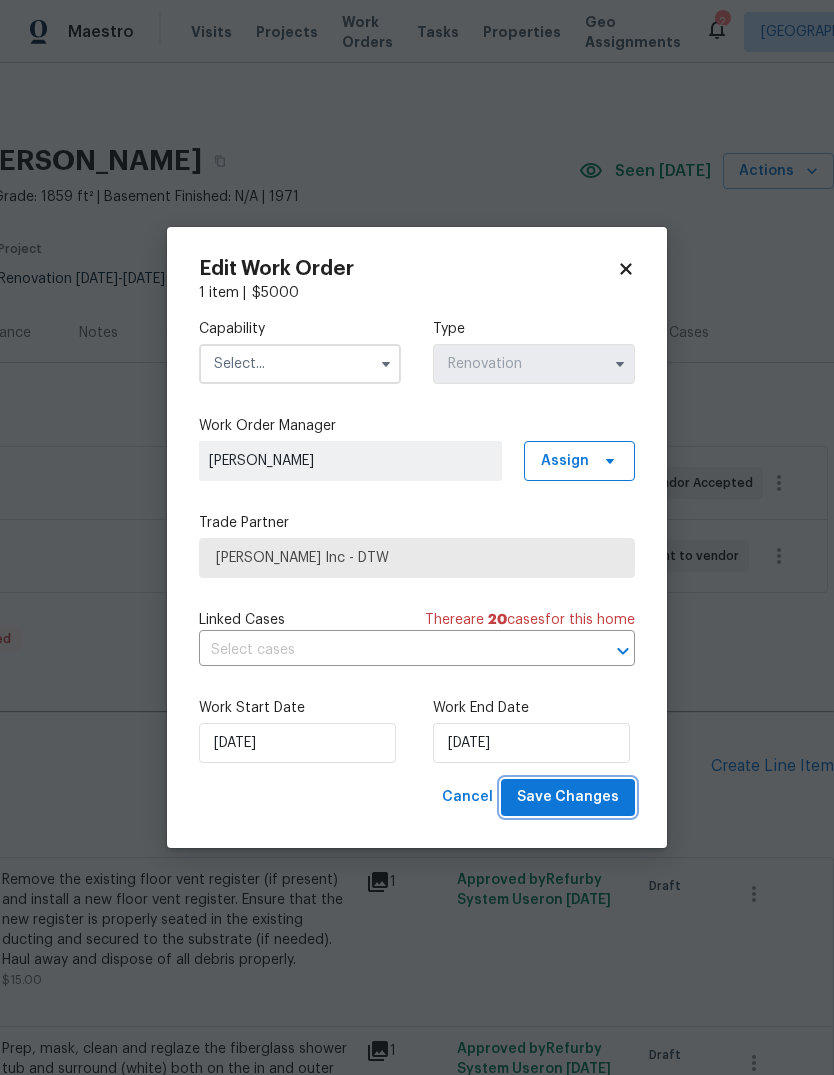 click on "Save Changes" at bounding box center [568, 797] 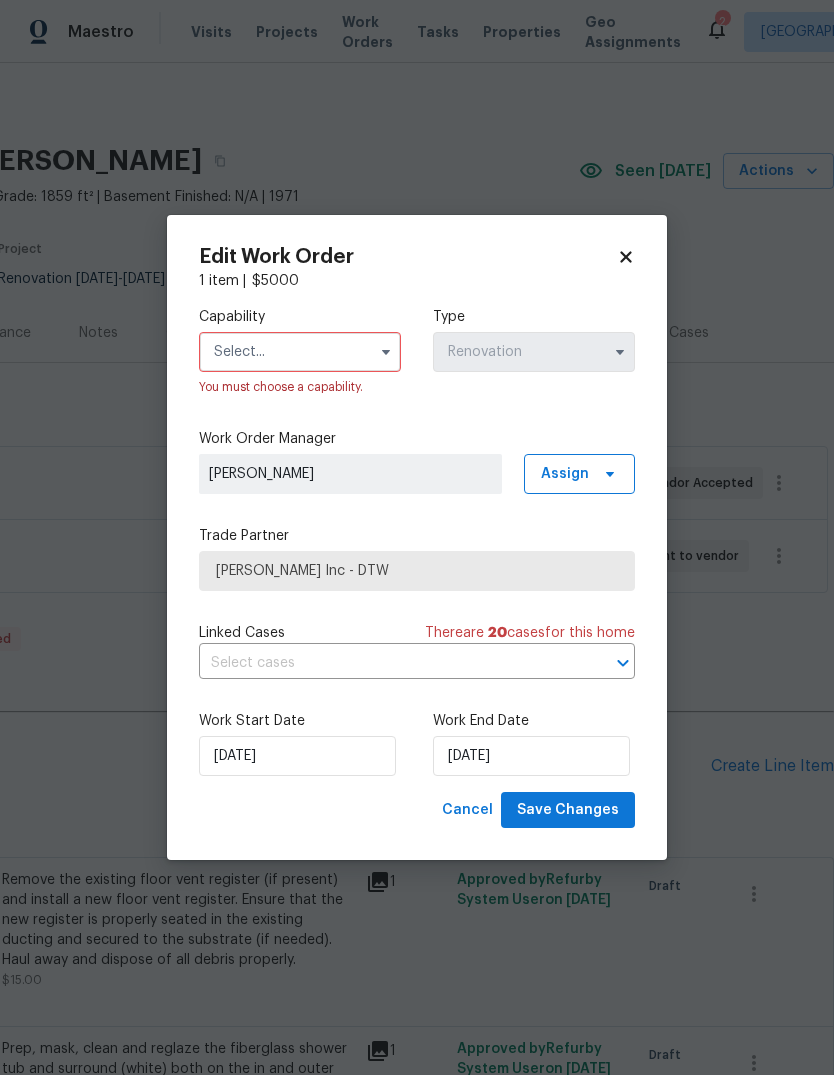 click at bounding box center [300, 352] 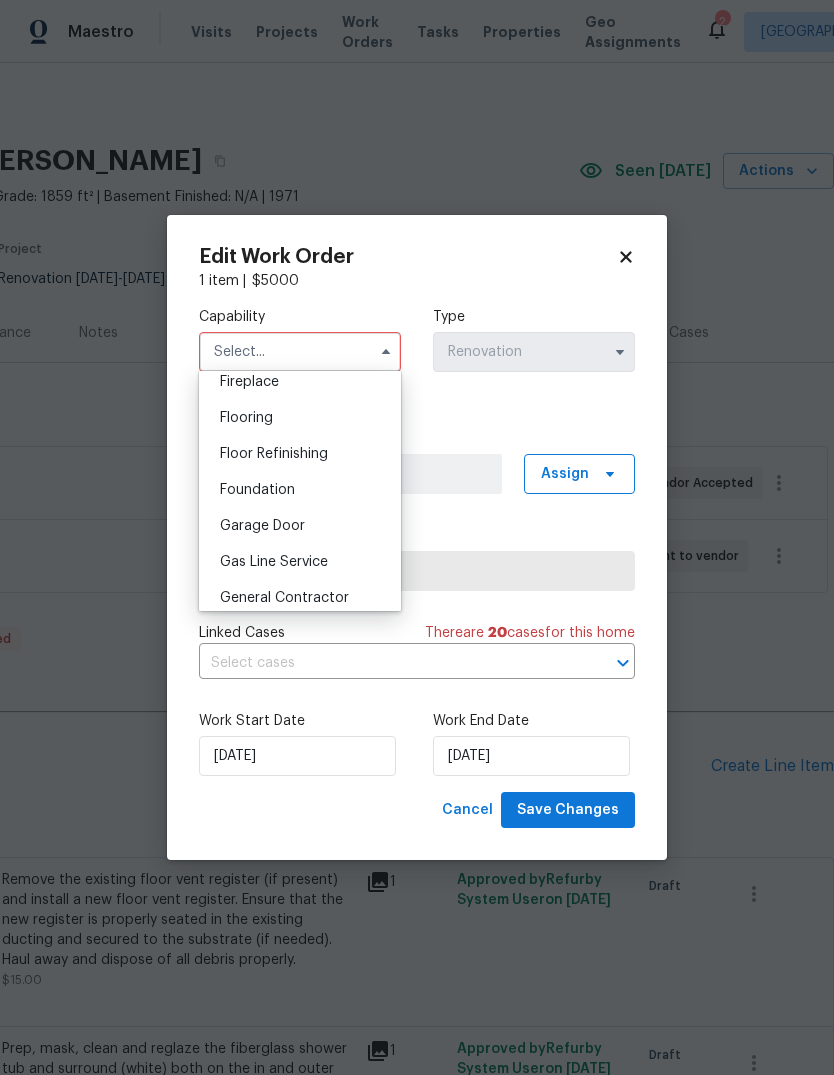 scroll, scrollTop: 771, scrollLeft: 0, axis: vertical 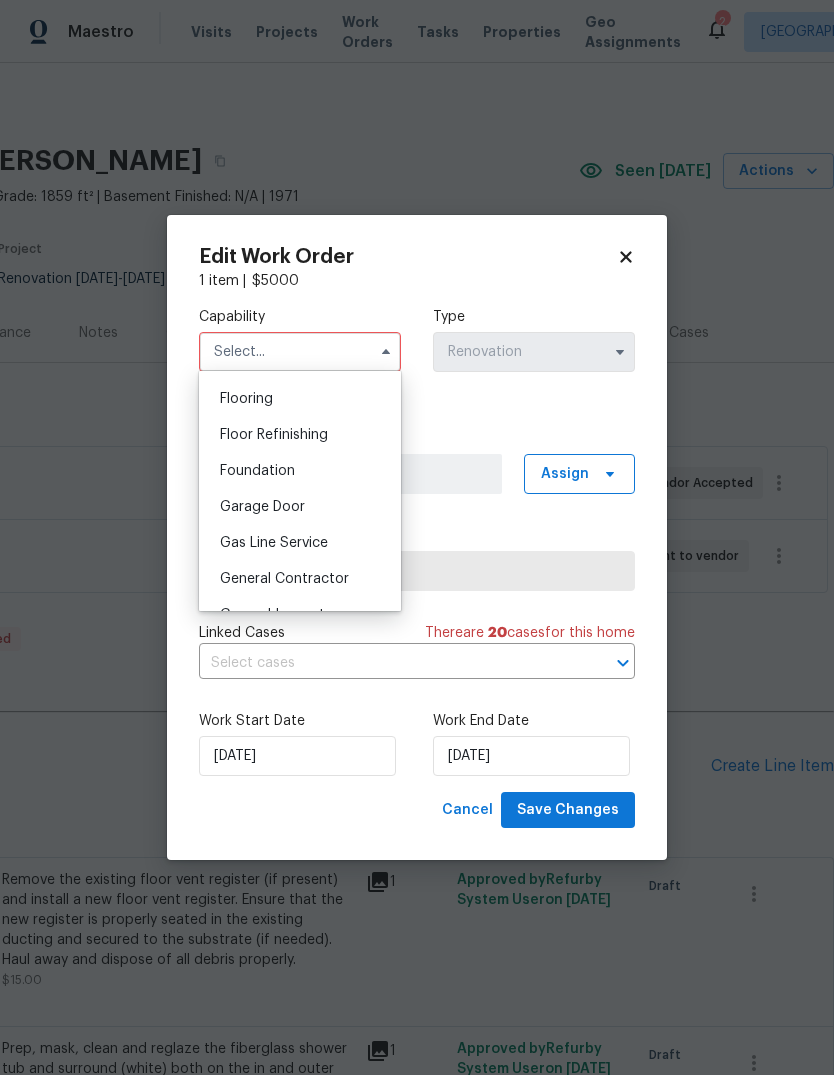 click on "General Contractor" at bounding box center [300, 579] 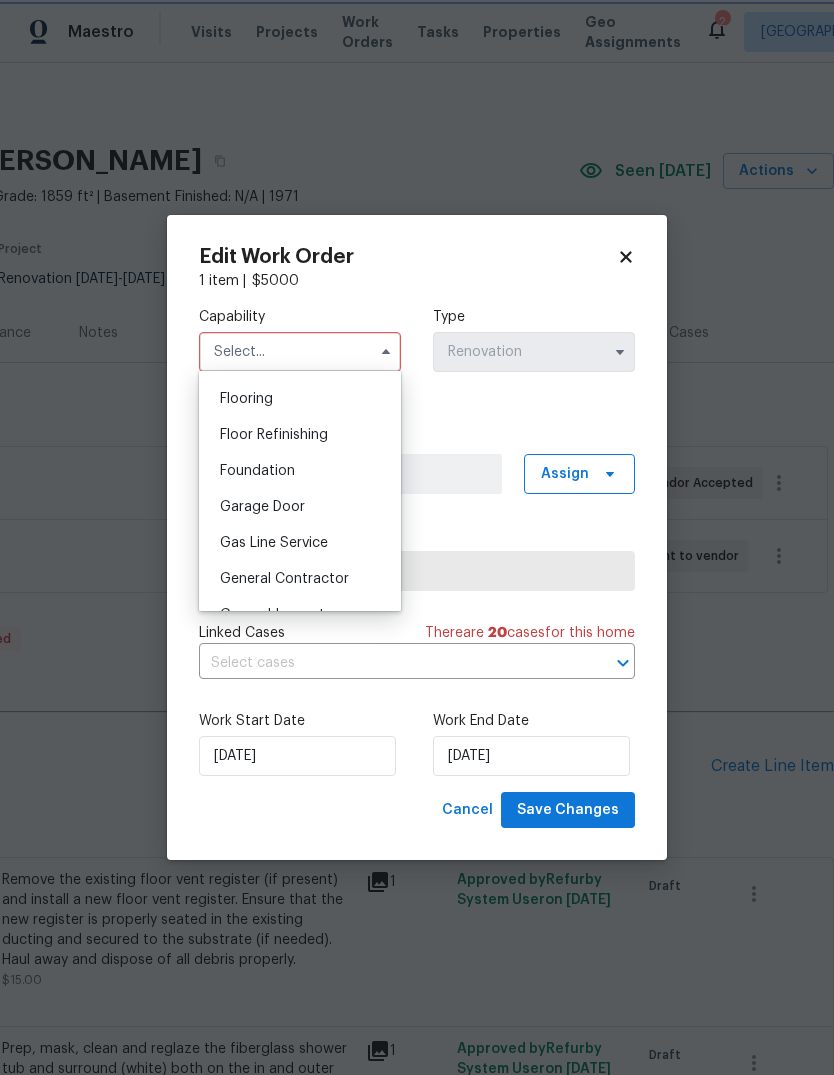 type on "General Contractor" 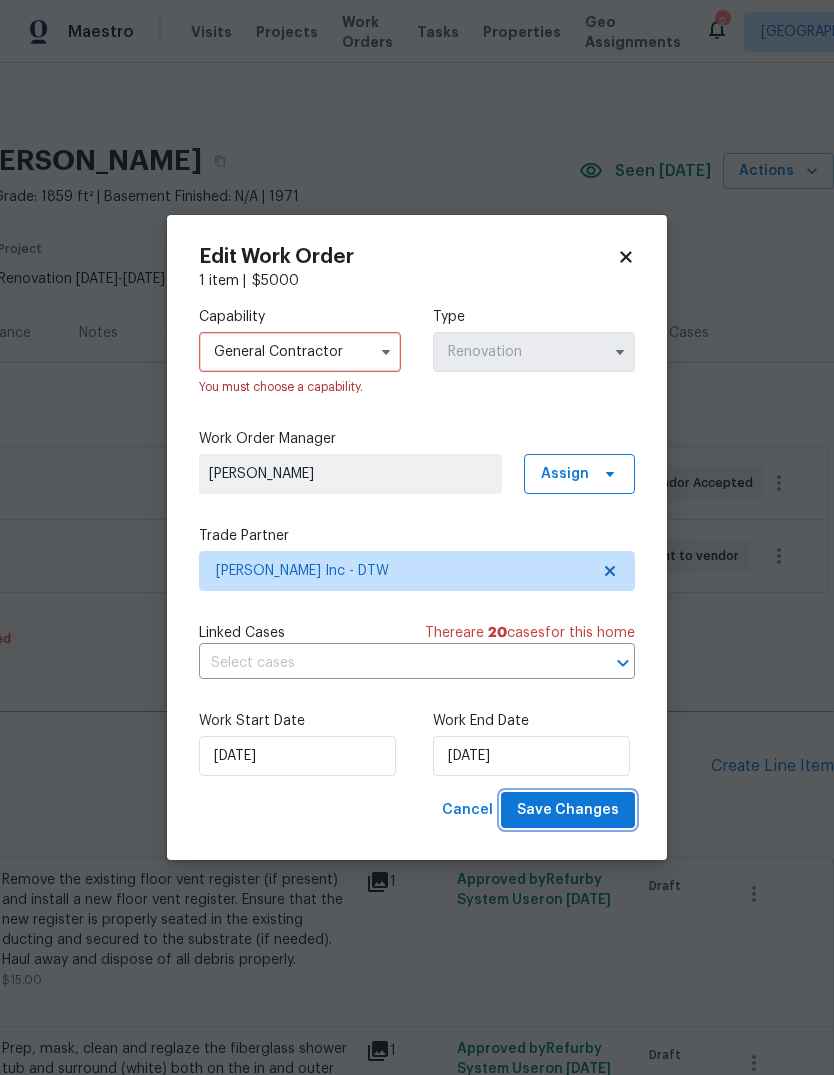 click on "Save Changes" at bounding box center (568, 810) 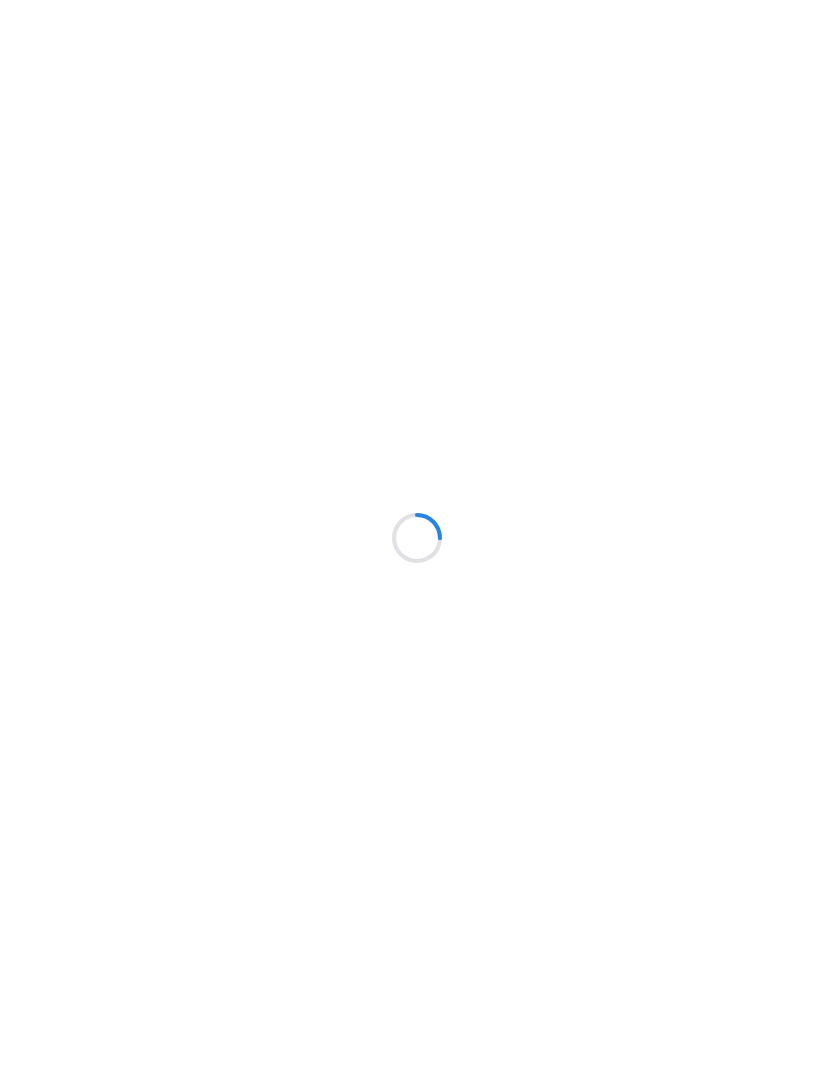 scroll, scrollTop: 0, scrollLeft: 0, axis: both 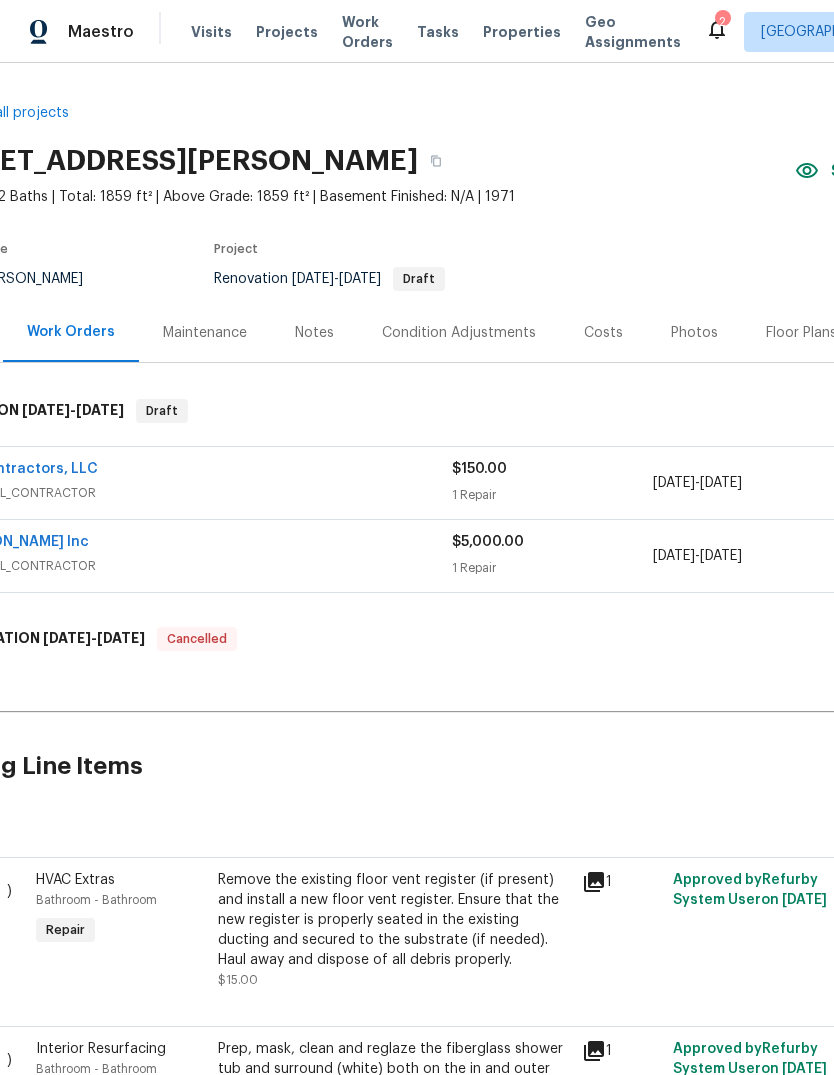click on "Maestro Visits Projects Work Orders Tasks Properties Geo Assignments 2 Detroit, MI Dominic Herron" at bounding box center (417, 31) 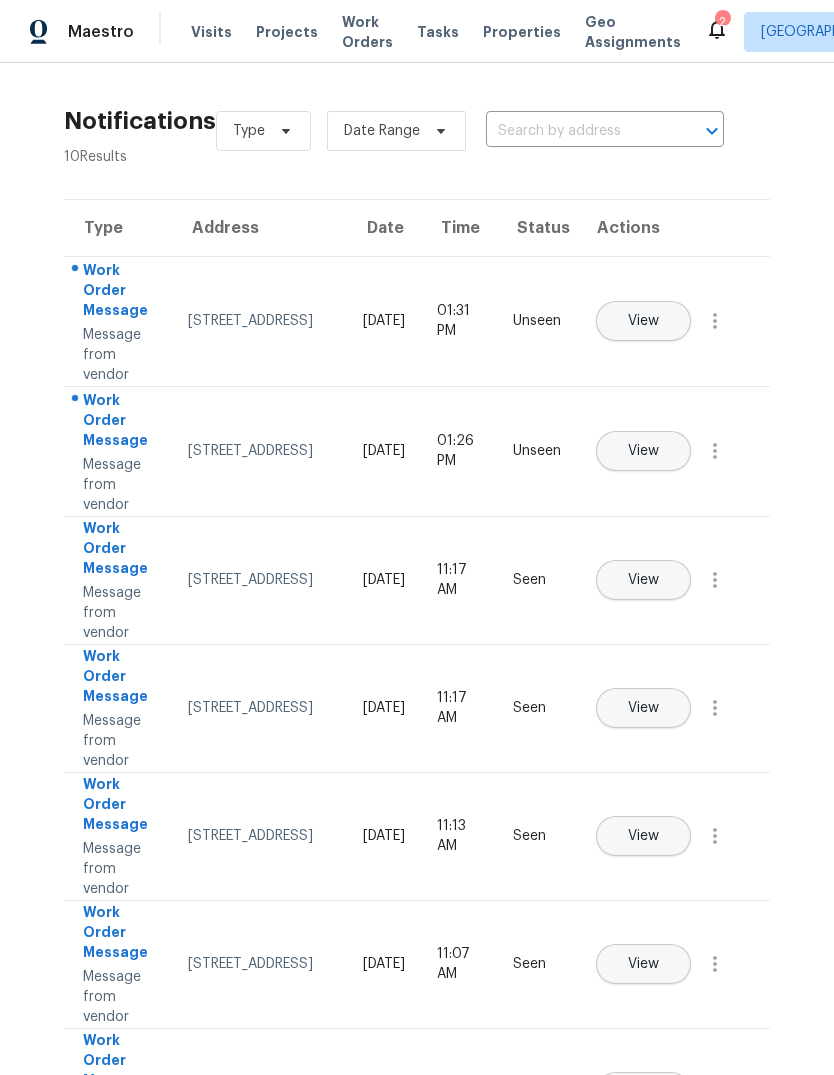 click on "View" at bounding box center [643, 321] 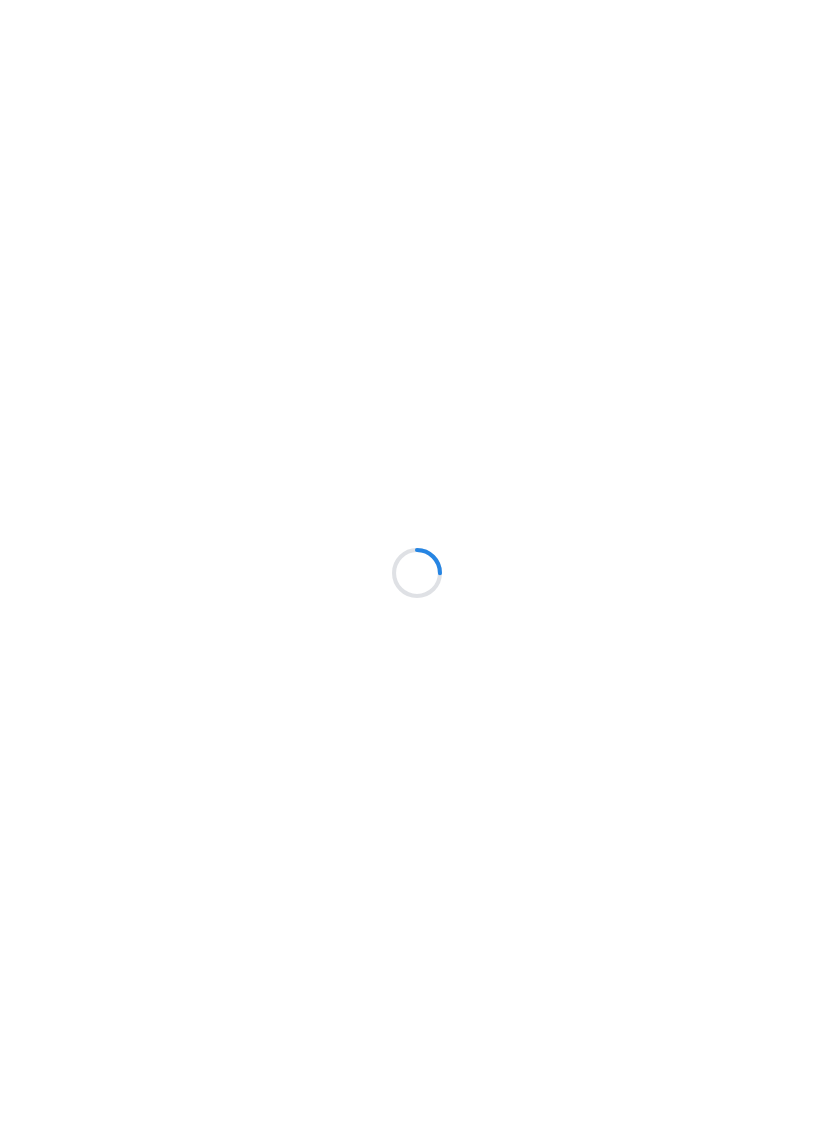 scroll, scrollTop: 0, scrollLeft: 0, axis: both 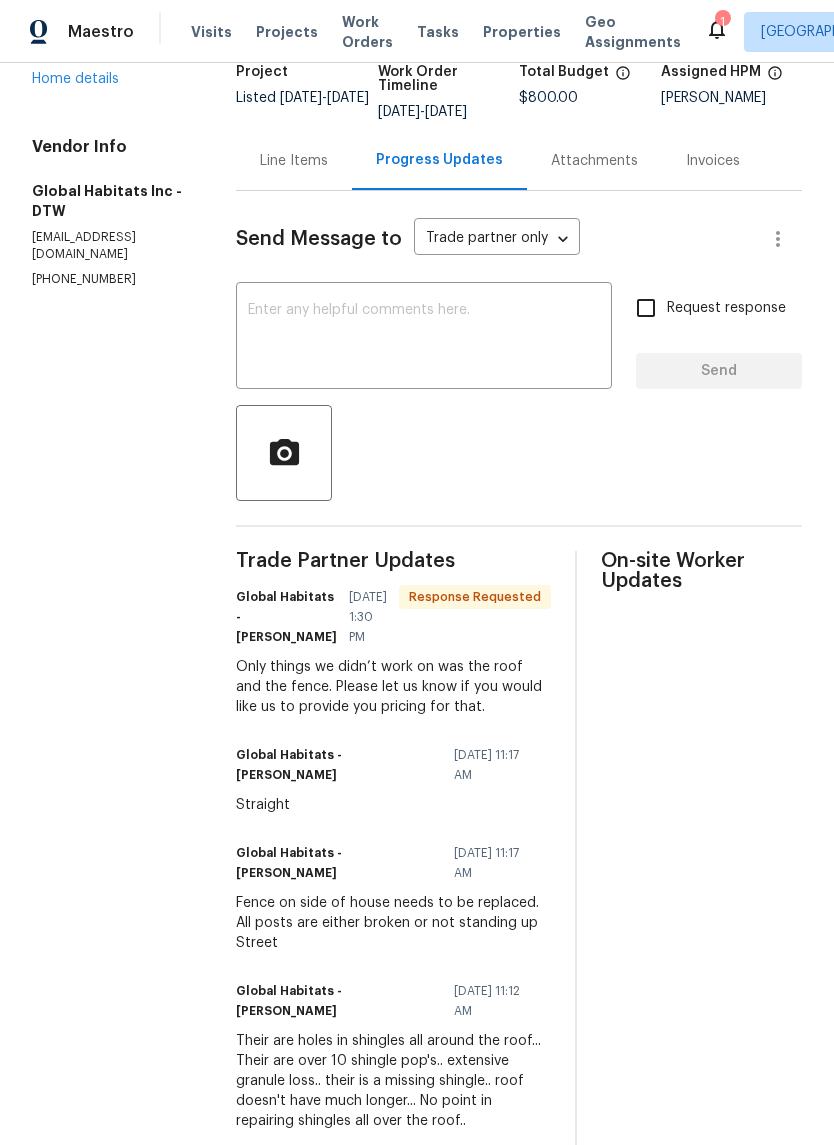 click 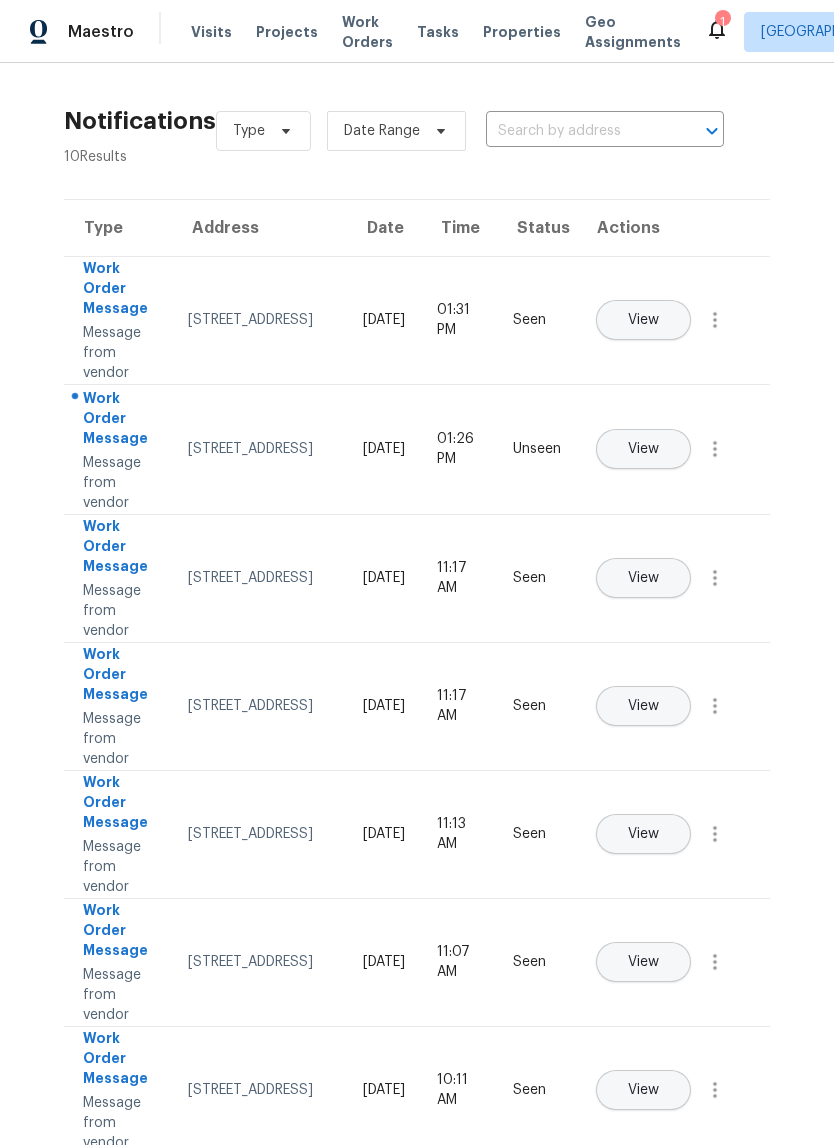 click on "View" at bounding box center (643, 449) 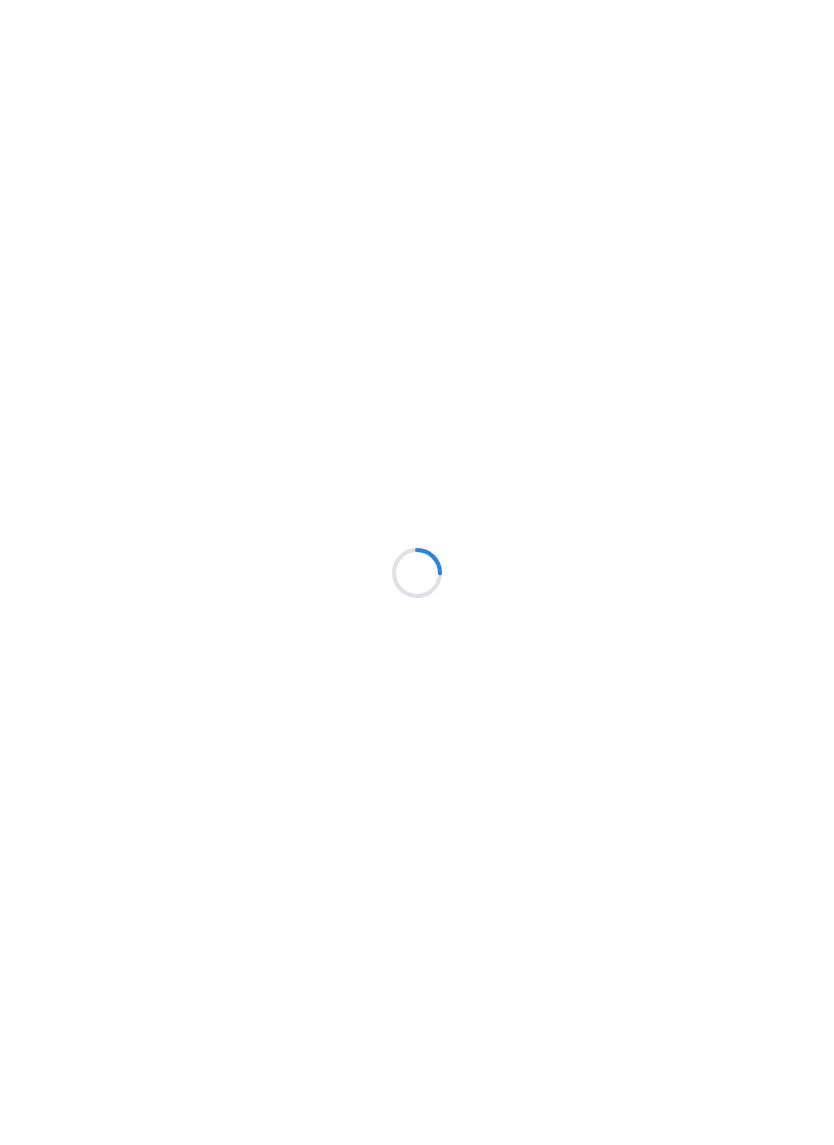 scroll, scrollTop: 0, scrollLeft: 0, axis: both 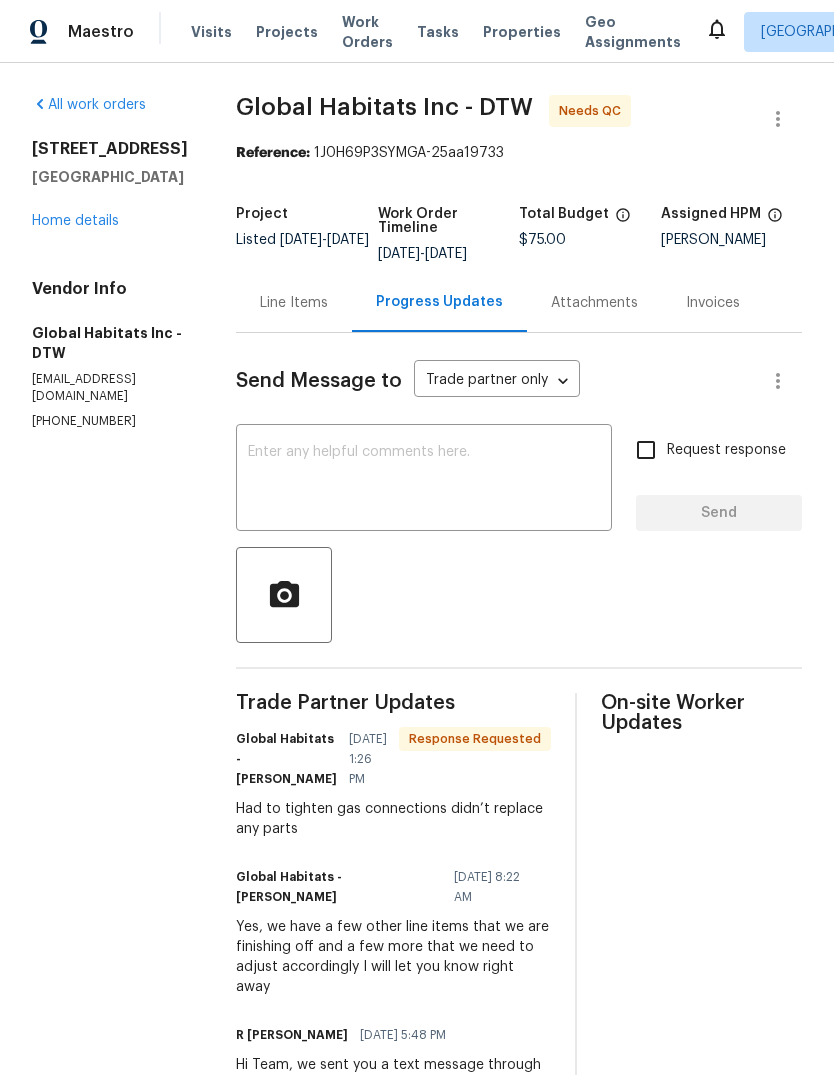 click on "Properties" at bounding box center [522, 32] 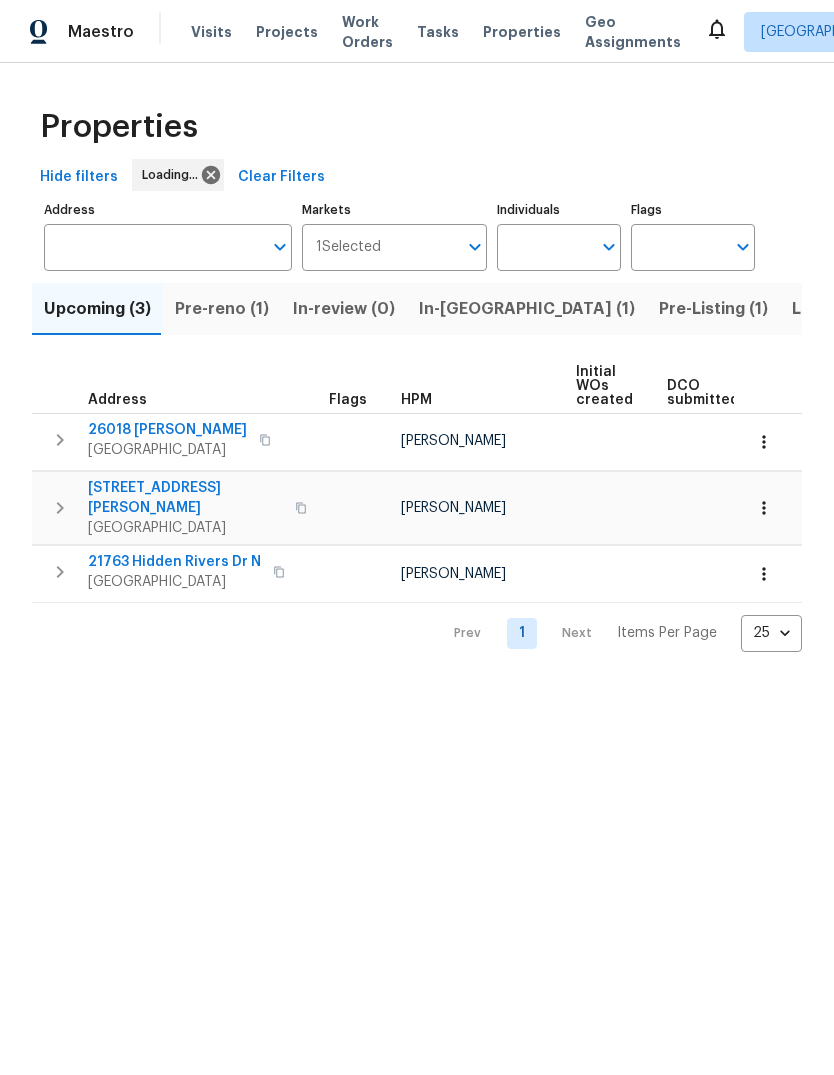 click on "In-[GEOGRAPHIC_DATA] (1)" at bounding box center [527, 309] 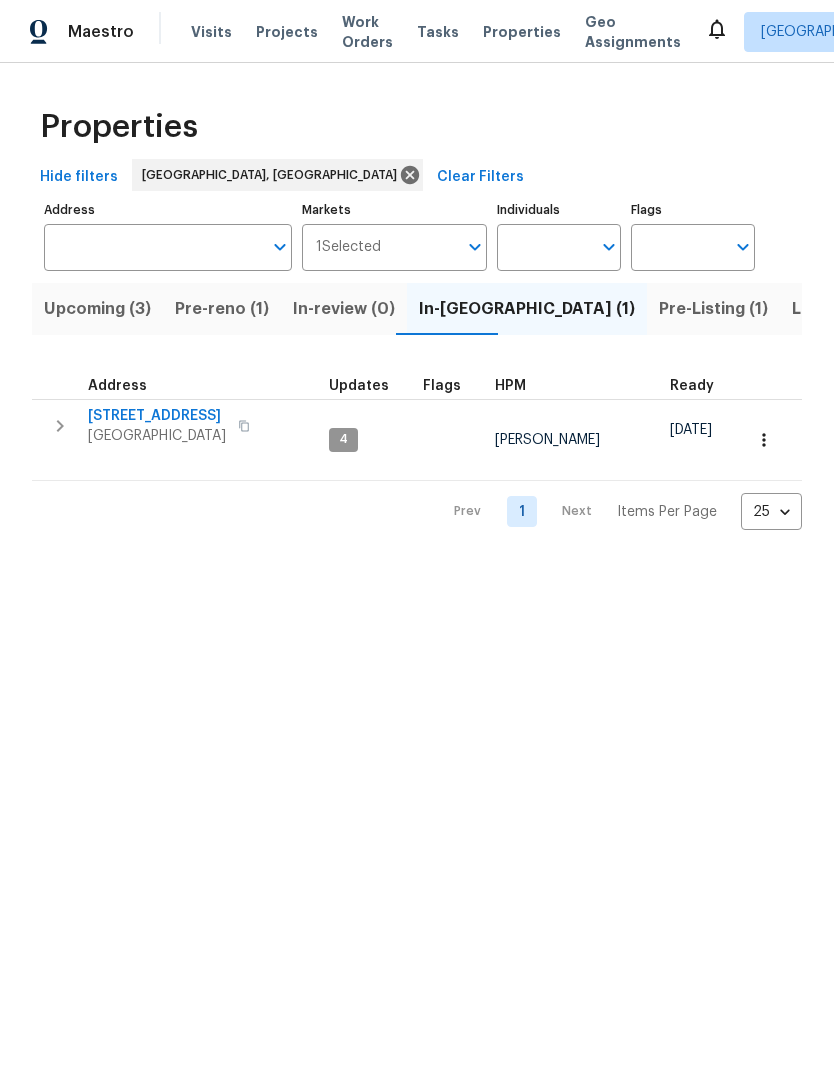 click on "Pre-reno (1)" at bounding box center [222, 309] 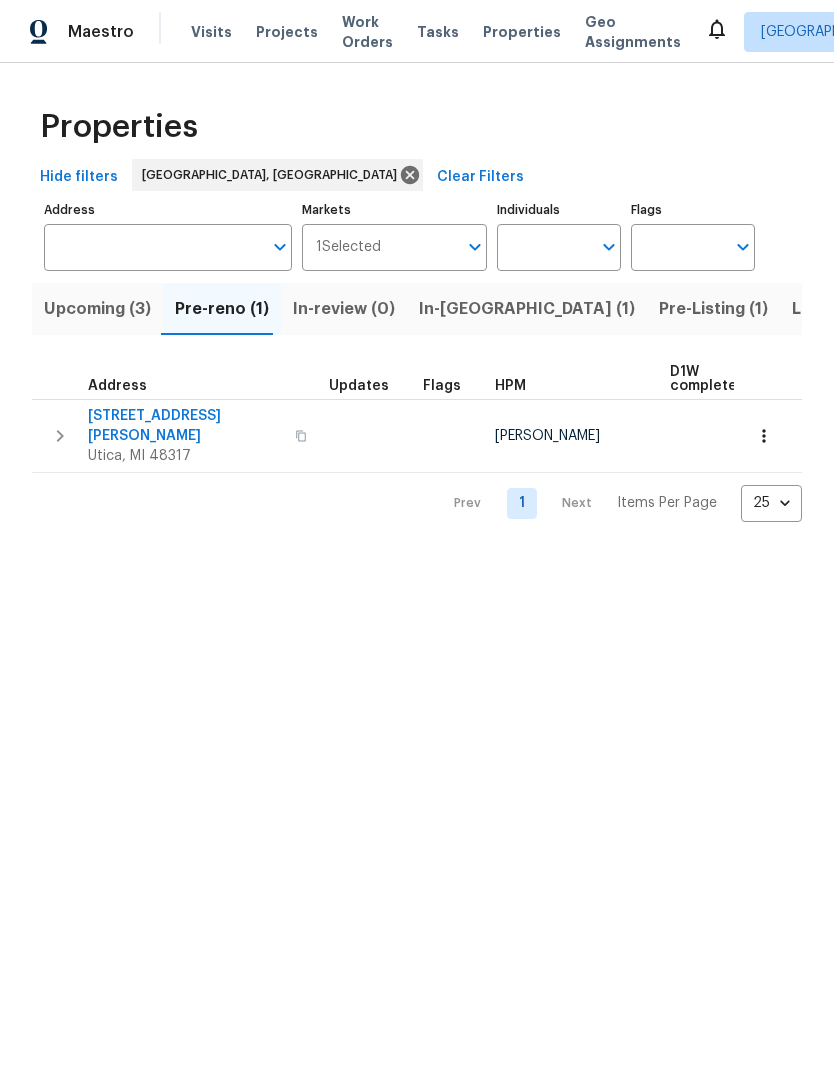 click on "Utica, MI 48317" at bounding box center [185, 456] 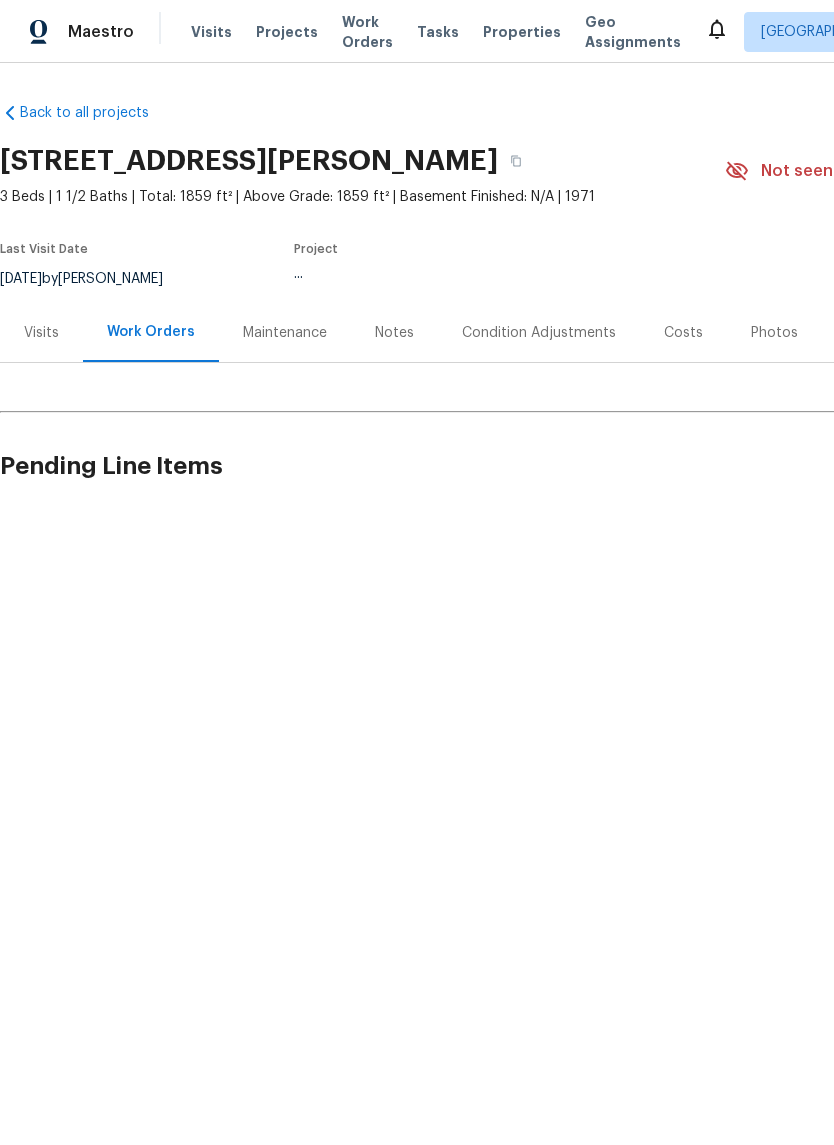 scroll, scrollTop: 0, scrollLeft: 0, axis: both 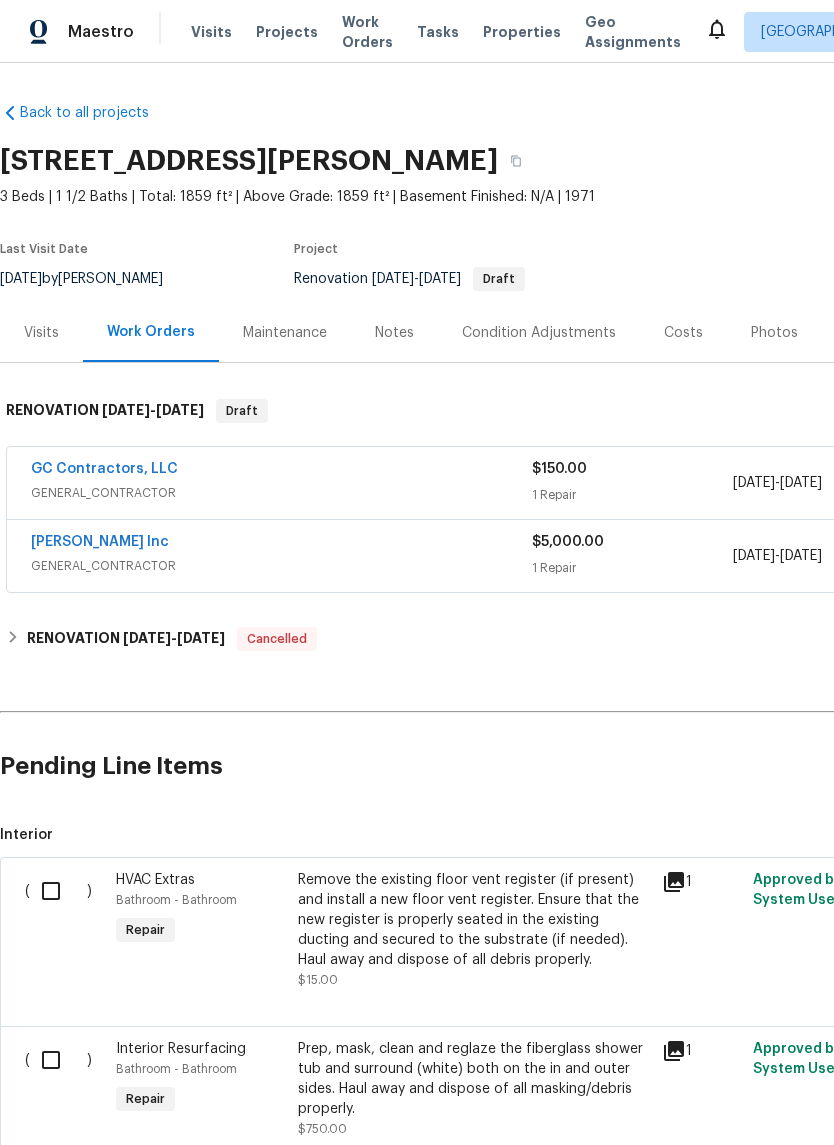 click on "Photos" at bounding box center [774, 332] 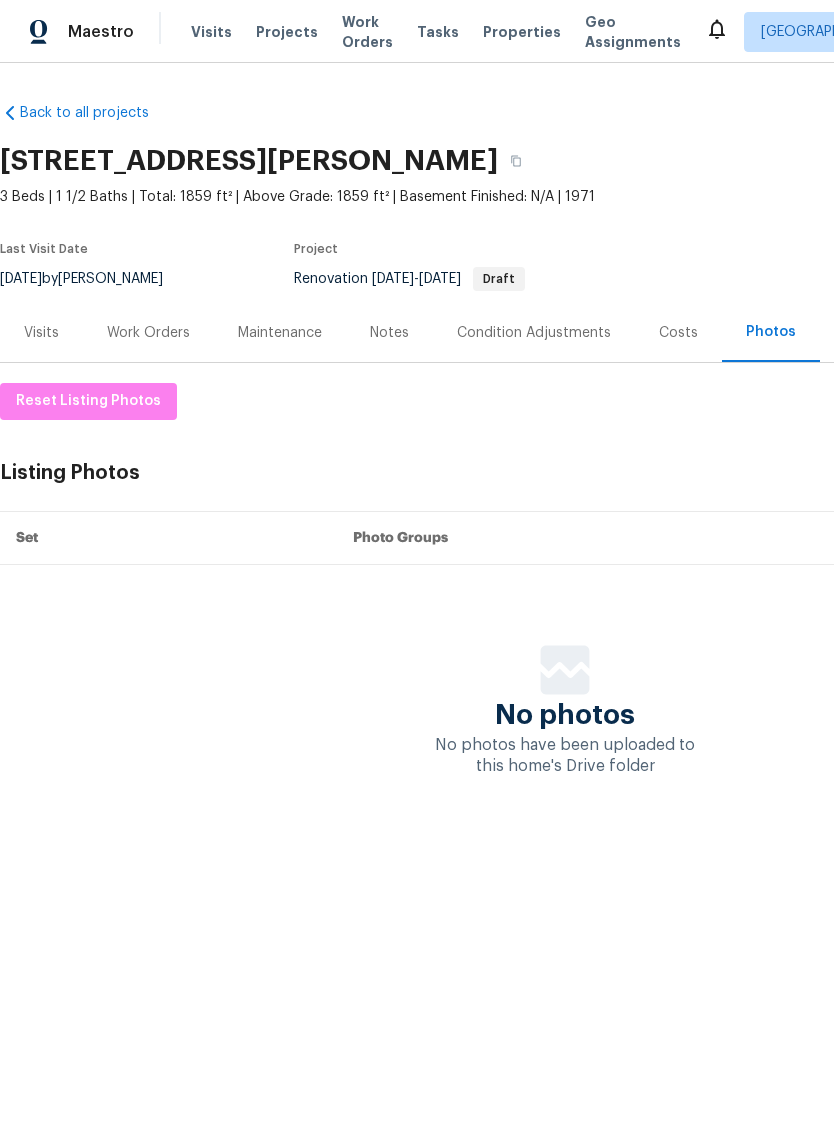 click on "Costs" at bounding box center (678, 332) 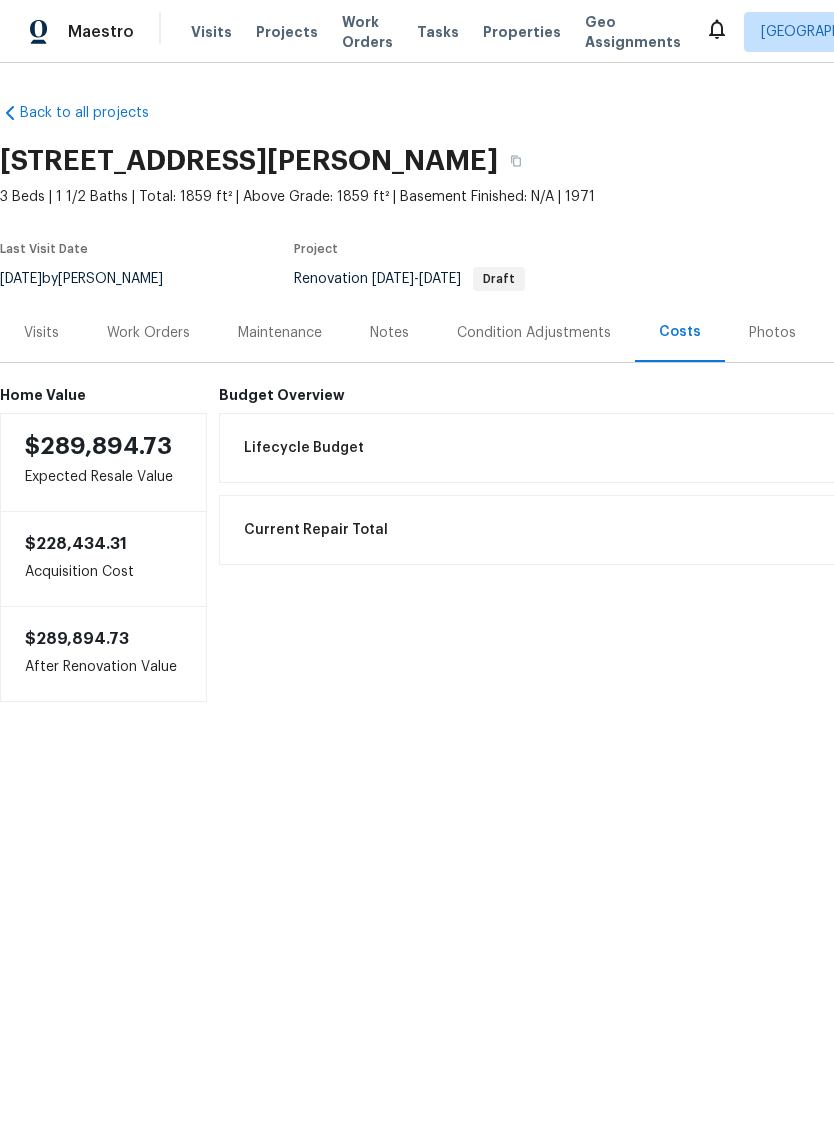 click on "Properties" at bounding box center (522, 32) 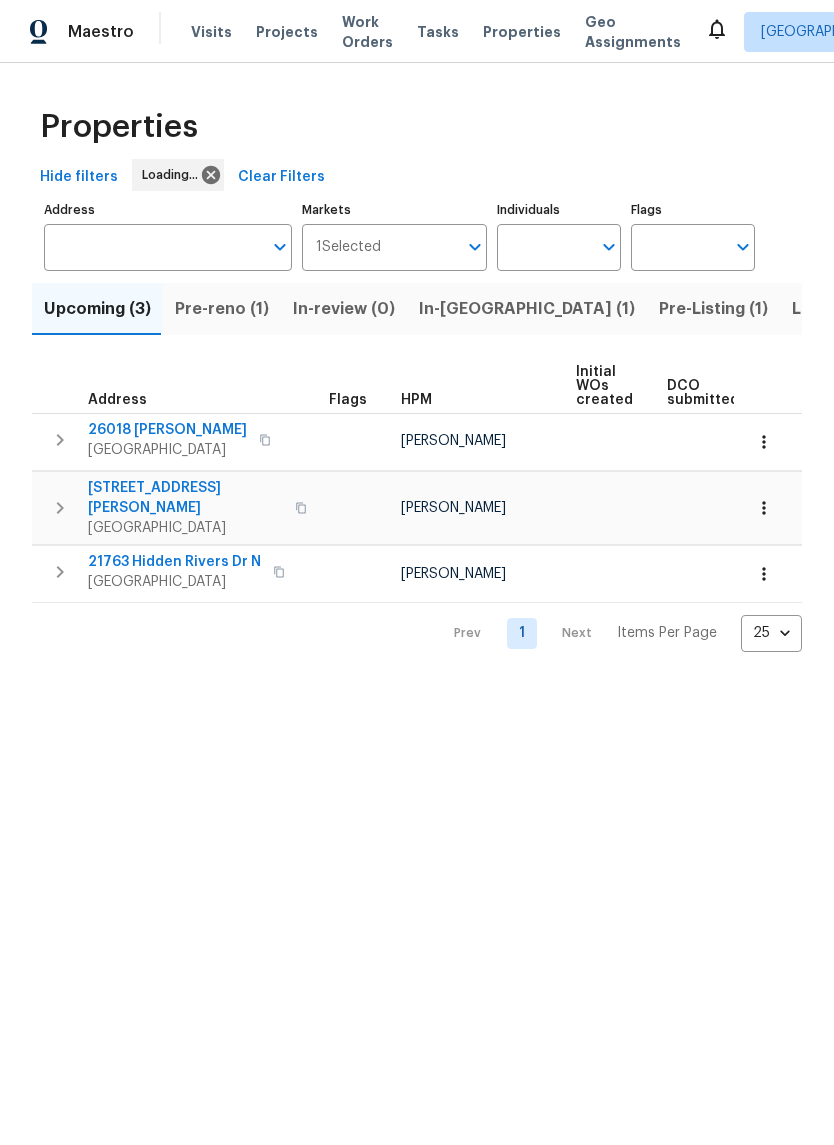 click 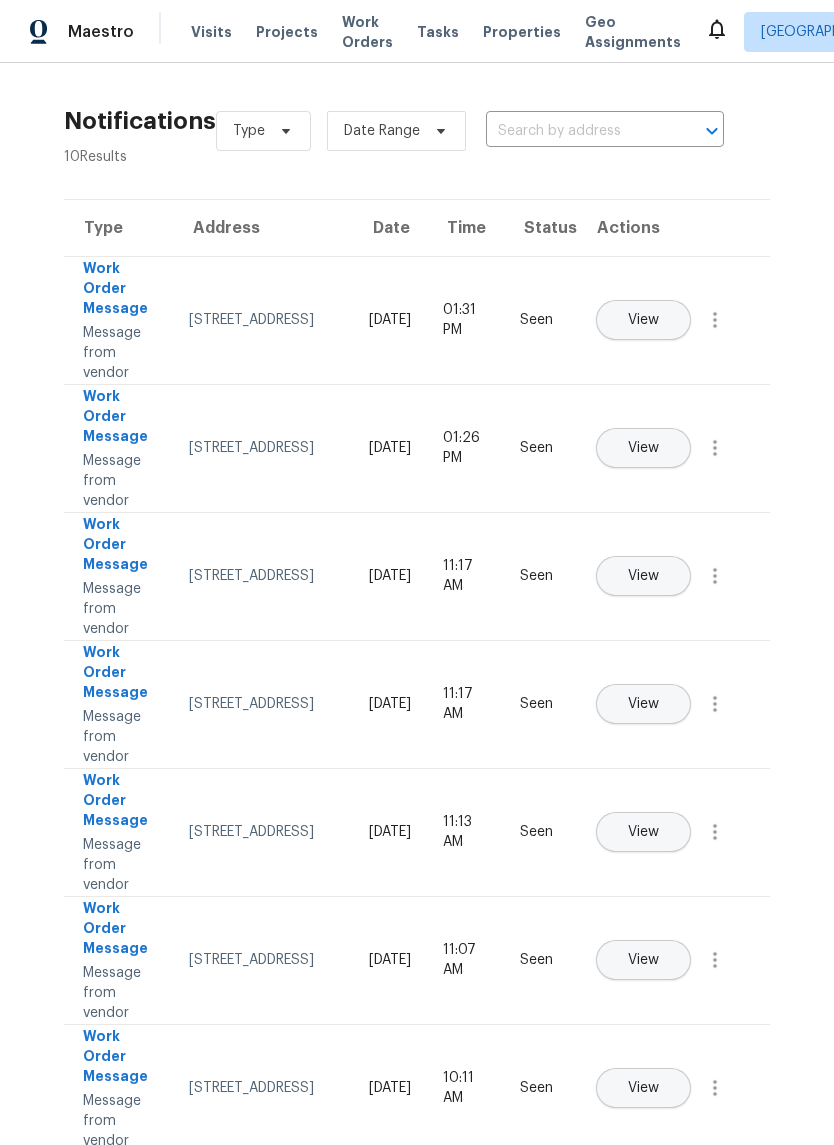 click on "View" at bounding box center [643, 320] 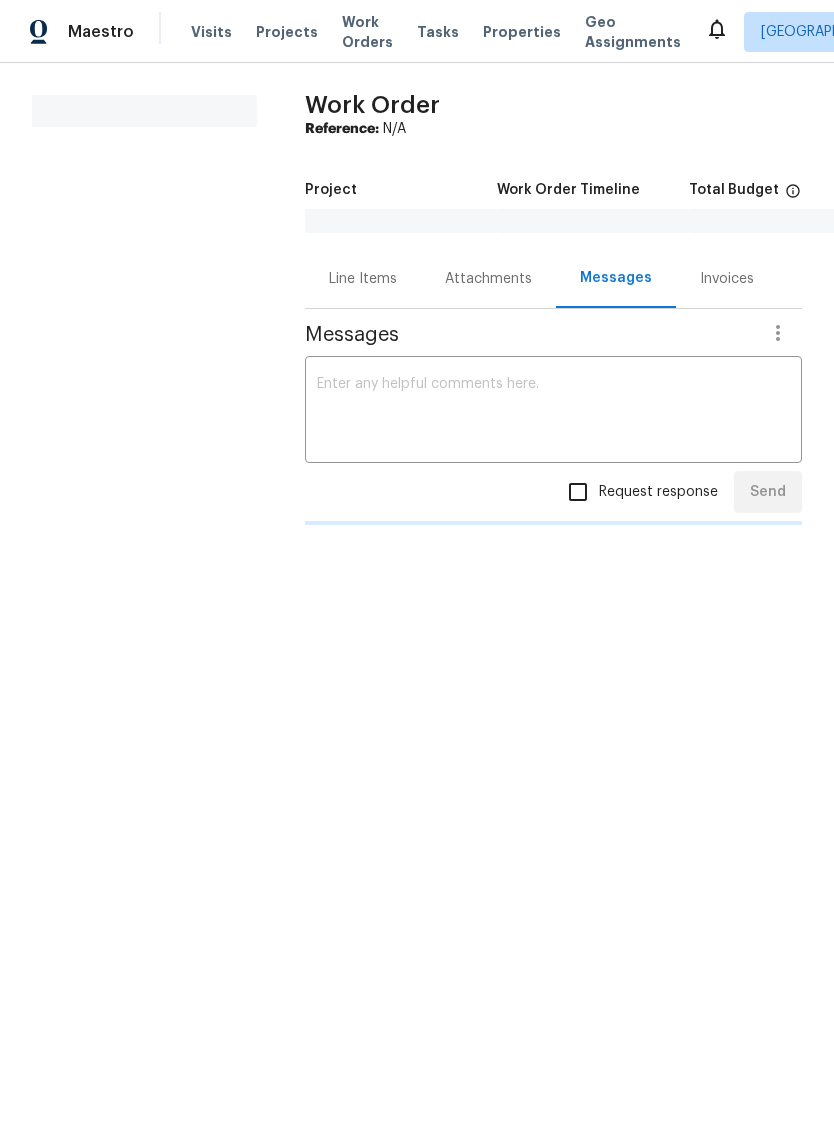 scroll, scrollTop: 0, scrollLeft: 0, axis: both 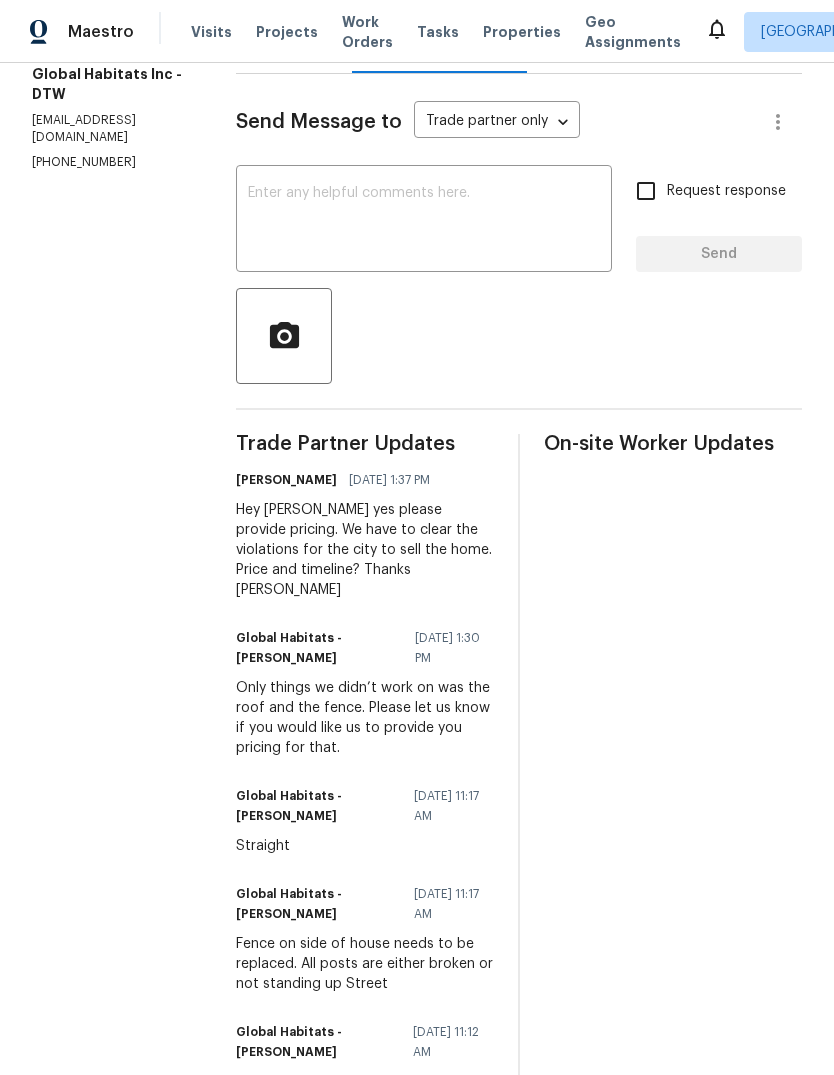 click on "Visits Projects Work Orders Tasks Properties Geo Assignments" at bounding box center [448, 32] 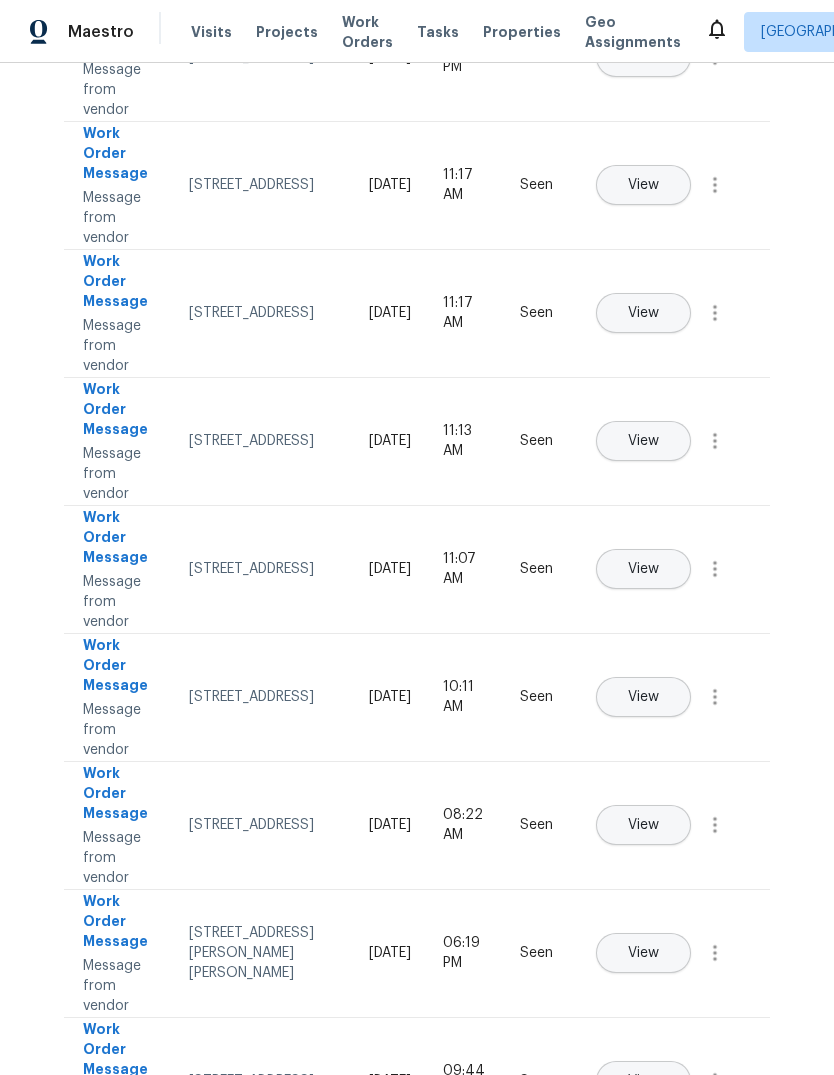 scroll, scrollTop: 397, scrollLeft: 0, axis: vertical 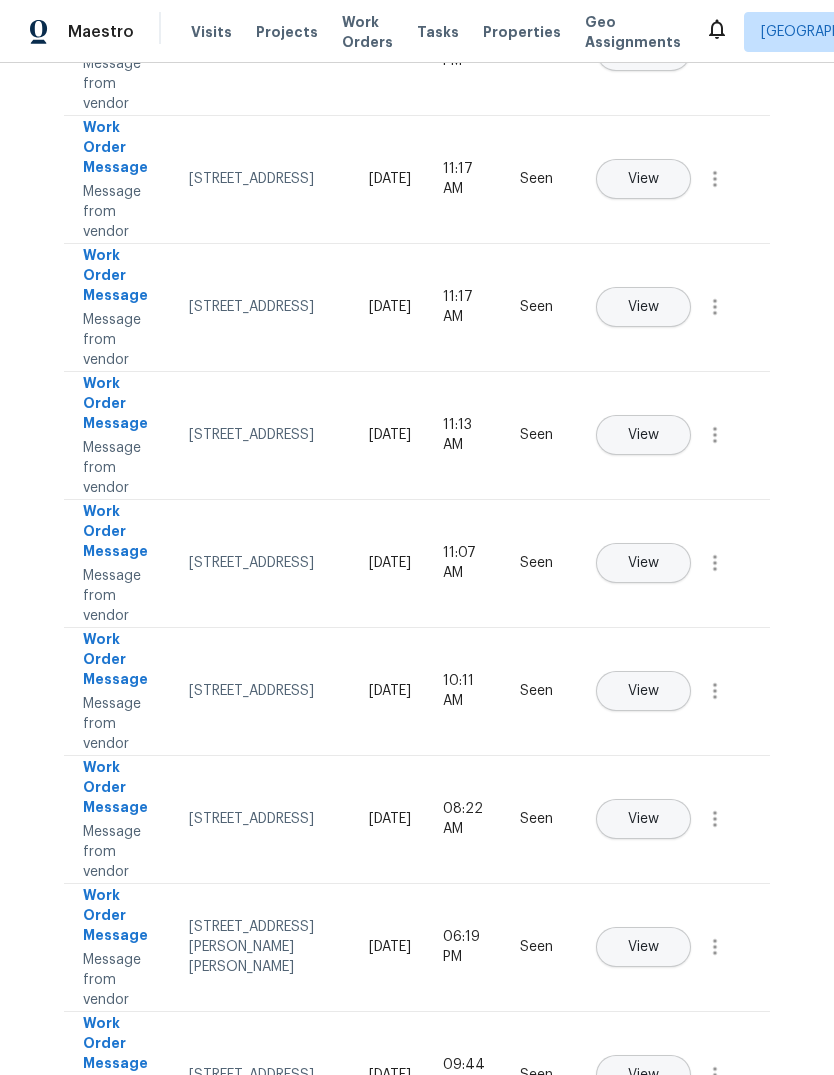 click on "View" at bounding box center [643, 691] 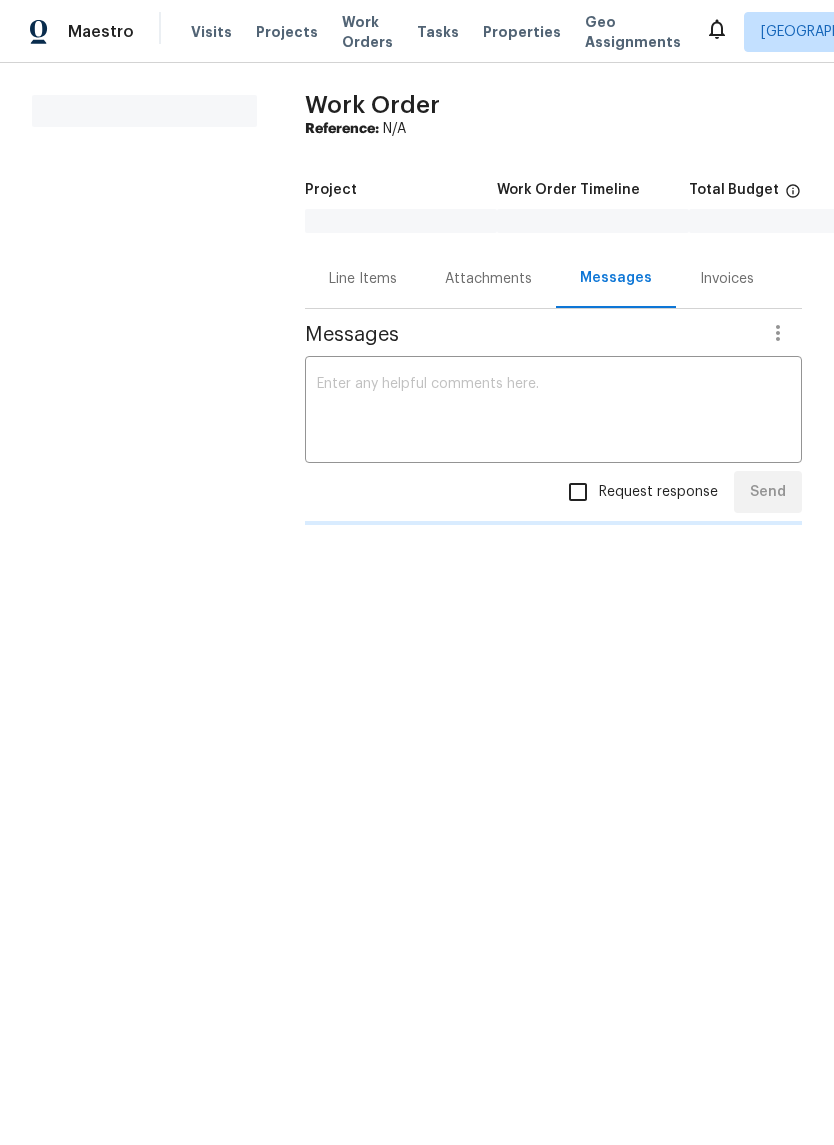 scroll, scrollTop: 0, scrollLeft: 0, axis: both 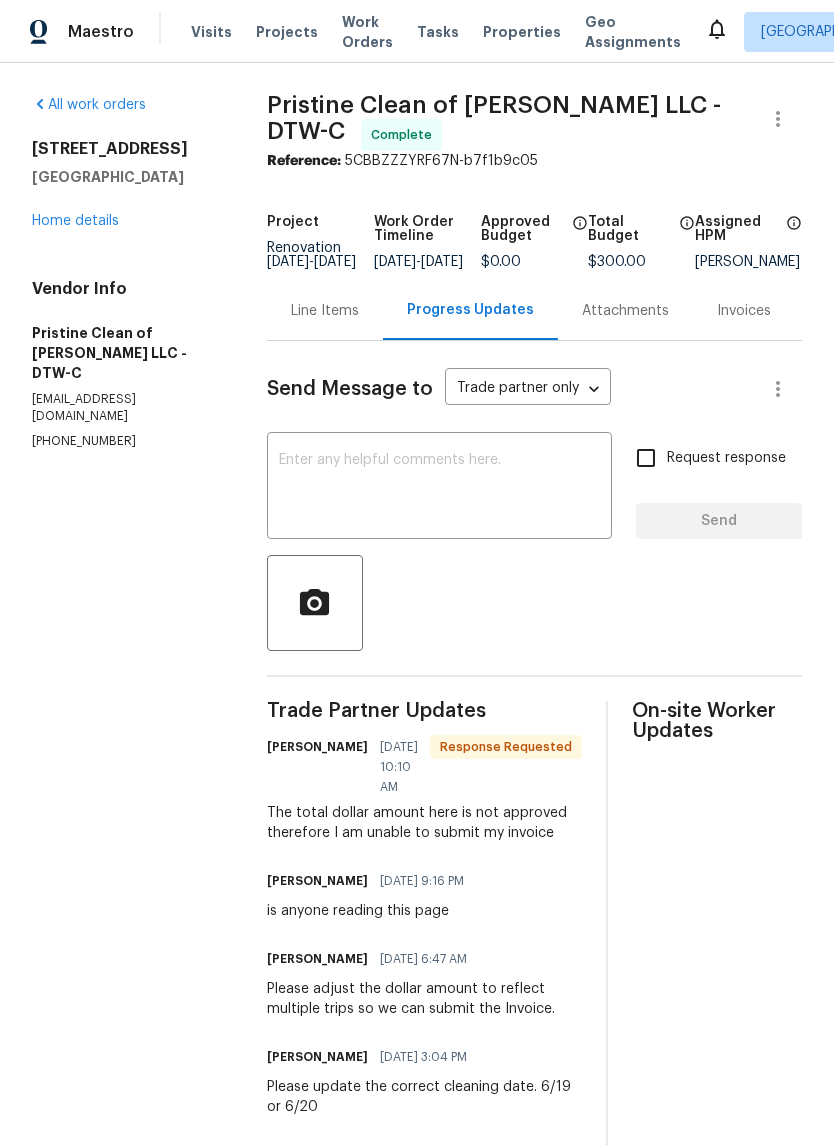 click on "Line Items" at bounding box center (325, 311) 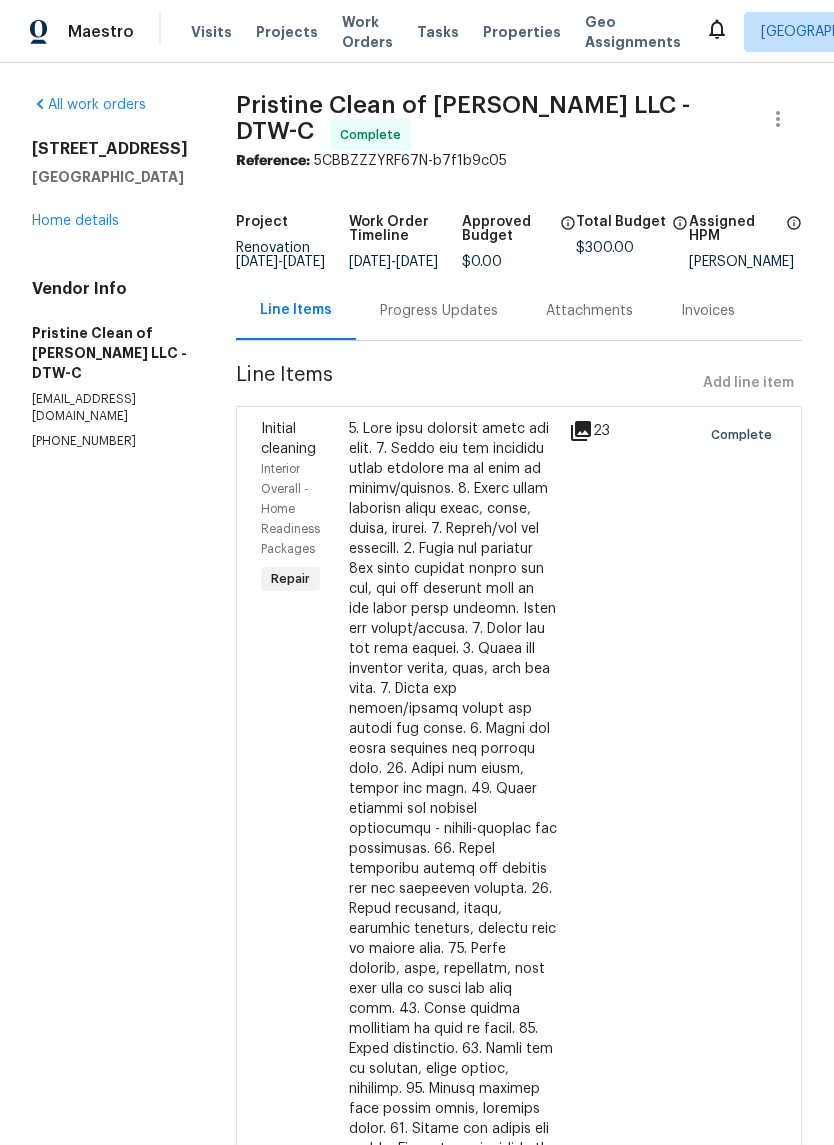 click on "Home details" at bounding box center [75, 221] 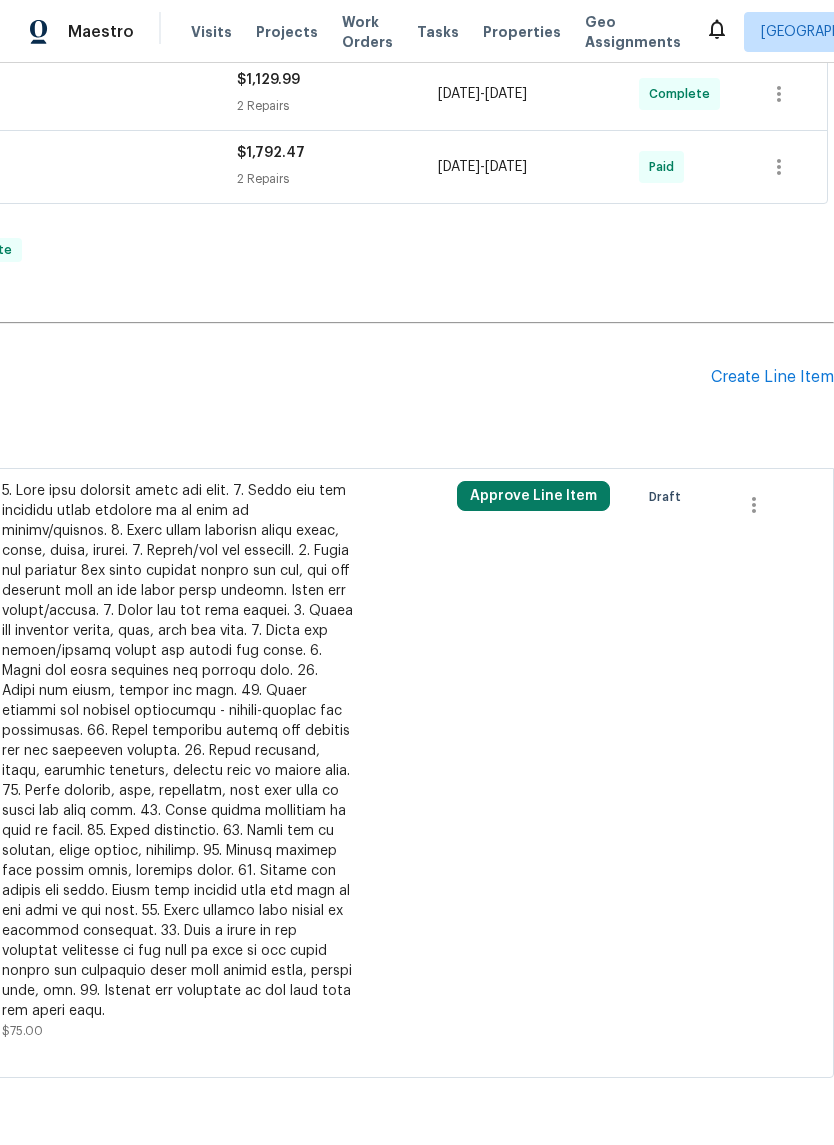 scroll, scrollTop: 535, scrollLeft: 296, axis: both 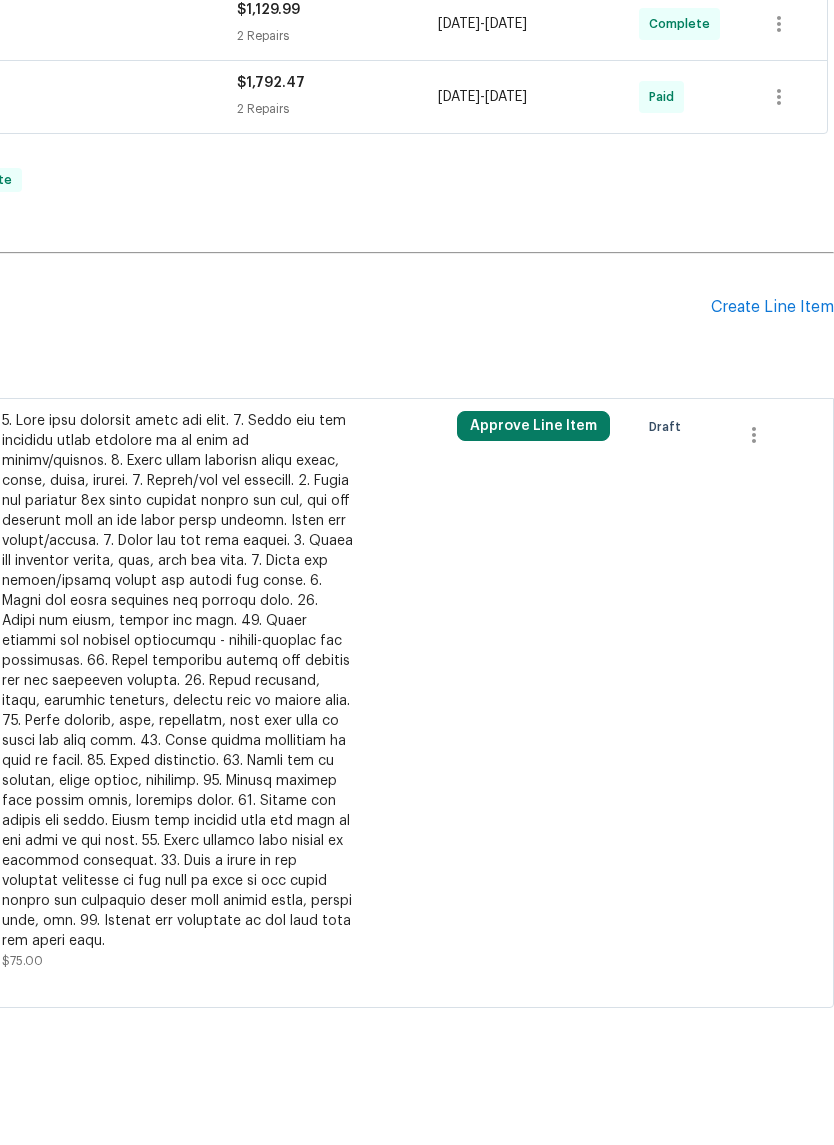 click on "Approve Line Item" at bounding box center [533, 496] 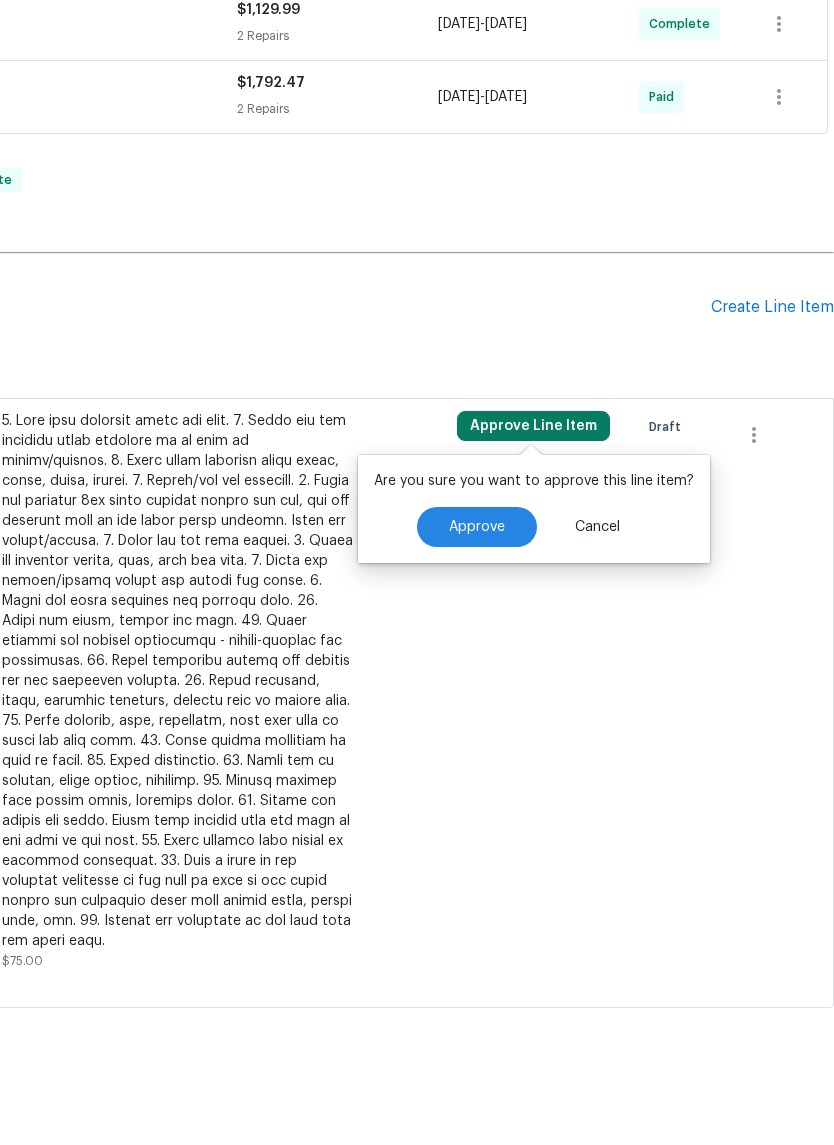 click on "Approve" at bounding box center (477, 597) 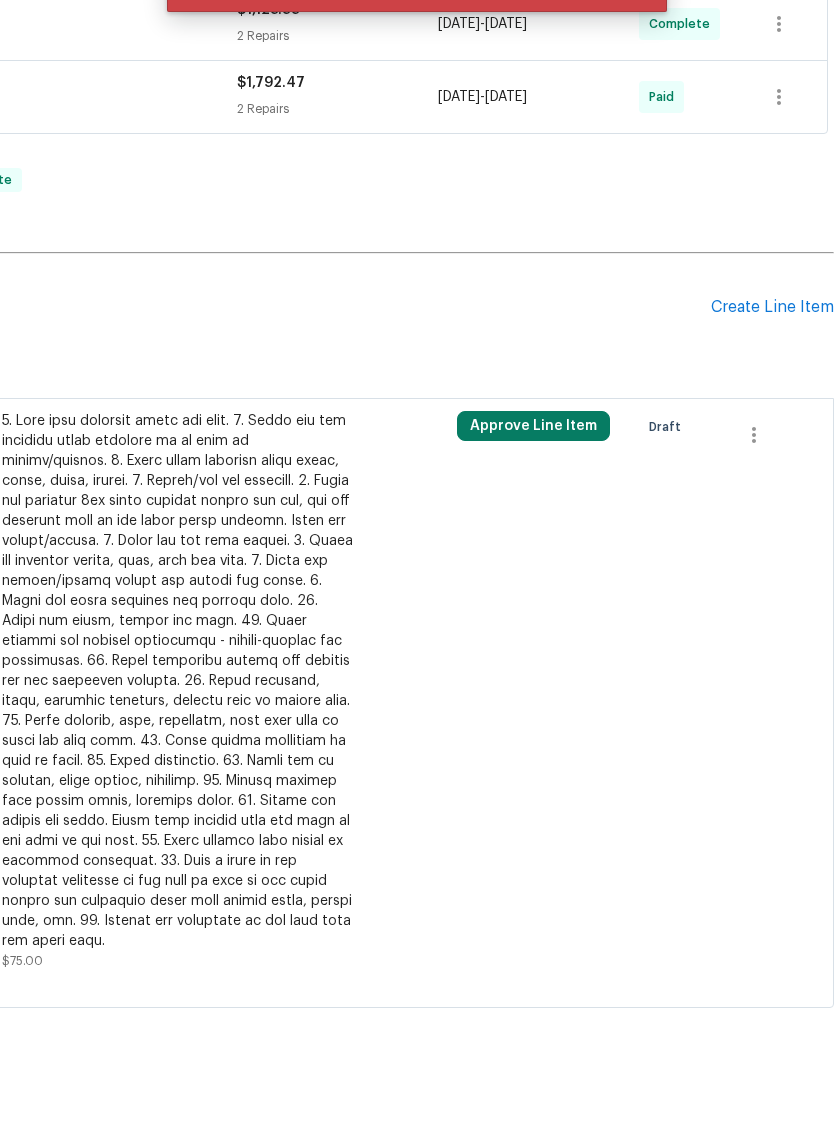 click on "Approve Line Item" at bounding box center [533, 496] 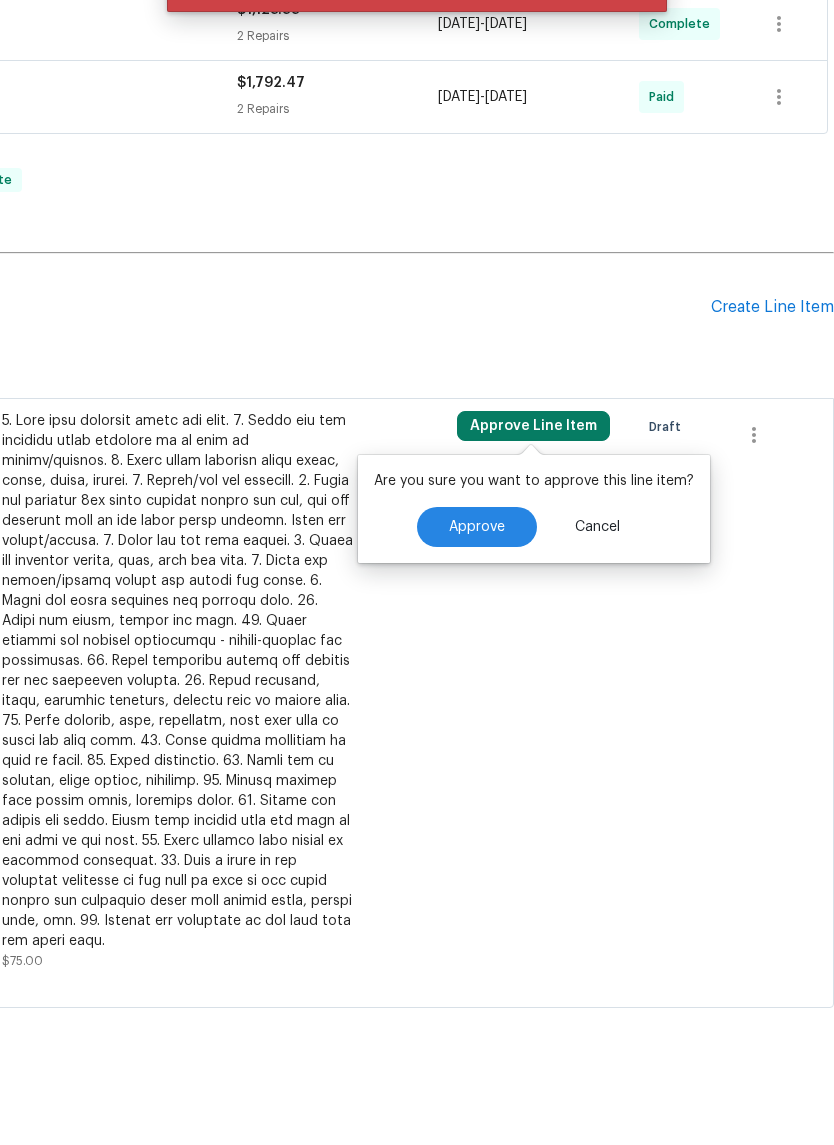 click on "Approve" at bounding box center [477, 597] 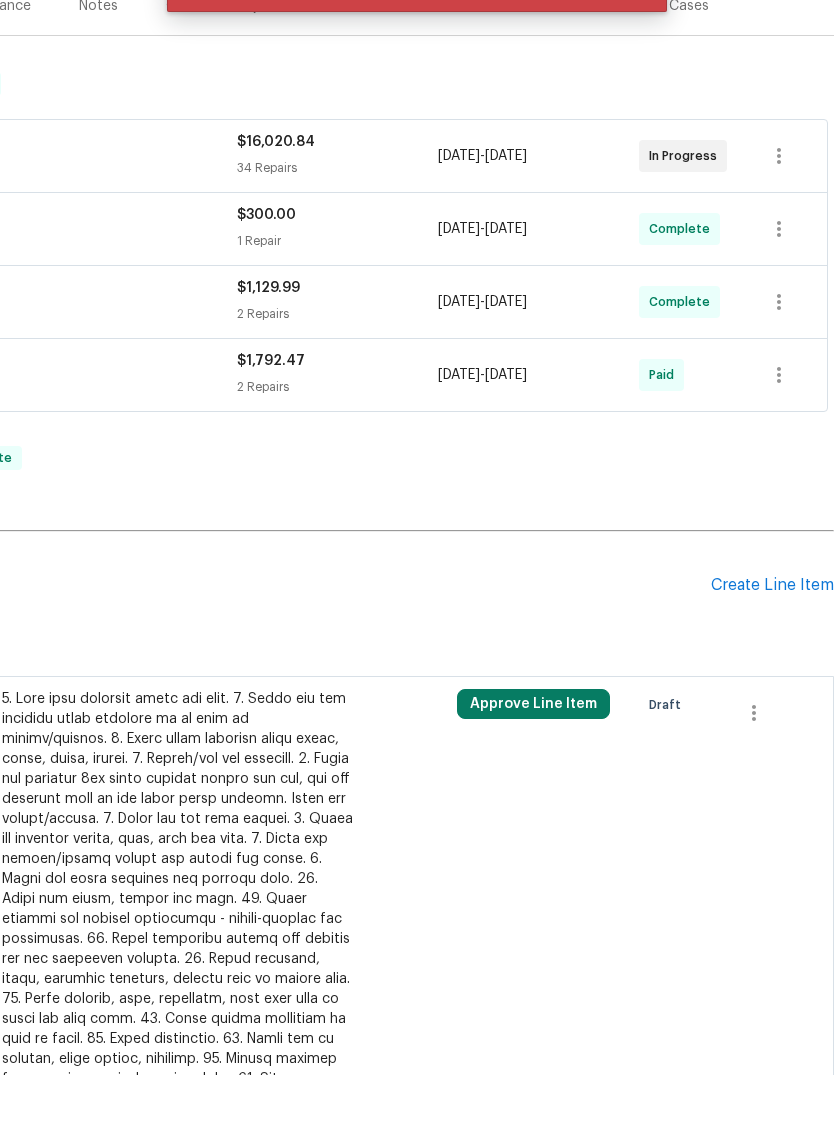 scroll, scrollTop: 257, scrollLeft: 296, axis: both 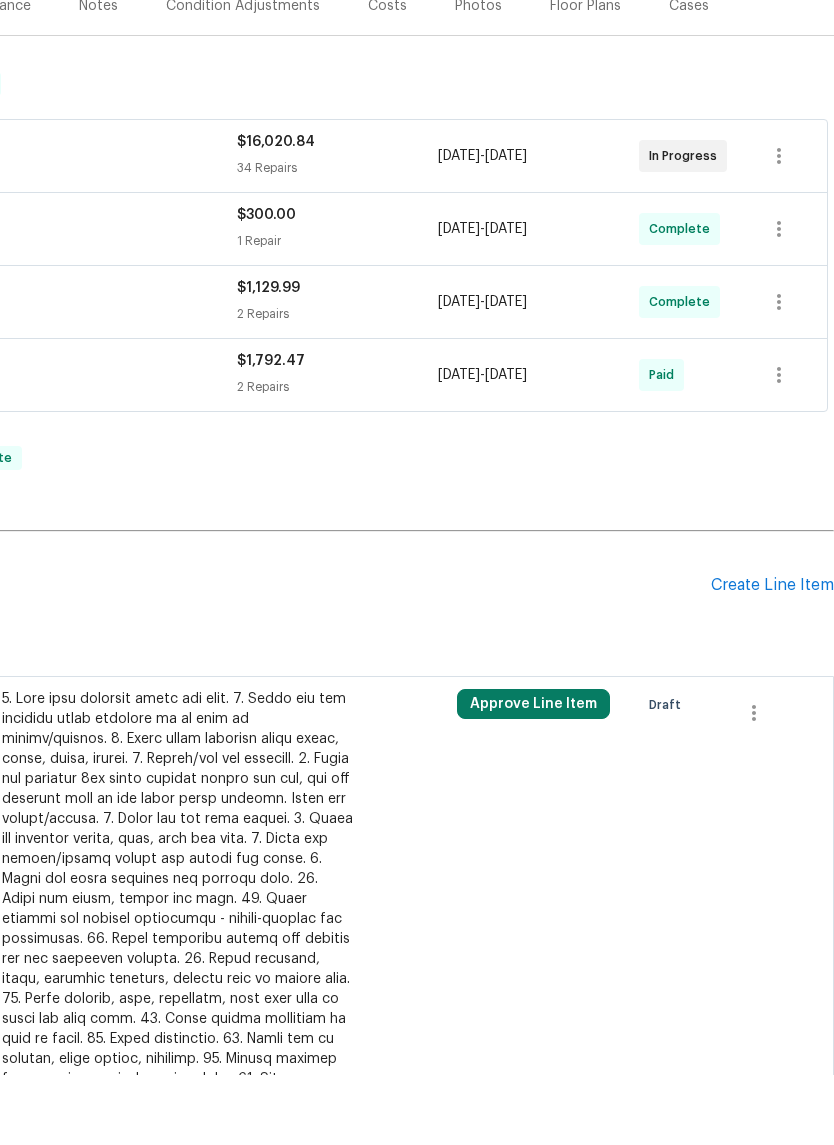 click on "Create Line Item" at bounding box center (772, 655) 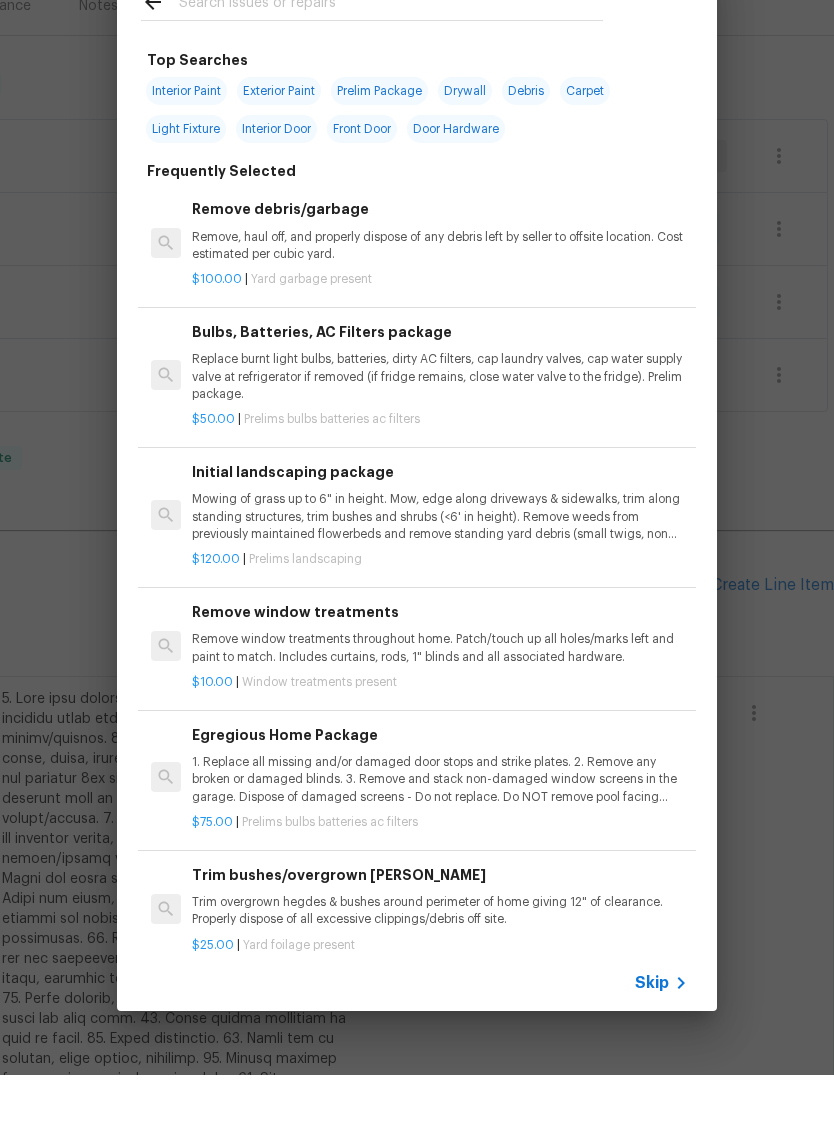 click at bounding box center [391, 75] 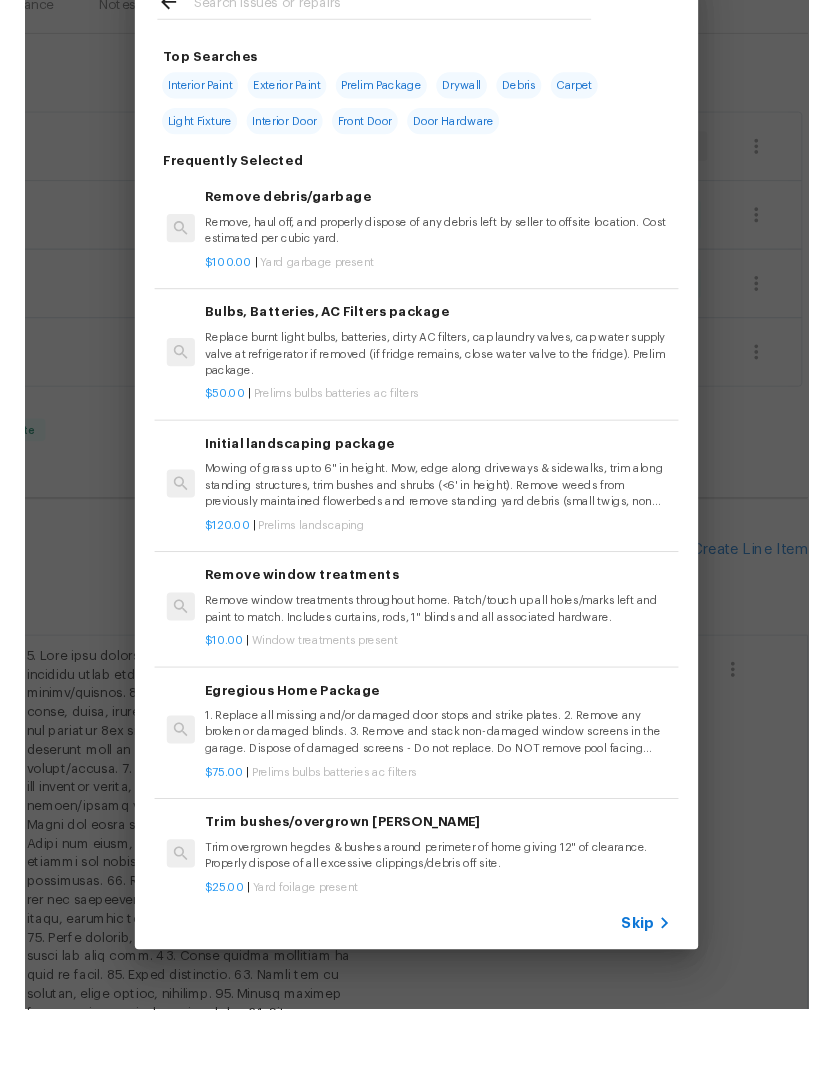 scroll, scrollTop: 0, scrollLeft: 0, axis: both 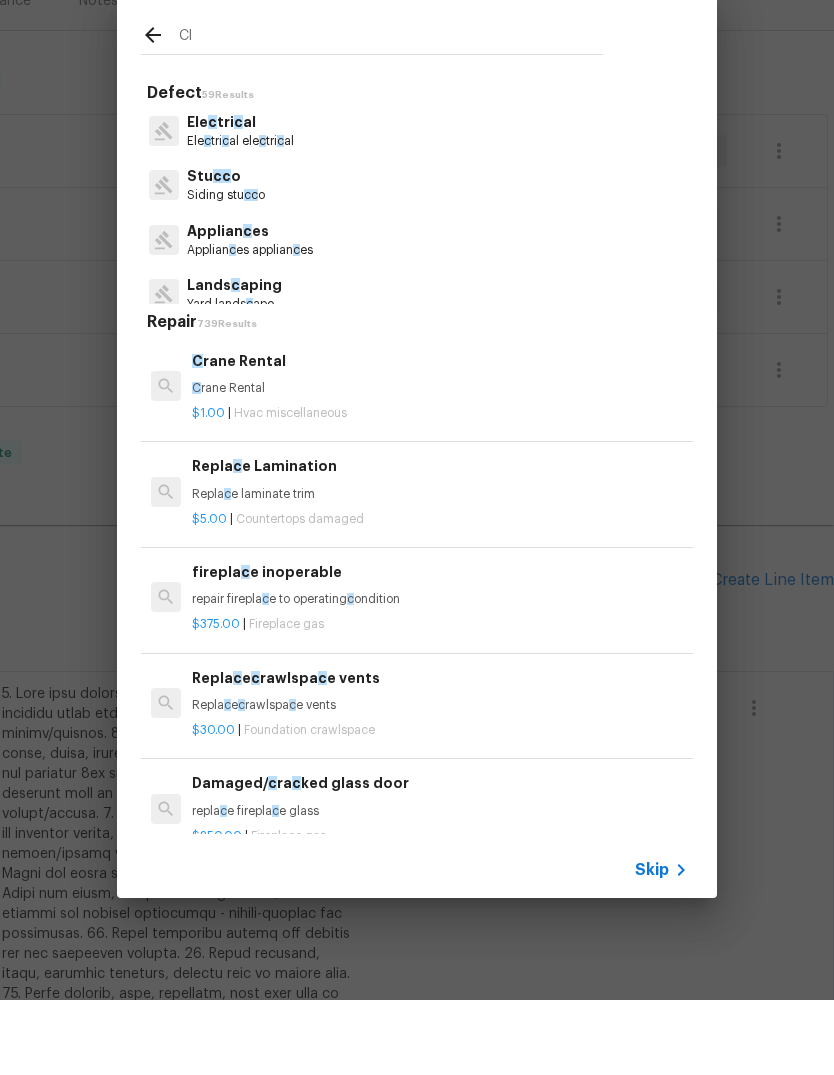 type on "Cle" 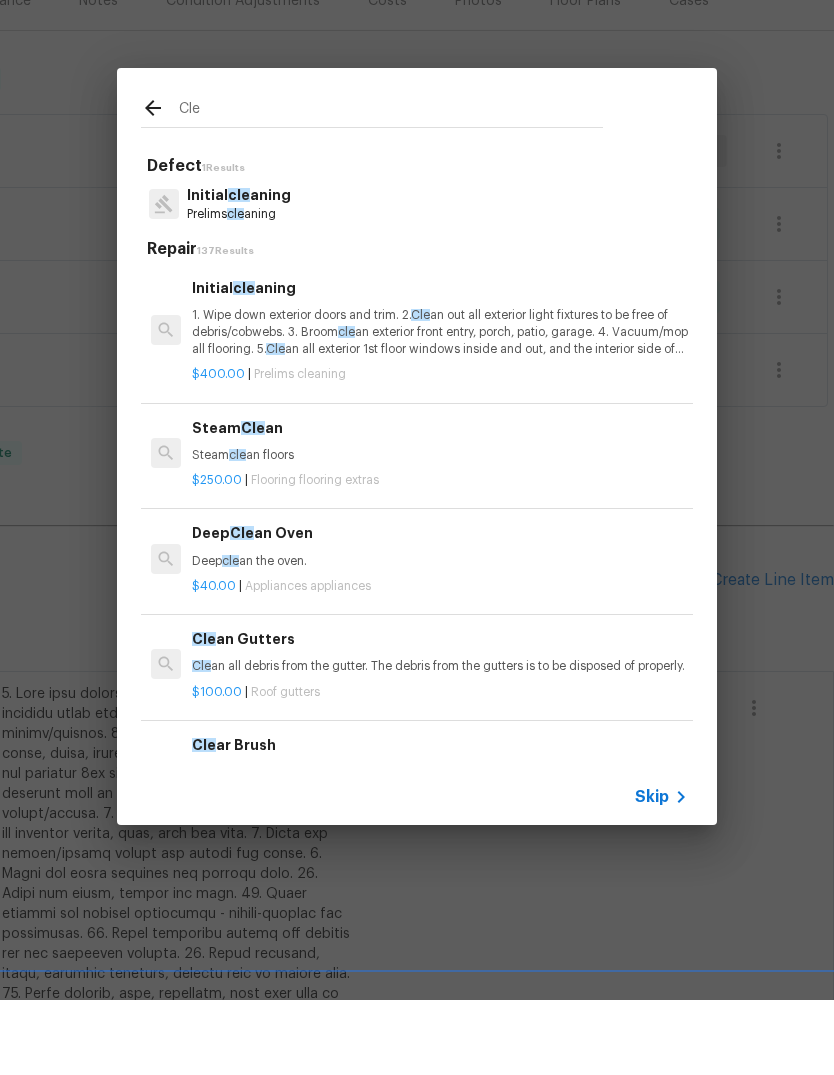 click on "1. Wipe down exterior doors and trim. 2.  Cle an out all exterior light fixtures to be free of debris/cobwebs. 3. Broom  cle an exterior front entry, porch, patio, garage. 4. Vacuum/mop all flooring. 5.  Cle an all exterior 1st floor windows inside and out, and the interior side of all above grade windows.  Cle an all tracks/frames. 6.  Cle an all air vent grills. 7.  Cle an all interior window, base, sill and trim. 8.  Cle an all switch/outlet plates and remove any paint. 9.  Cle an all light fixtures and ceiling fans. 10.  Cle an all doors, frames and trim. 11.  Cle an kitchen and laundry appliances - inside-outside and underneath. 12.  Cle an cabinetry inside and outside and top including drawers. 13.  Cle an counters, sinks, plumbing fixtures, toilets seat to remain down. 14.  Cle an showers, tubs, surrounds, wall tile free of grime and soap scum. 15.  Cle an window coverings if left in place. 16.  Cle an baseboards. 17.  Cle" at bounding box center [440, 407] 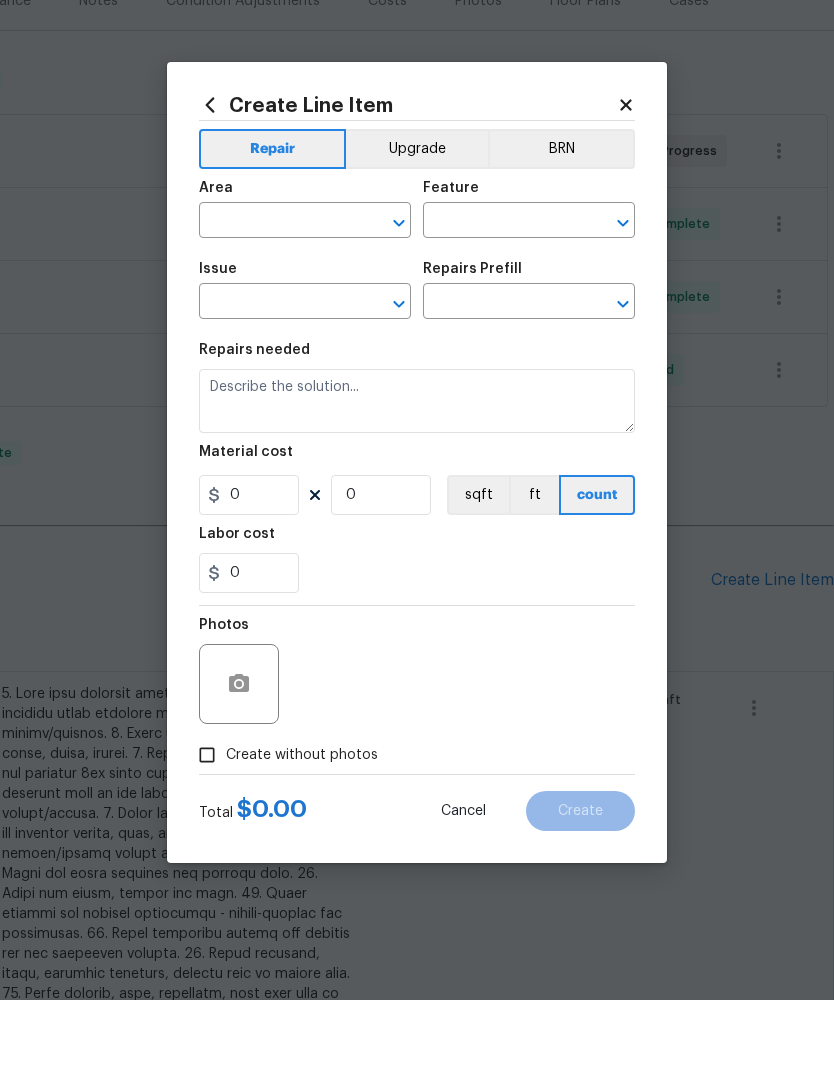 type on "Home Readiness Packages" 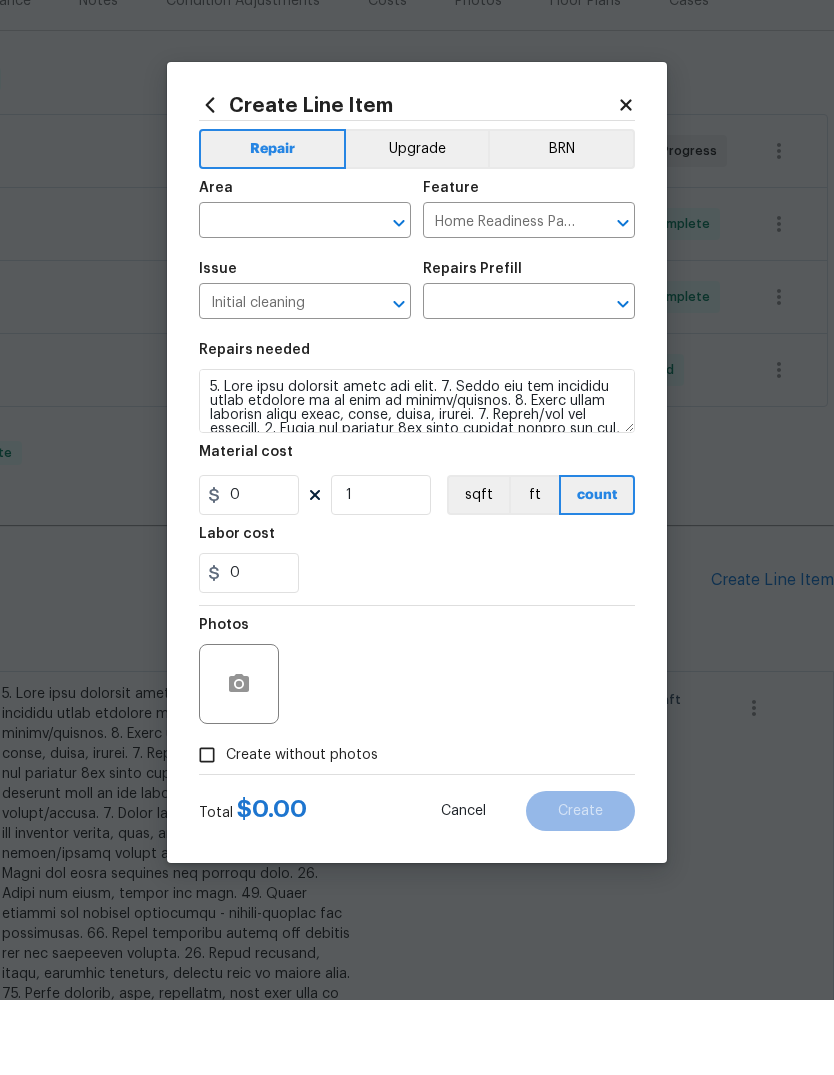 type on "Initial cleaning $400.00" 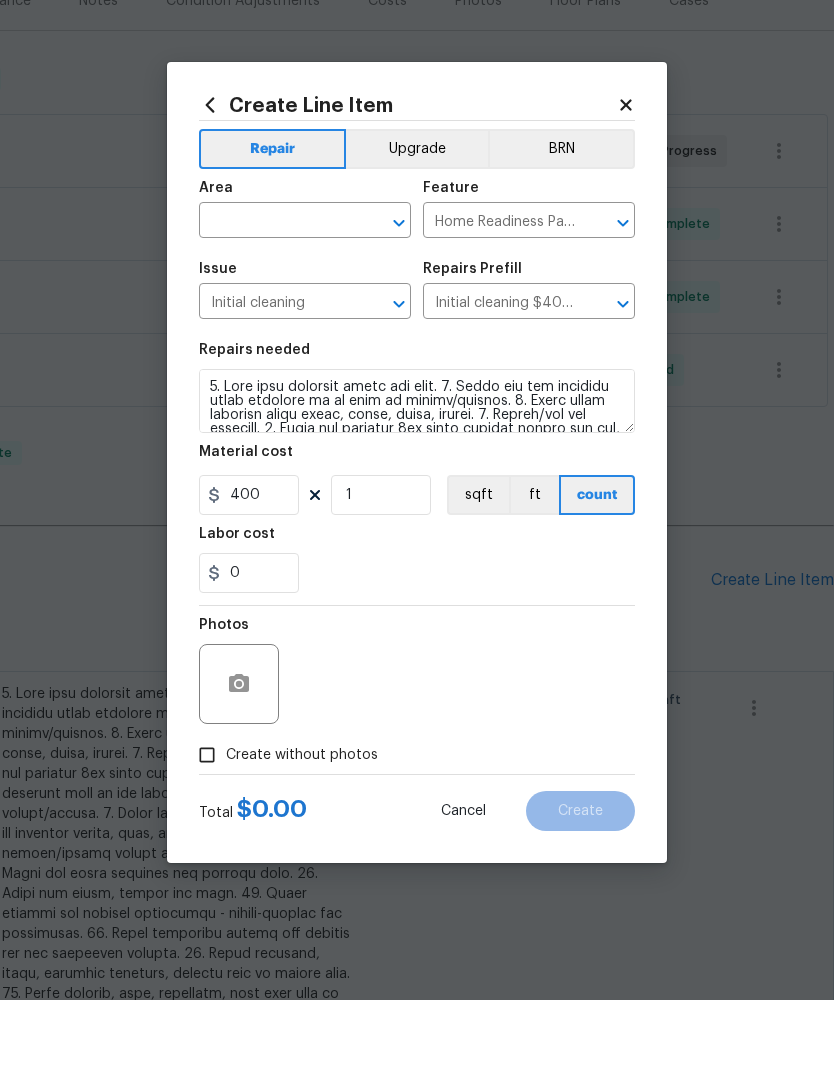 scroll, scrollTop: 75, scrollLeft: 0, axis: vertical 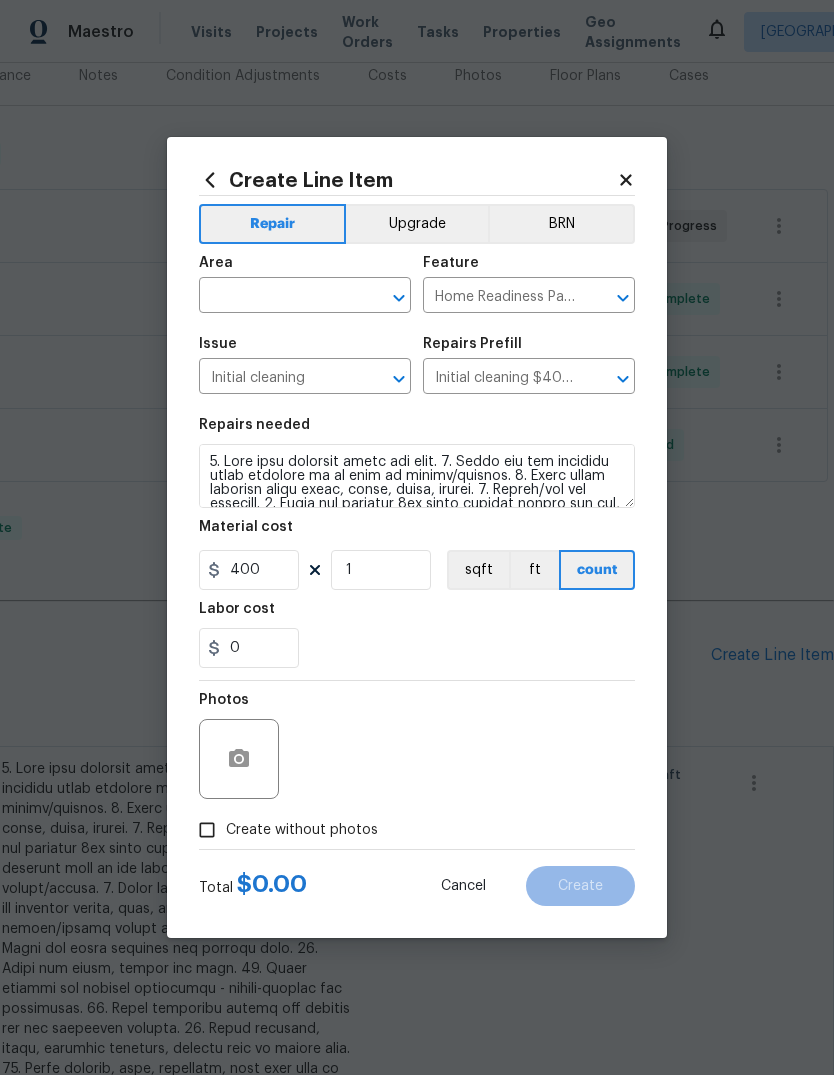 click on "Area" at bounding box center [305, 269] 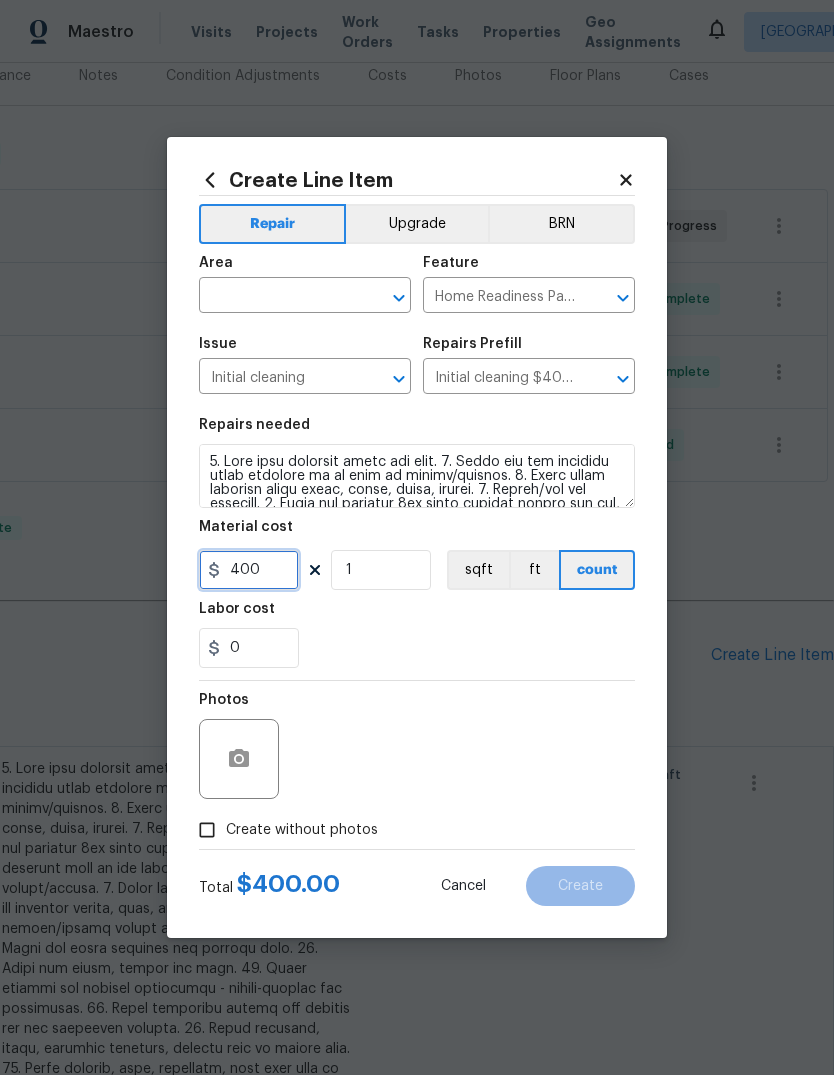 click on "400" at bounding box center [249, 570] 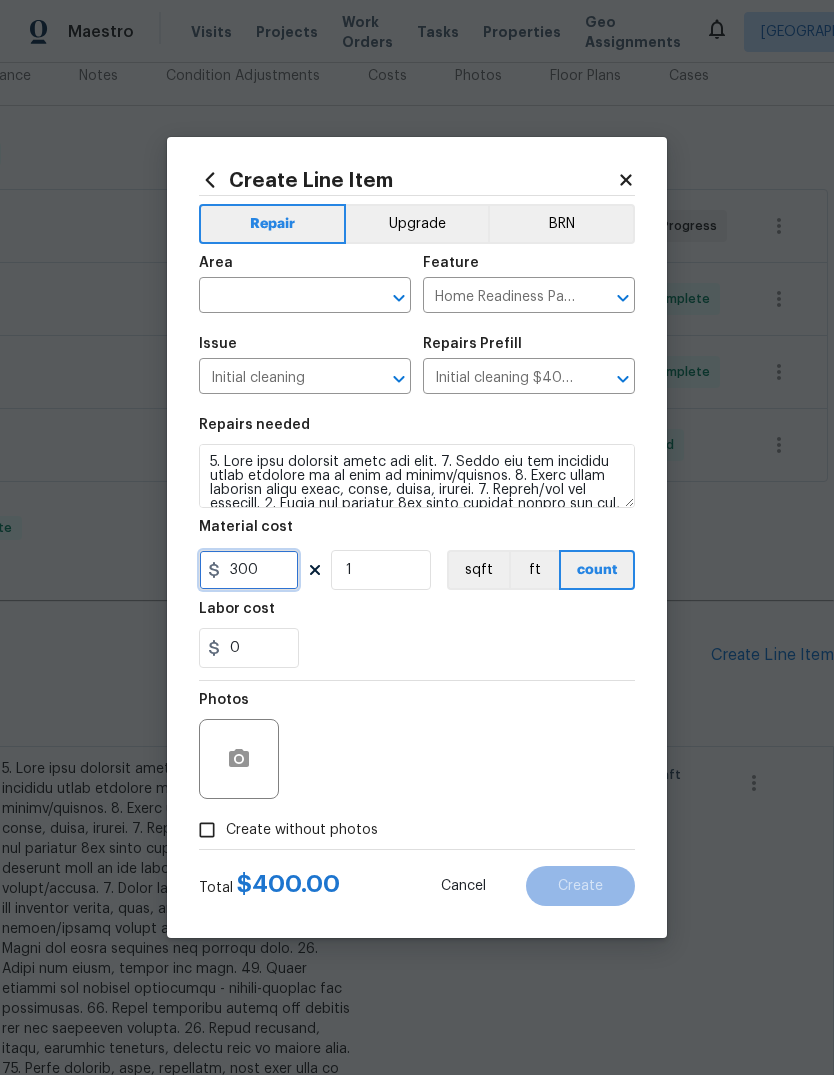 type on "300" 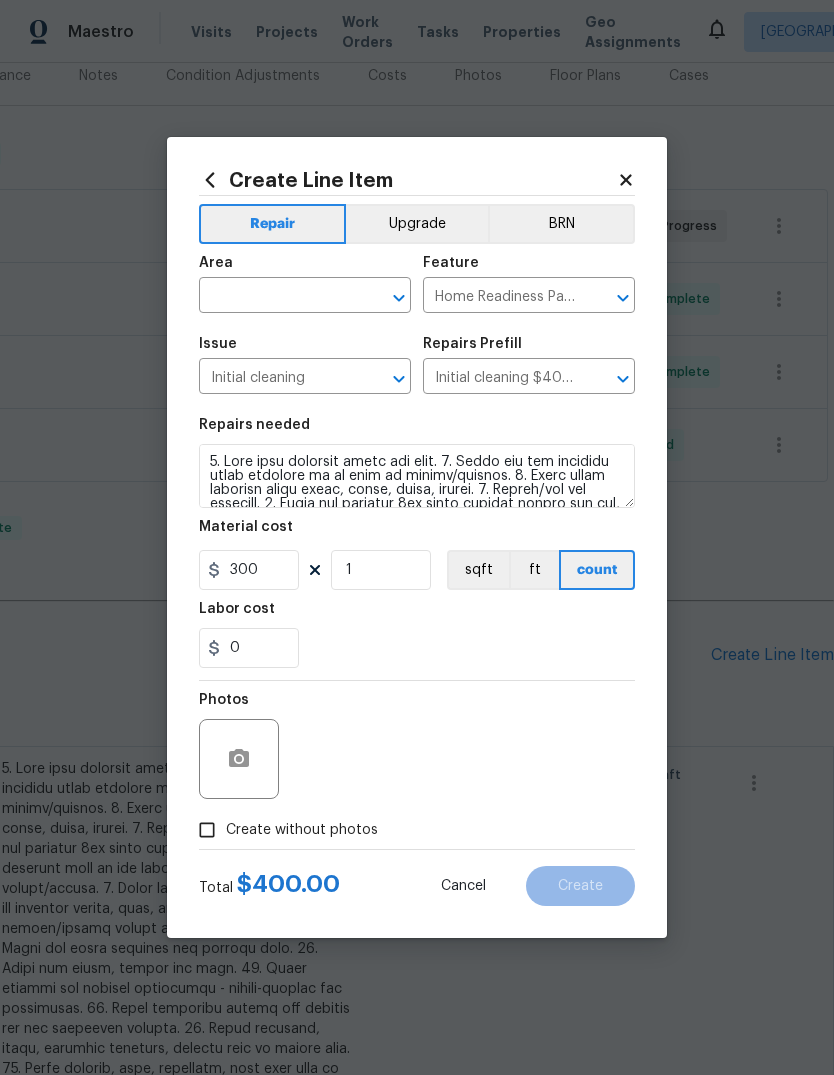 click at bounding box center [277, 297] 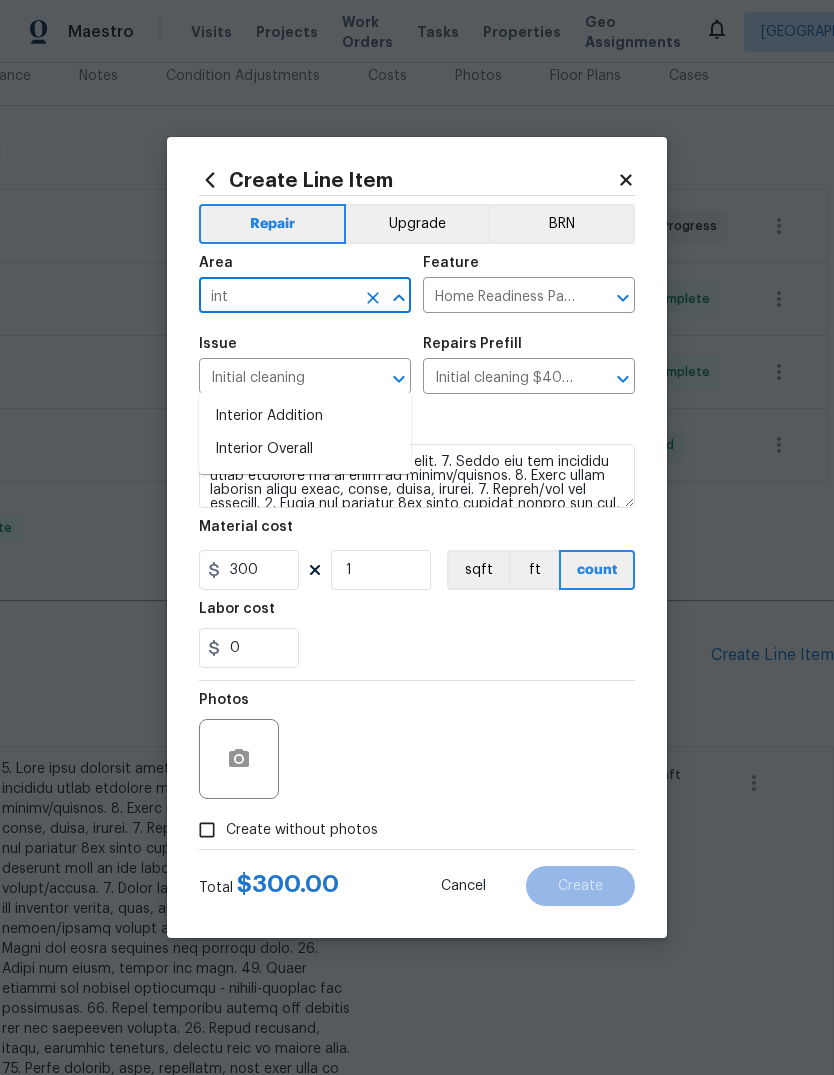 click on "Interior Overall" at bounding box center (305, 449) 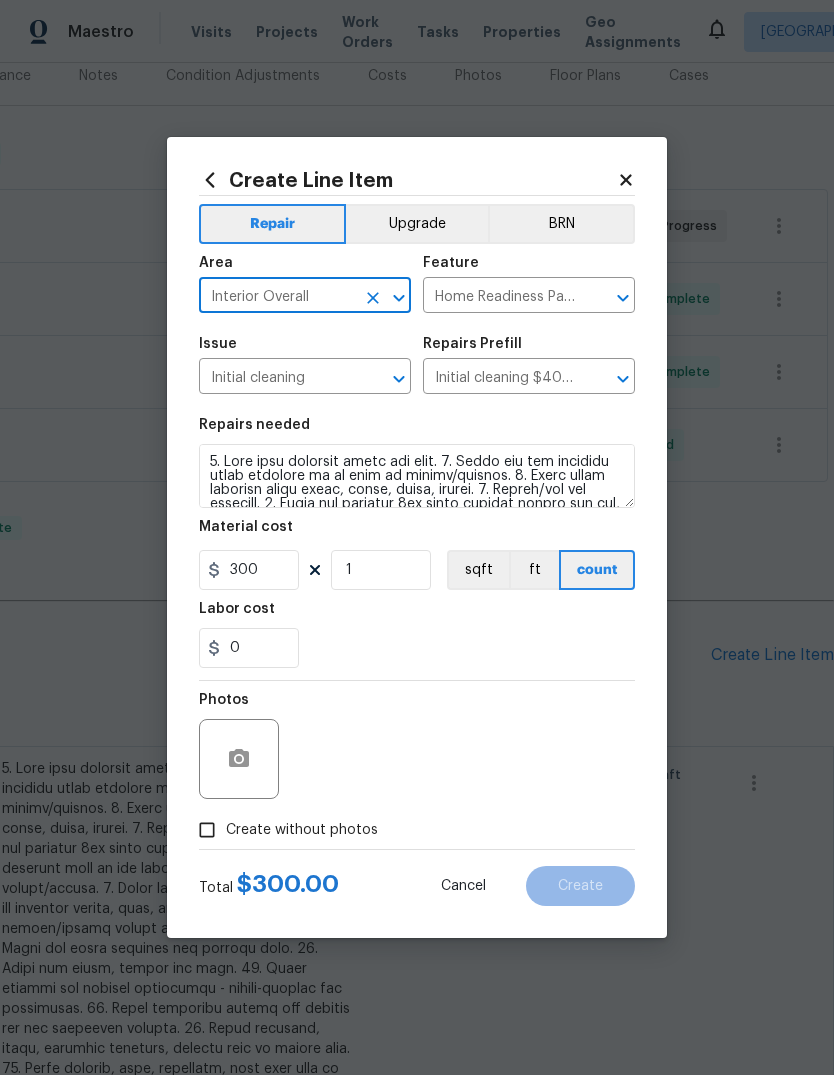 click on "0" at bounding box center [417, 648] 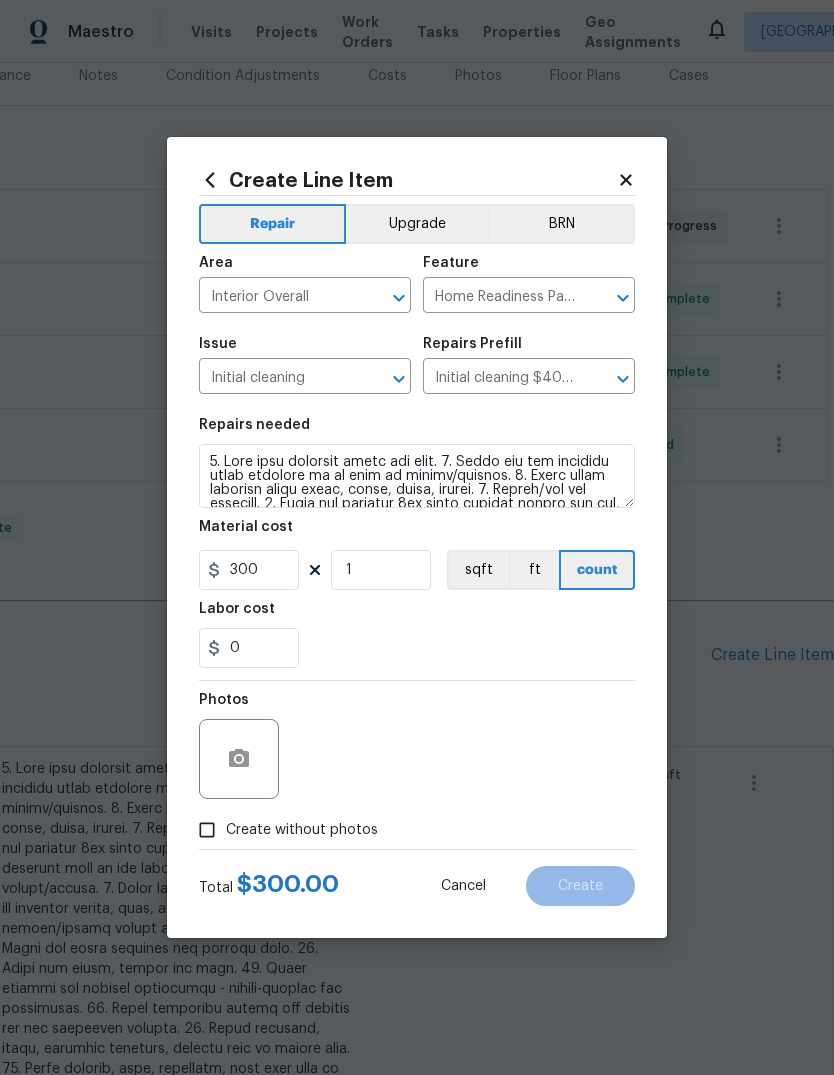 click on "Create without photos" at bounding box center [302, 830] 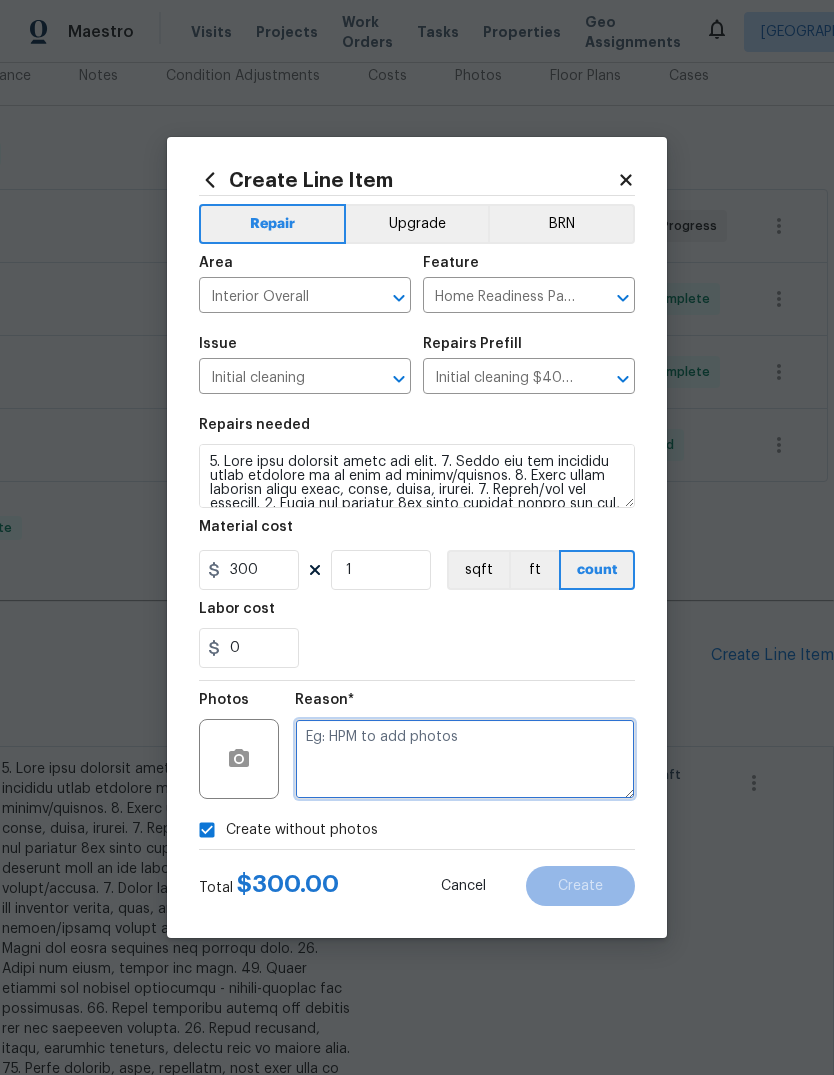 click at bounding box center [465, 759] 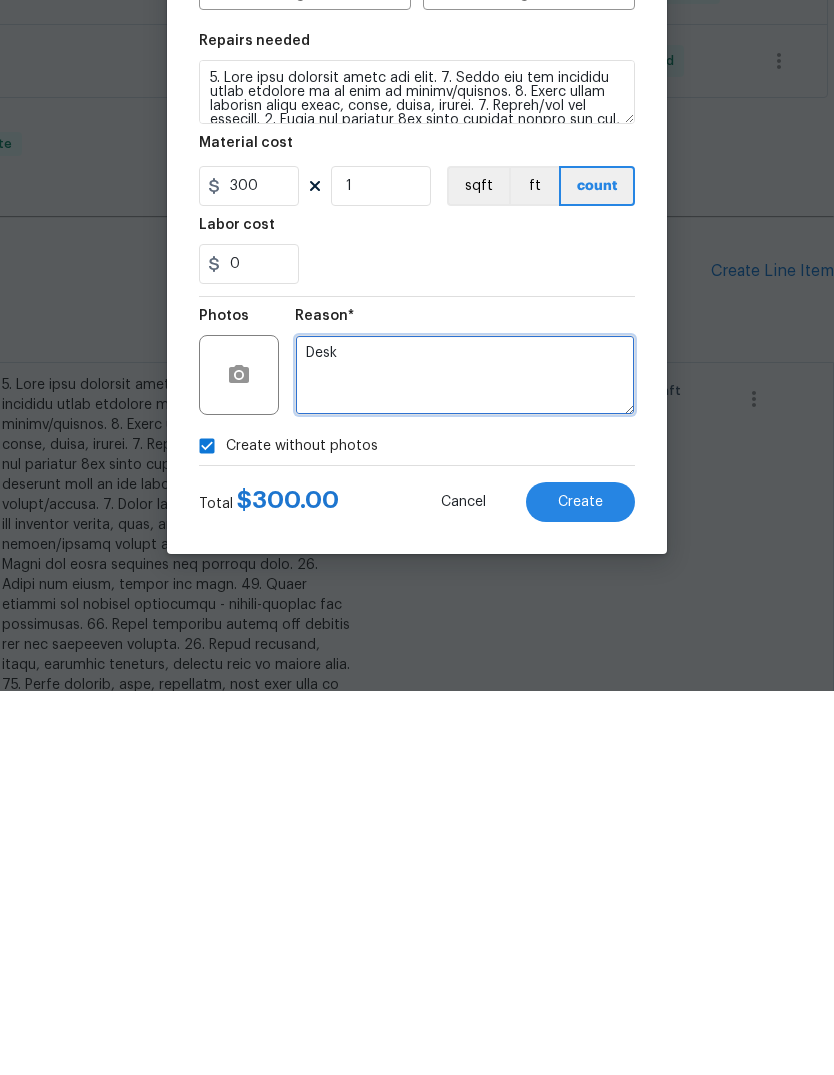 type on "Desk" 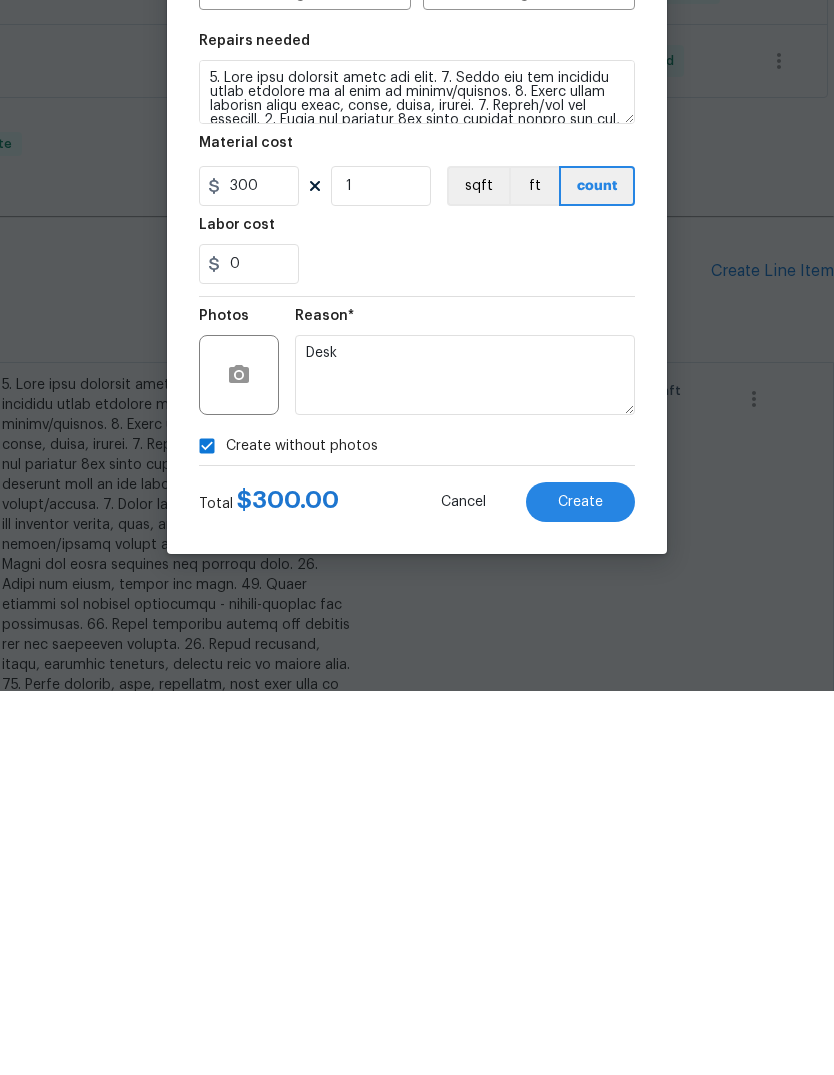 click on "Create" at bounding box center (580, 886) 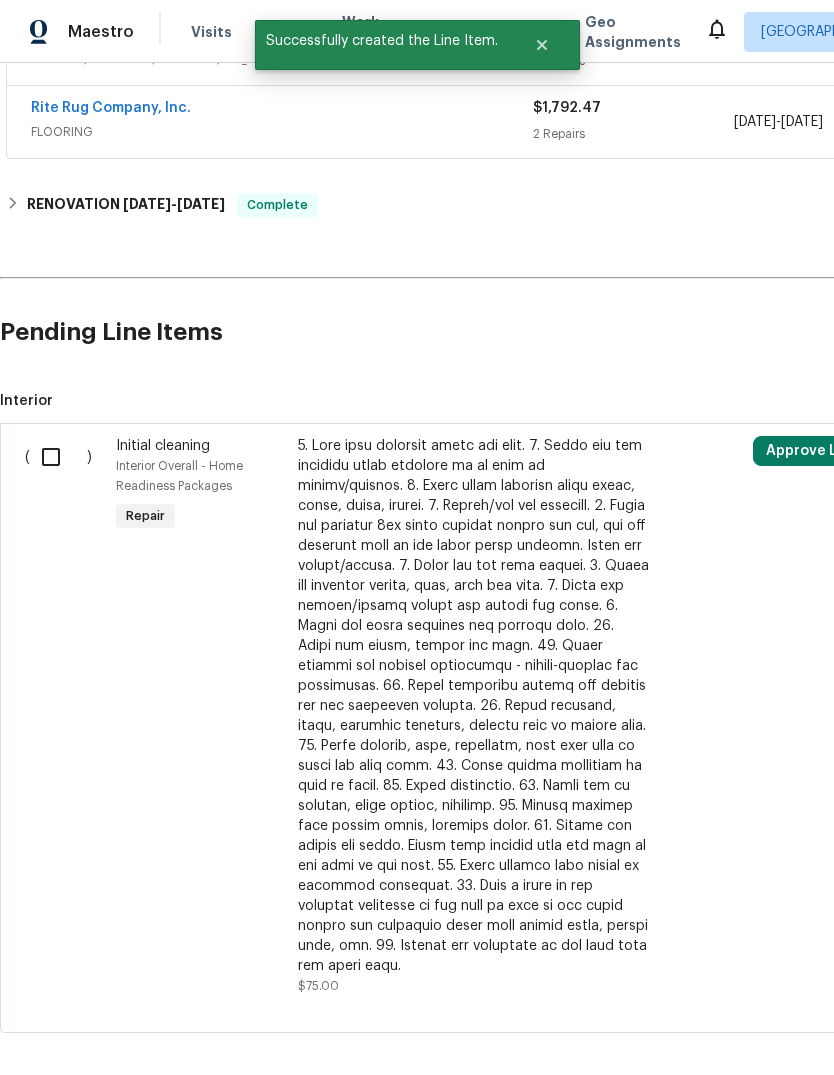 scroll, scrollTop: 579, scrollLeft: 0, axis: vertical 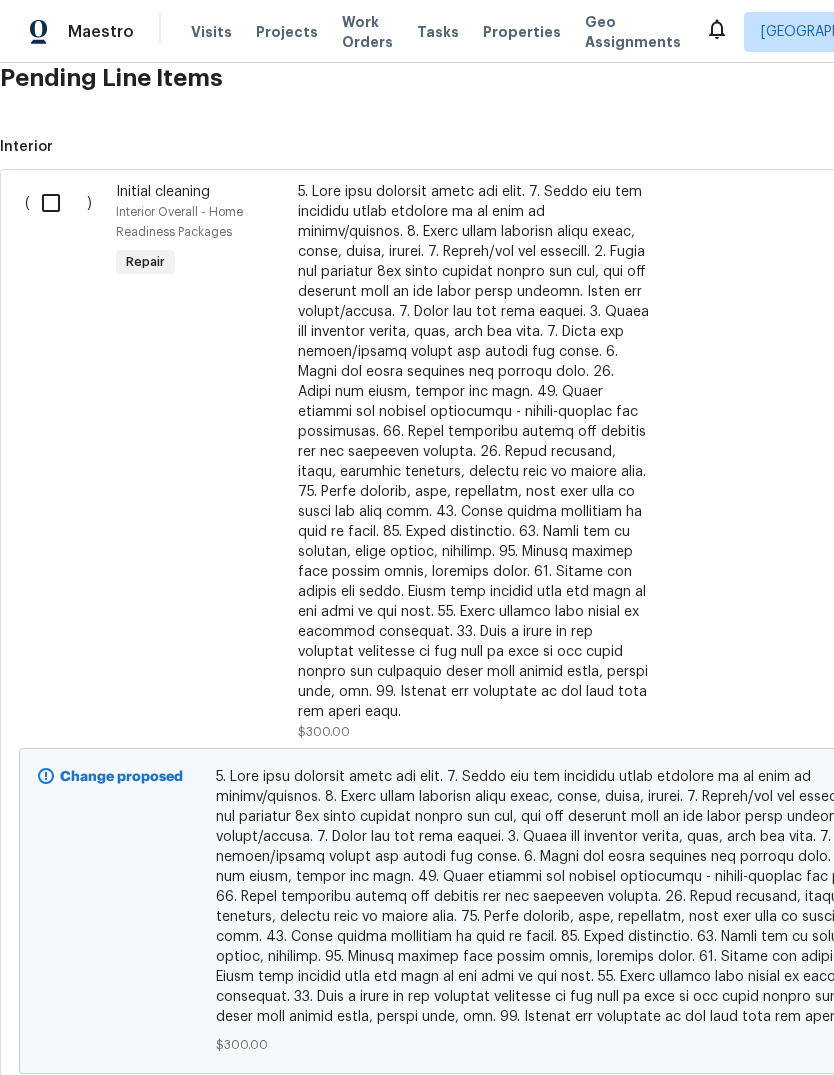 click at bounding box center (565, 897) 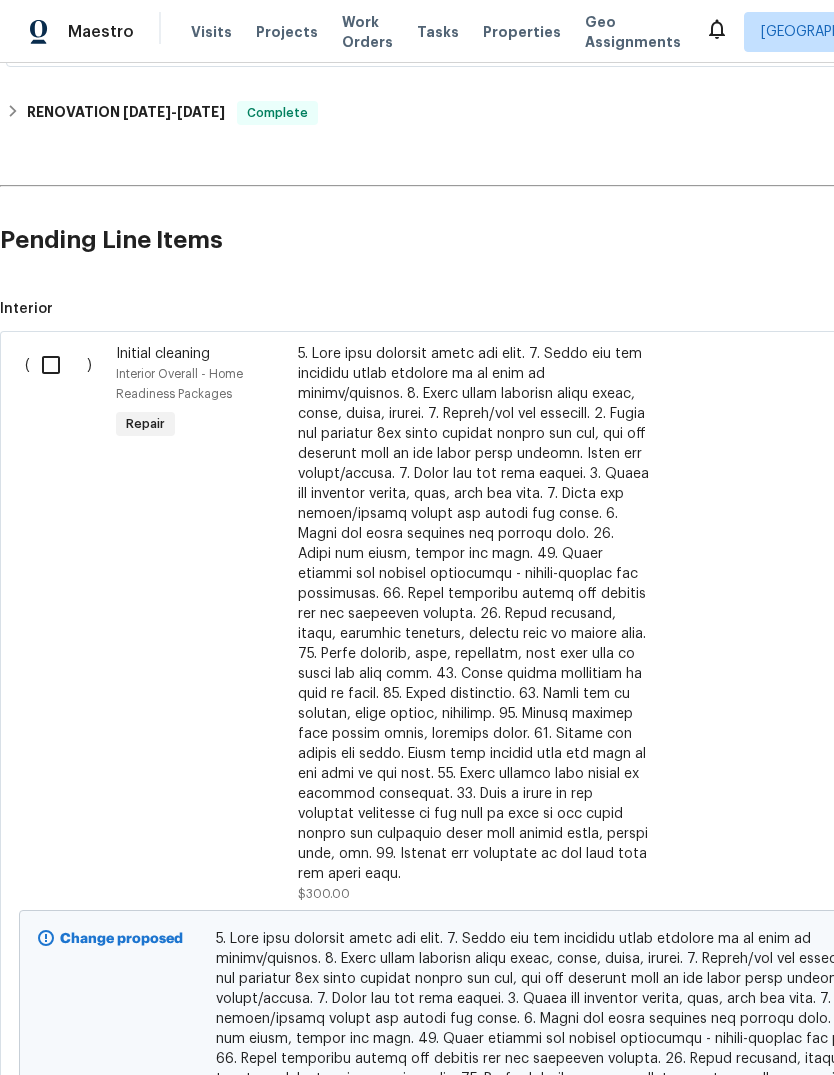 scroll, scrollTop: 668, scrollLeft: 0, axis: vertical 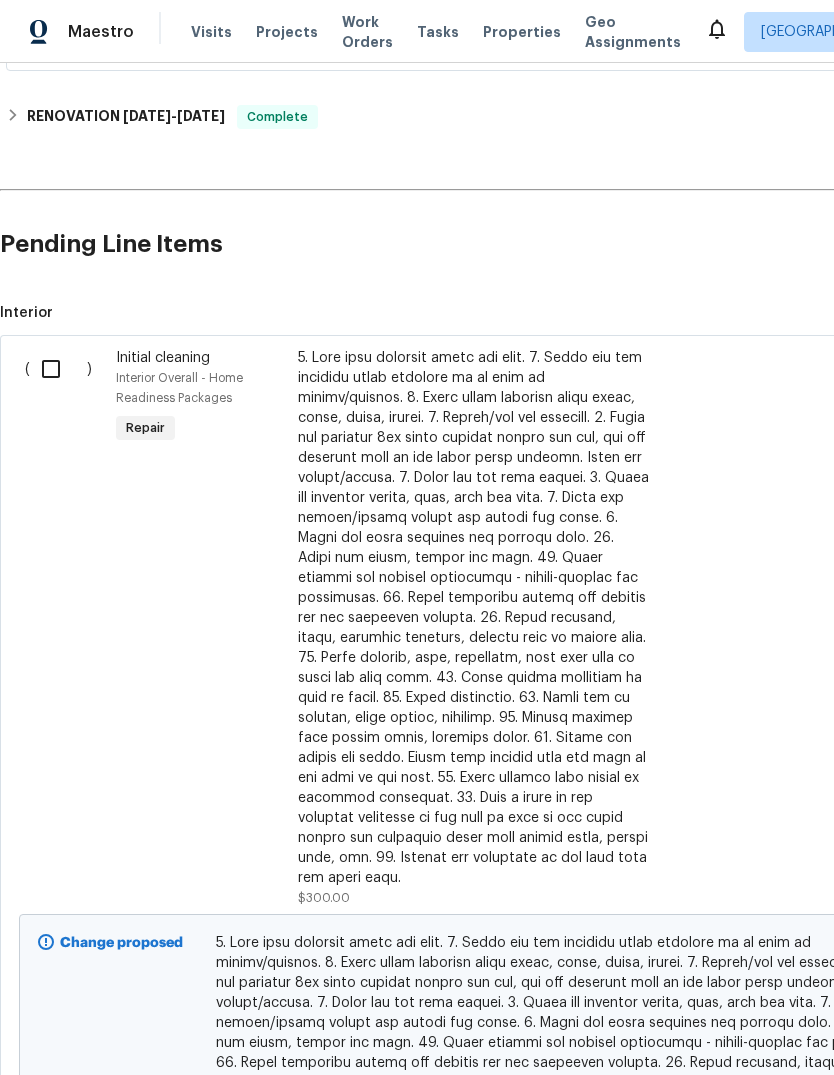 click at bounding box center (58, 369) 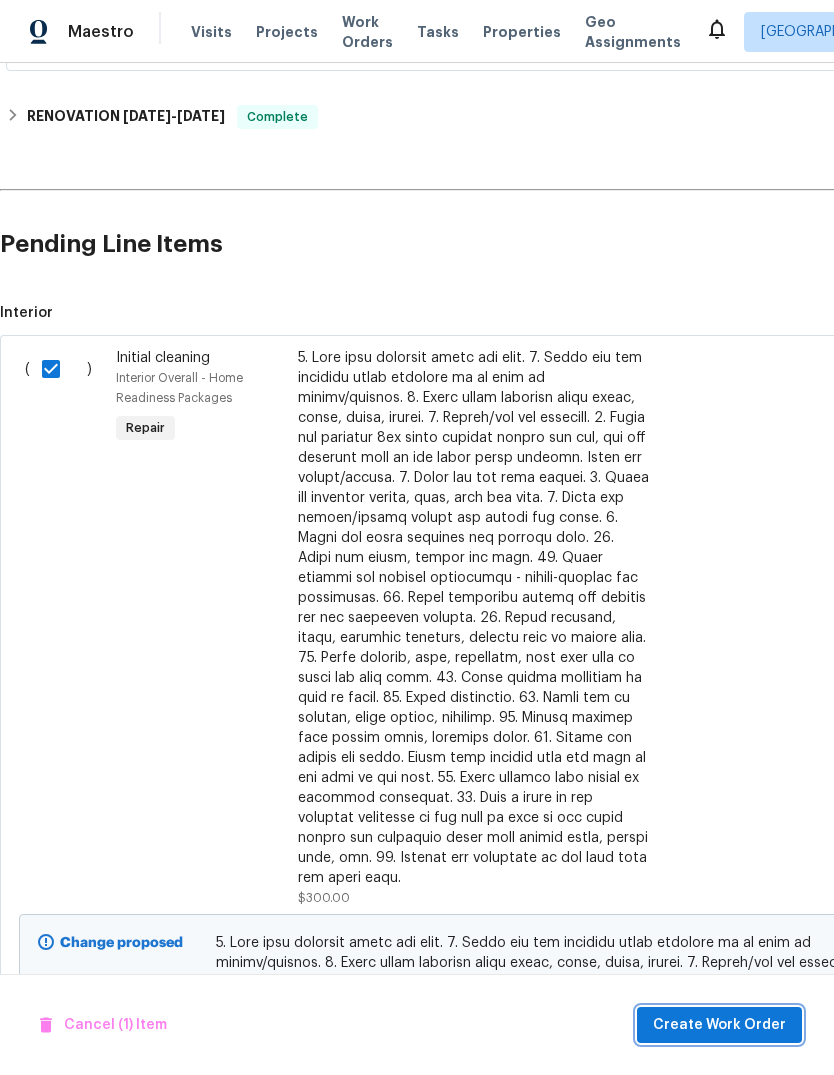 click on "Create Work Order" at bounding box center (719, 1025) 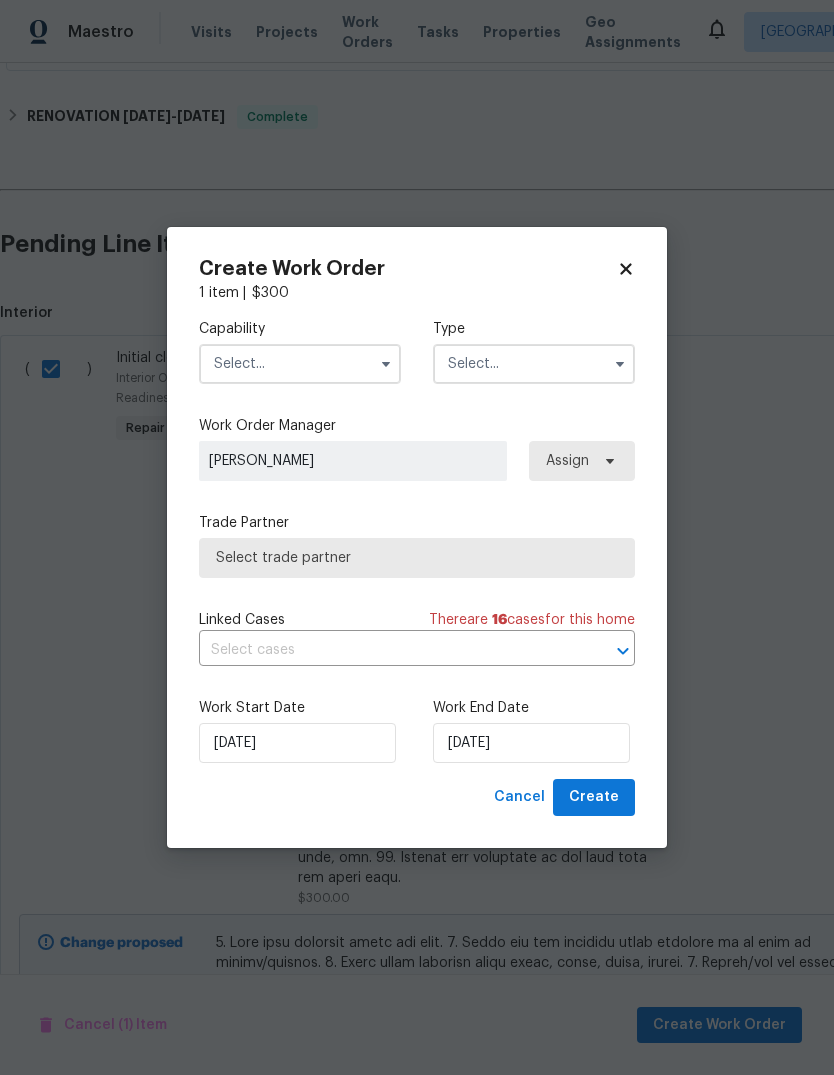 click at bounding box center [300, 364] 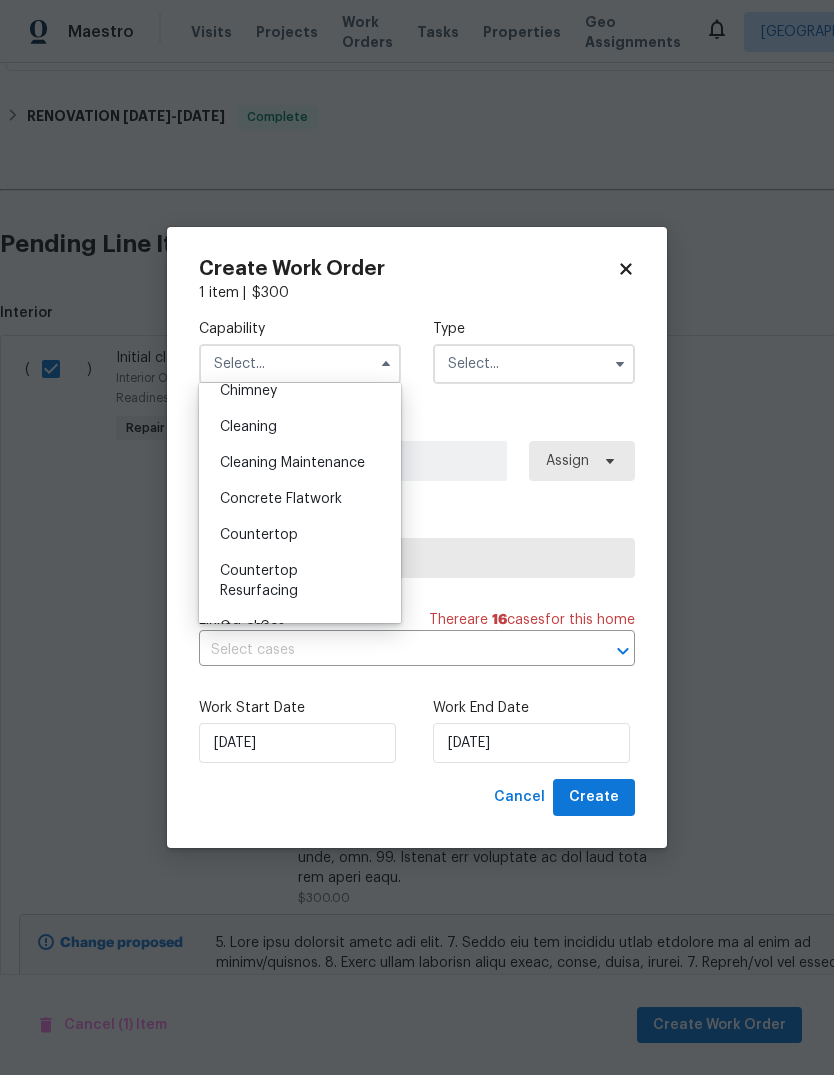 scroll, scrollTop: 266, scrollLeft: 0, axis: vertical 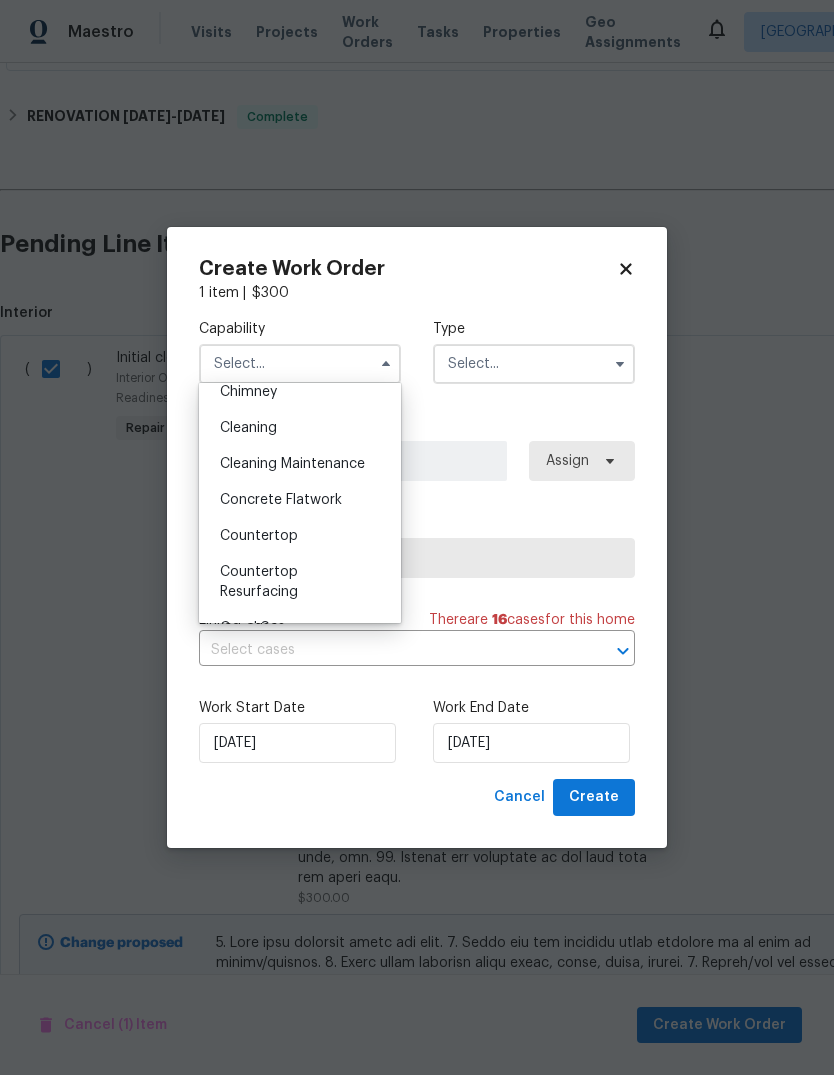 click on "Cleaning" at bounding box center [300, 428] 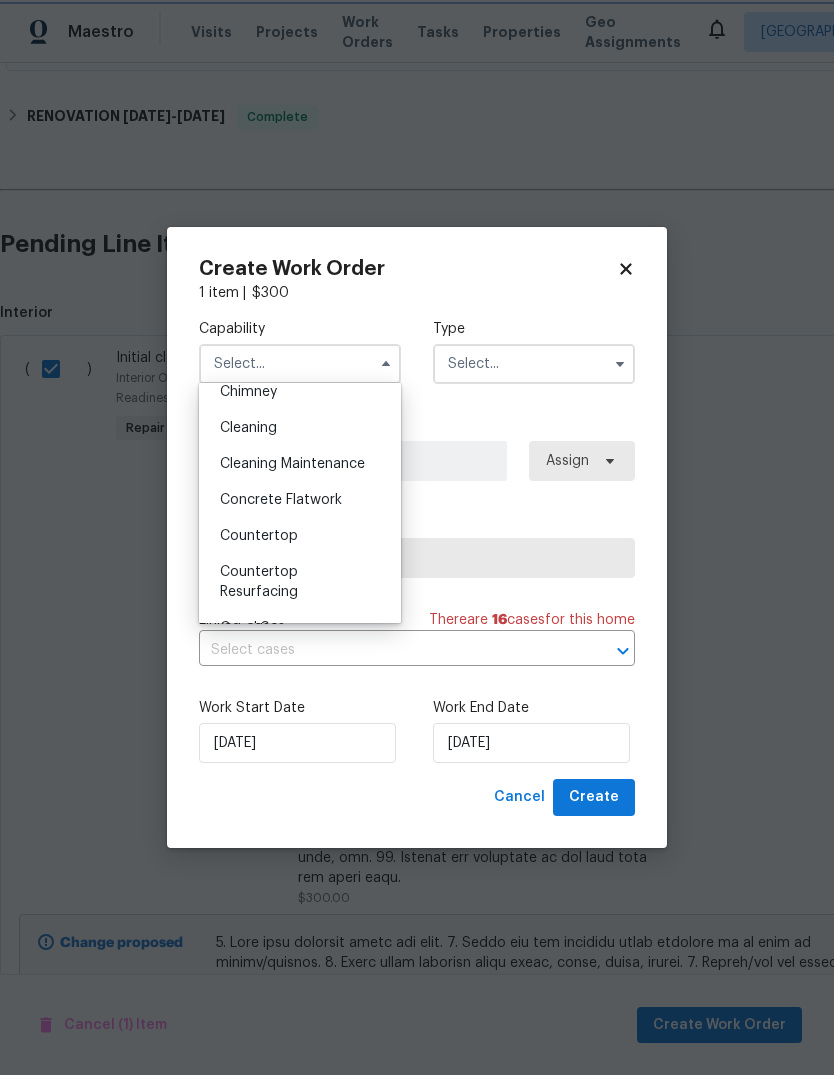 type on "Cleaning" 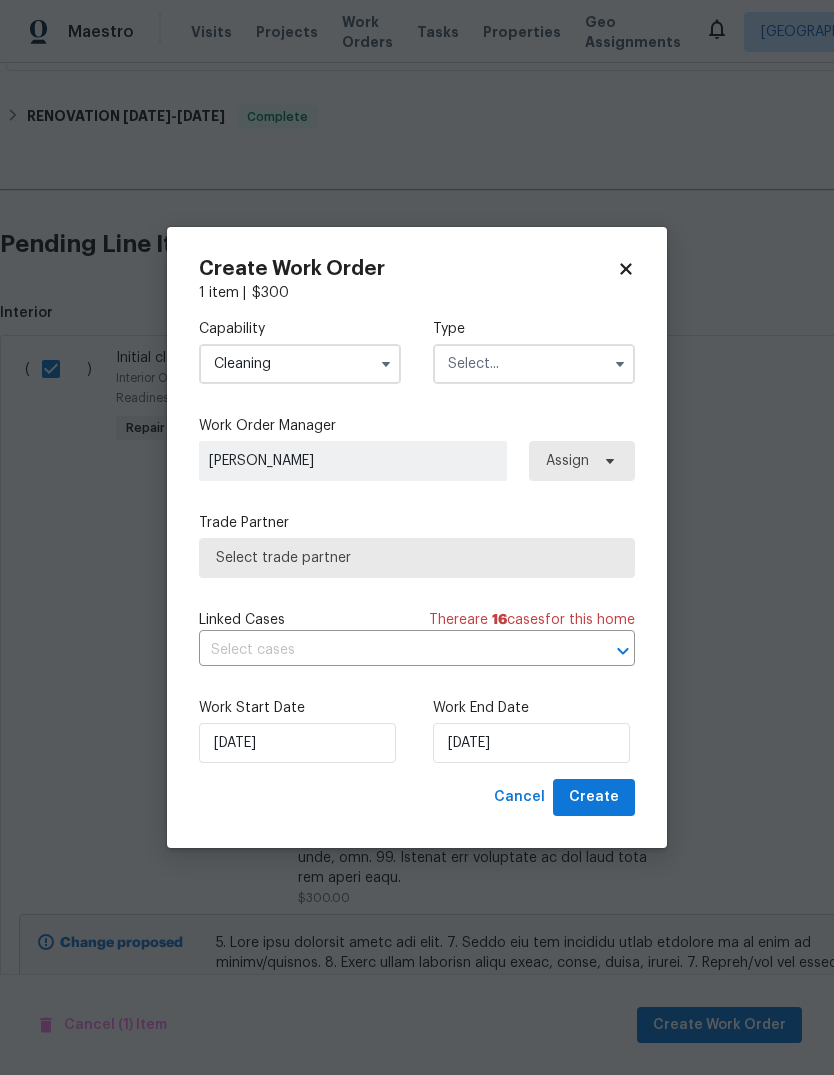 click at bounding box center [534, 364] 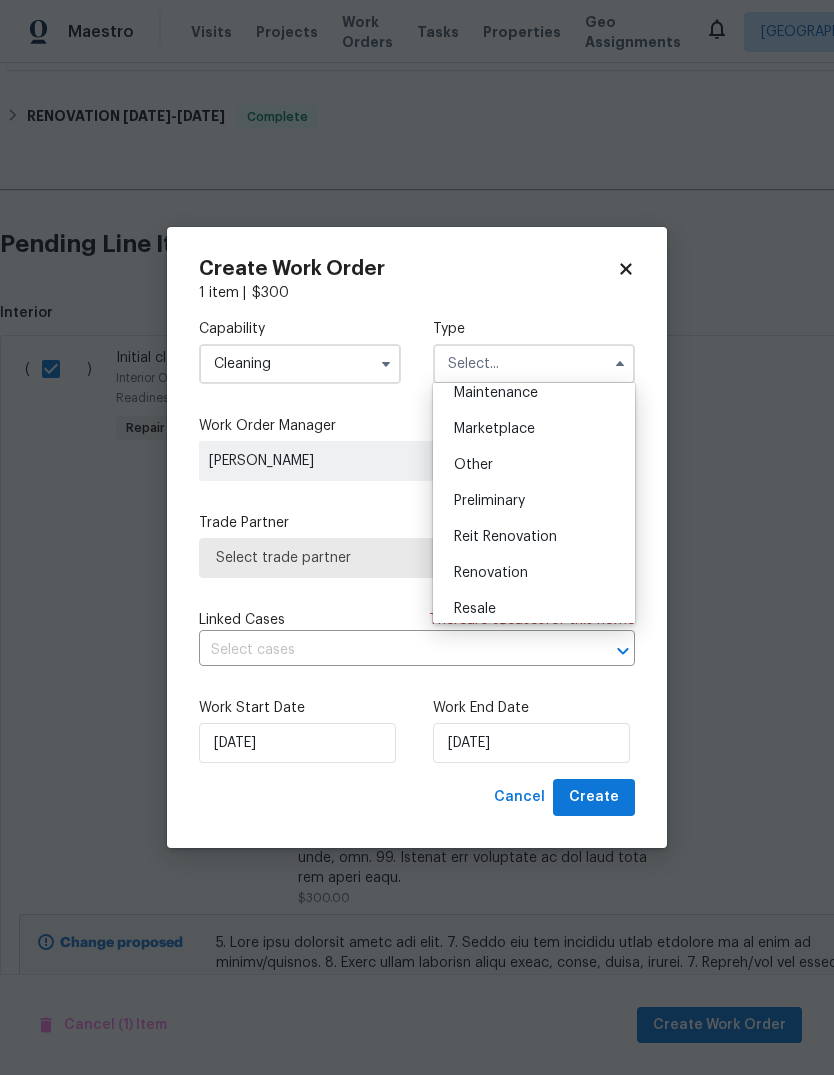scroll, scrollTop: 360, scrollLeft: 0, axis: vertical 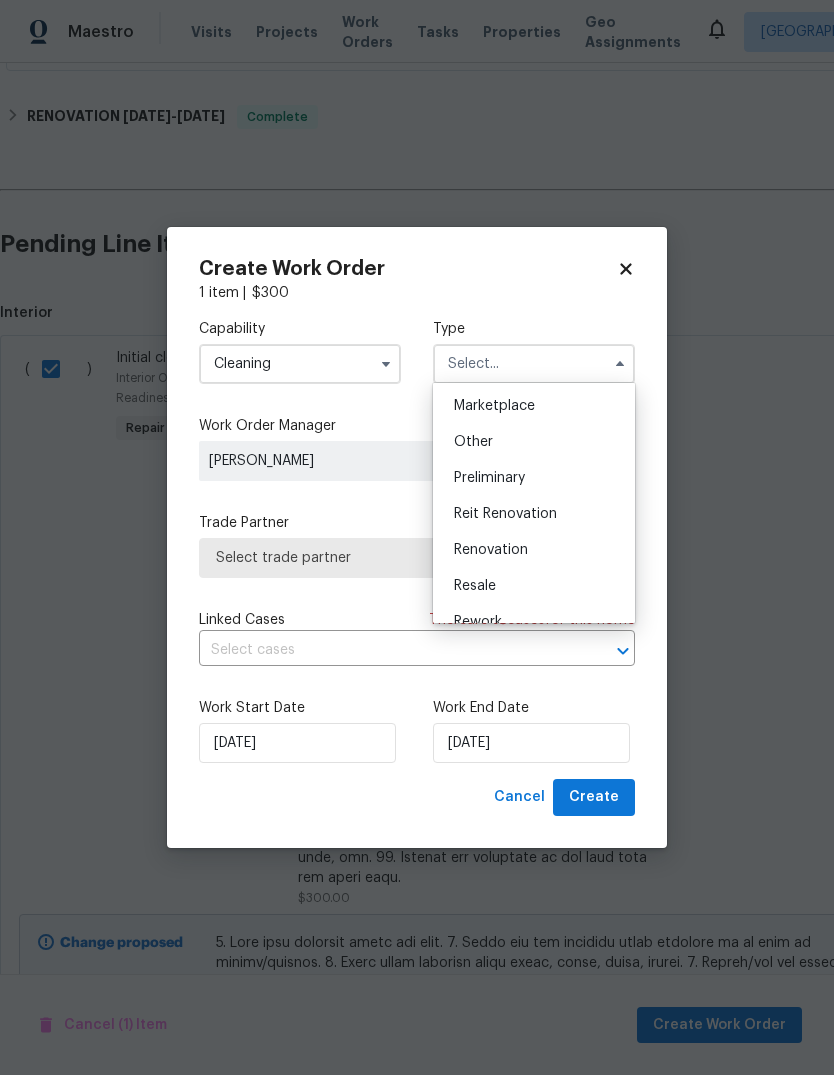 click on "Renovation" at bounding box center [534, 550] 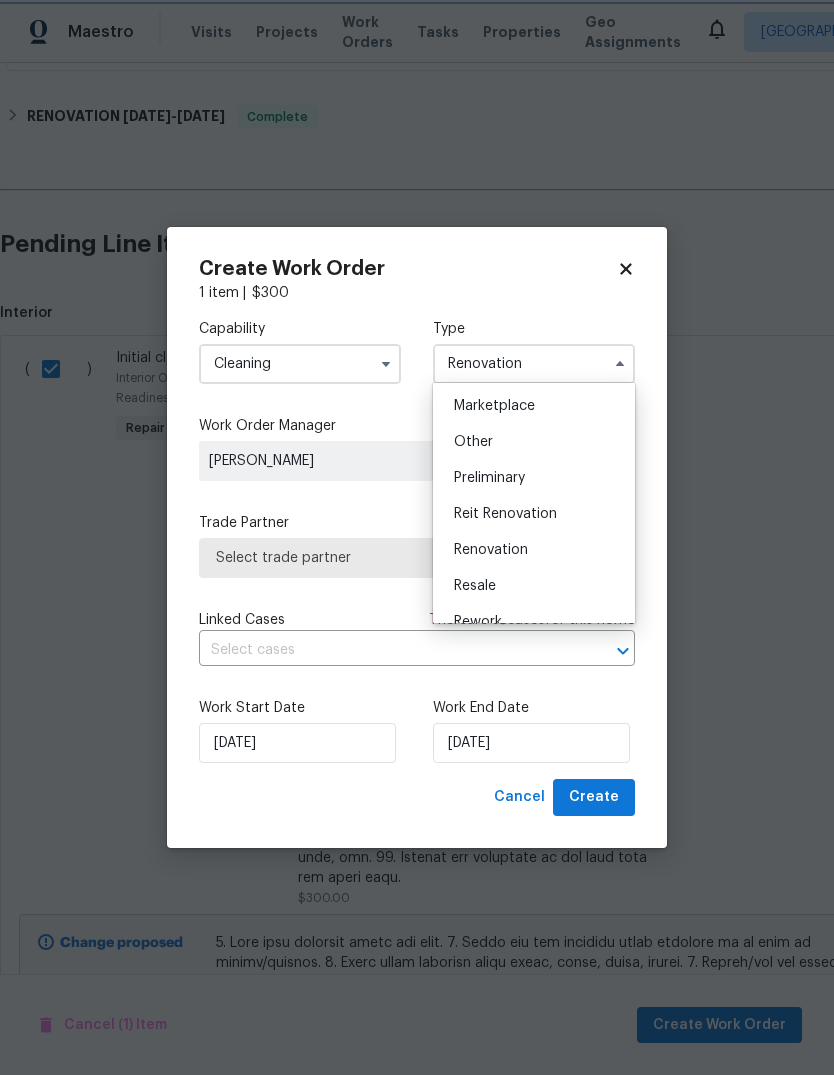 scroll, scrollTop: 0, scrollLeft: 0, axis: both 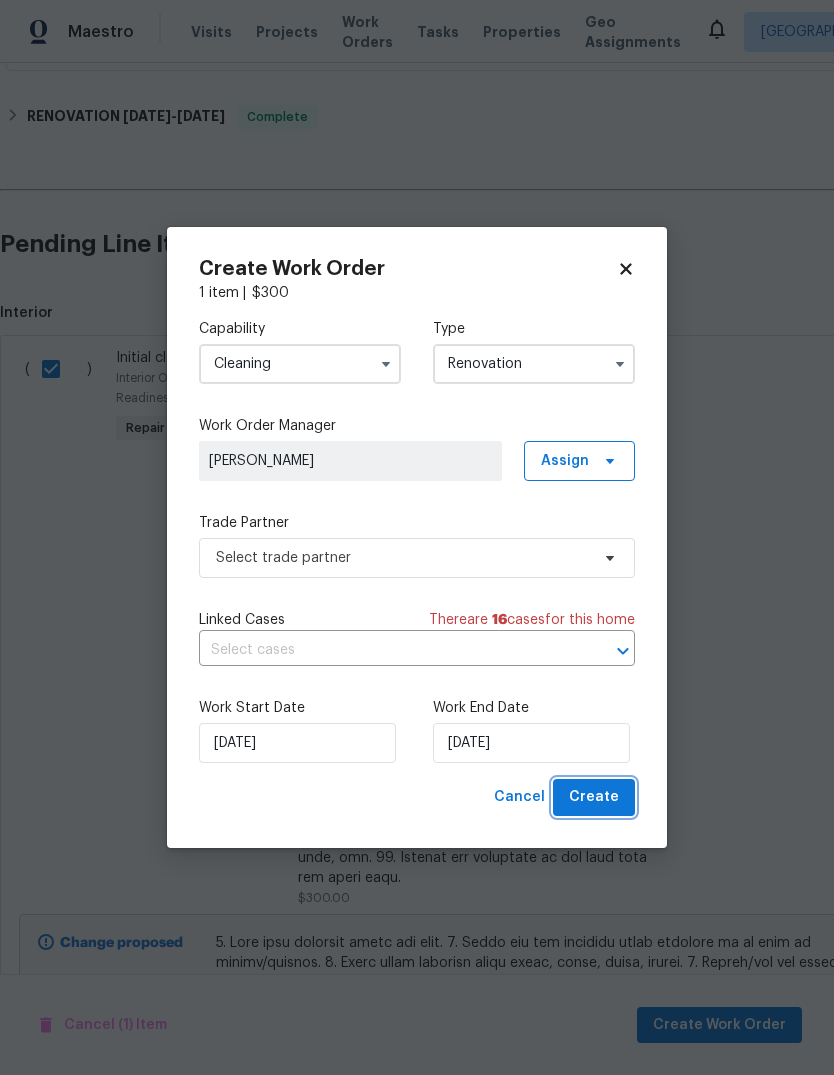 click on "Create" at bounding box center [594, 797] 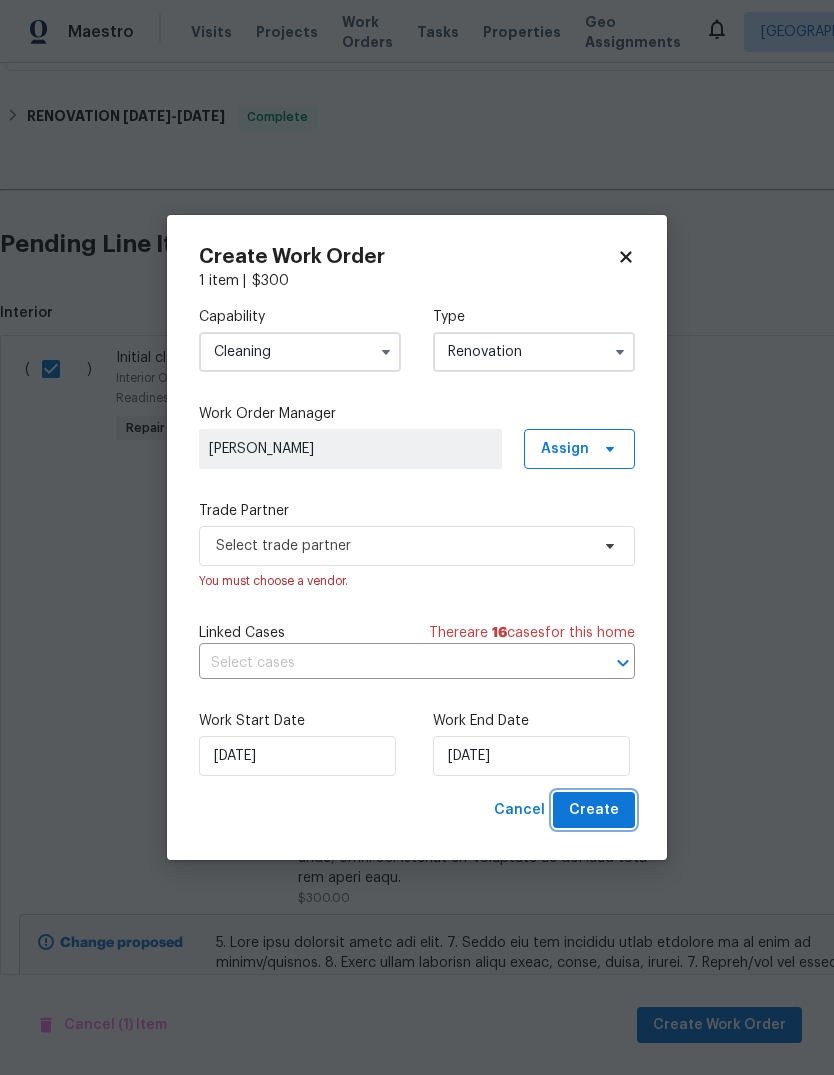 click on "Create" at bounding box center [594, 810] 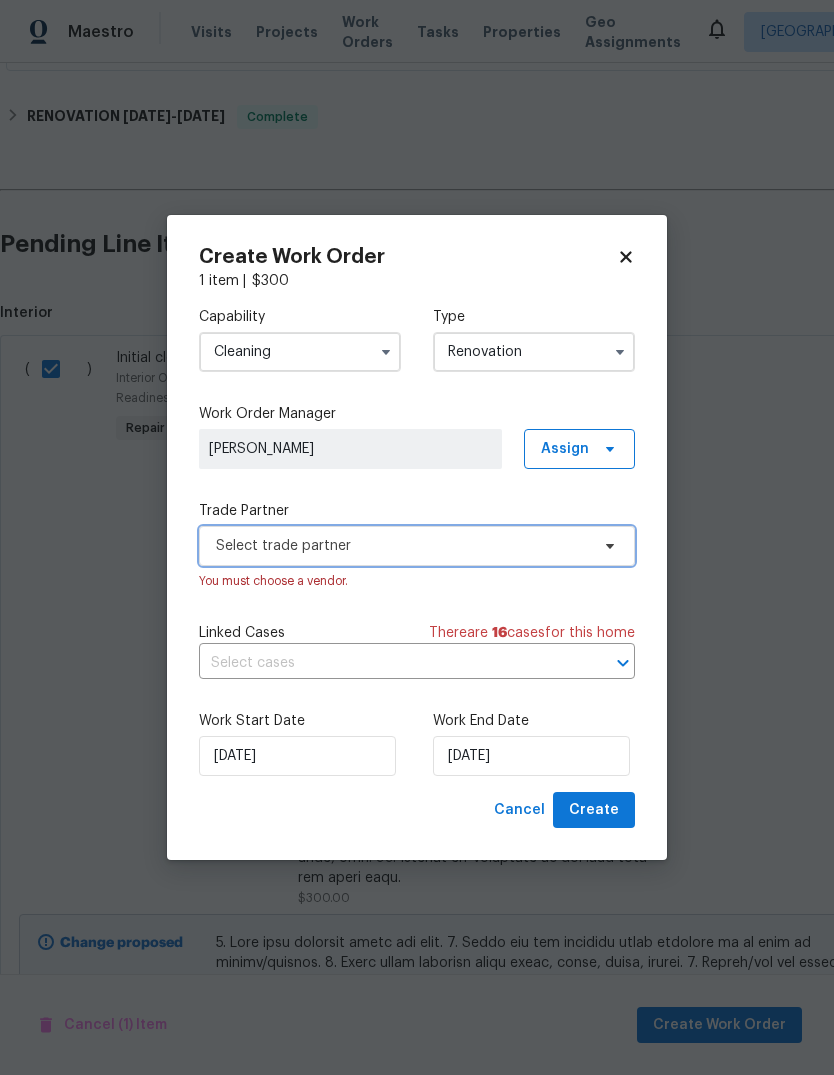 click on "Select trade partner" at bounding box center [402, 546] 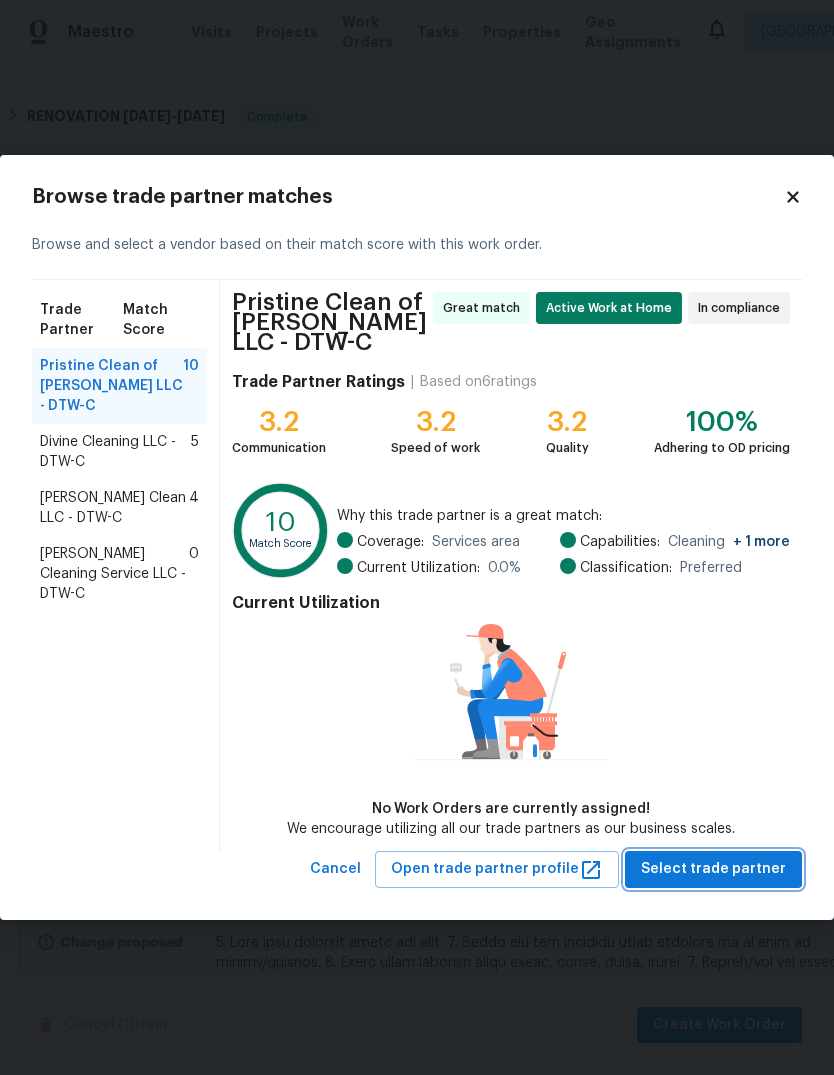click on "Select trade partner" at bounding box center (713, 869) 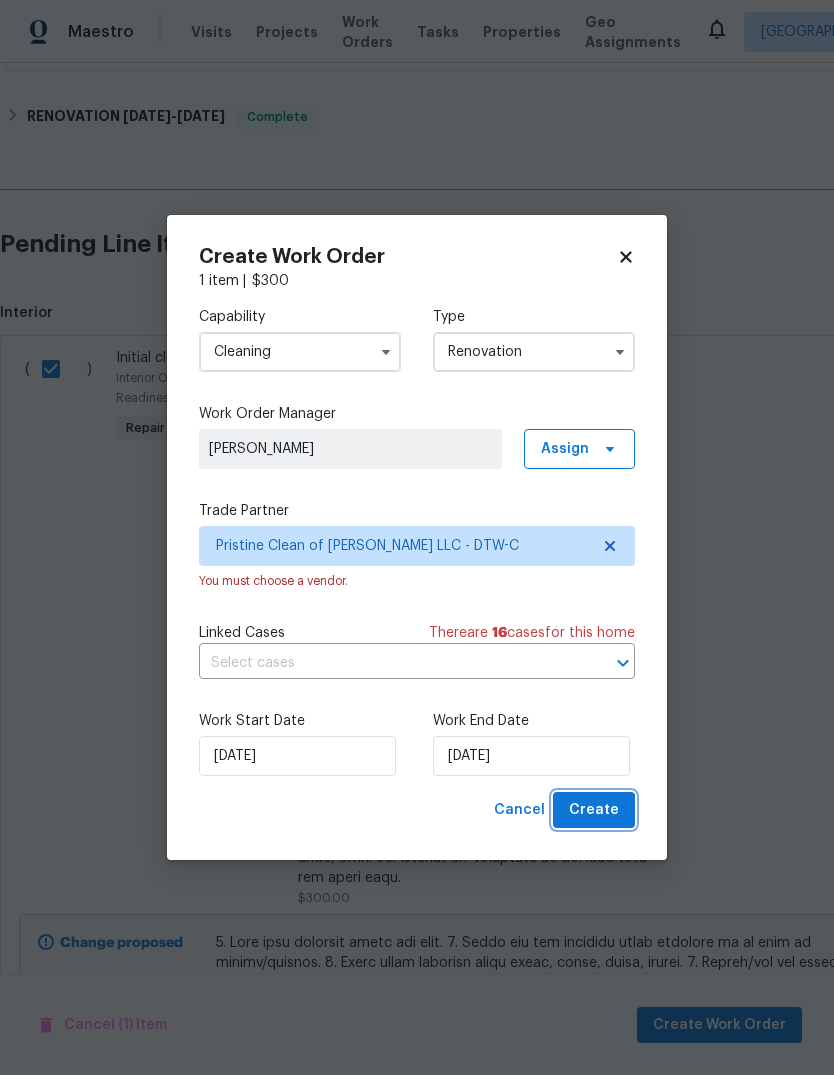 click on "Create" at bounding box center [594, 810] 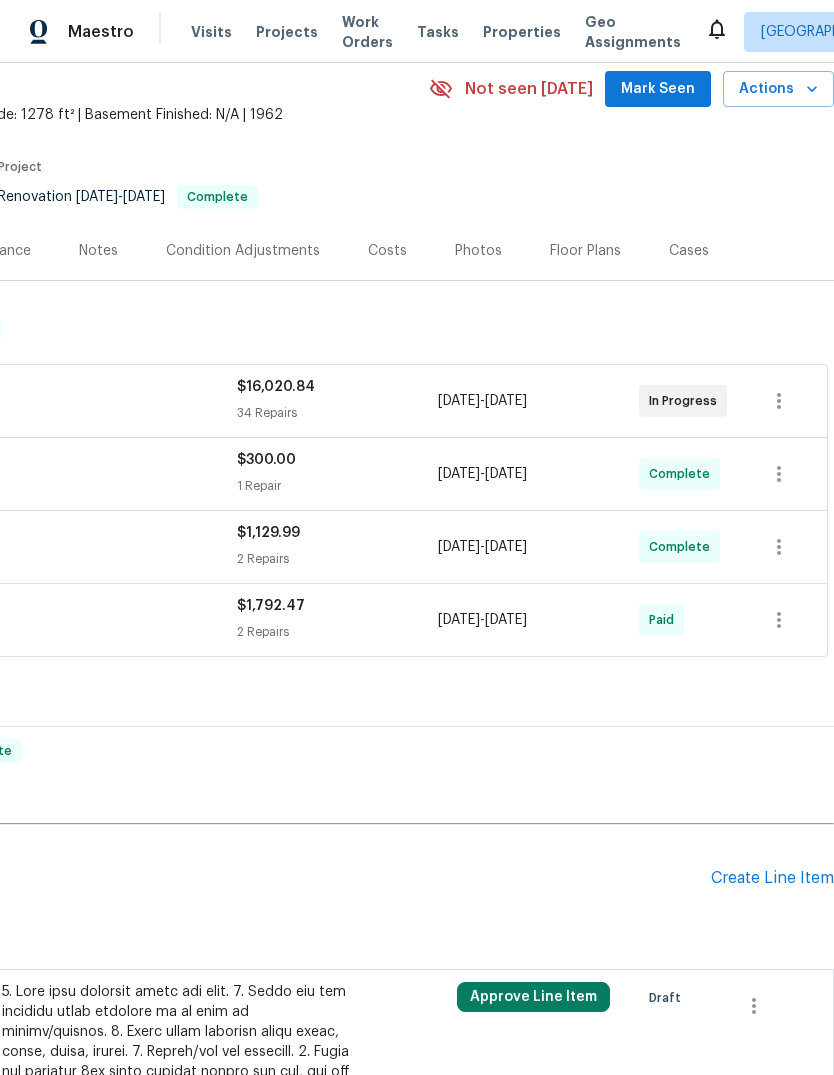 scroll, scrollTop: 82, scrollLeft: 296, axis: both 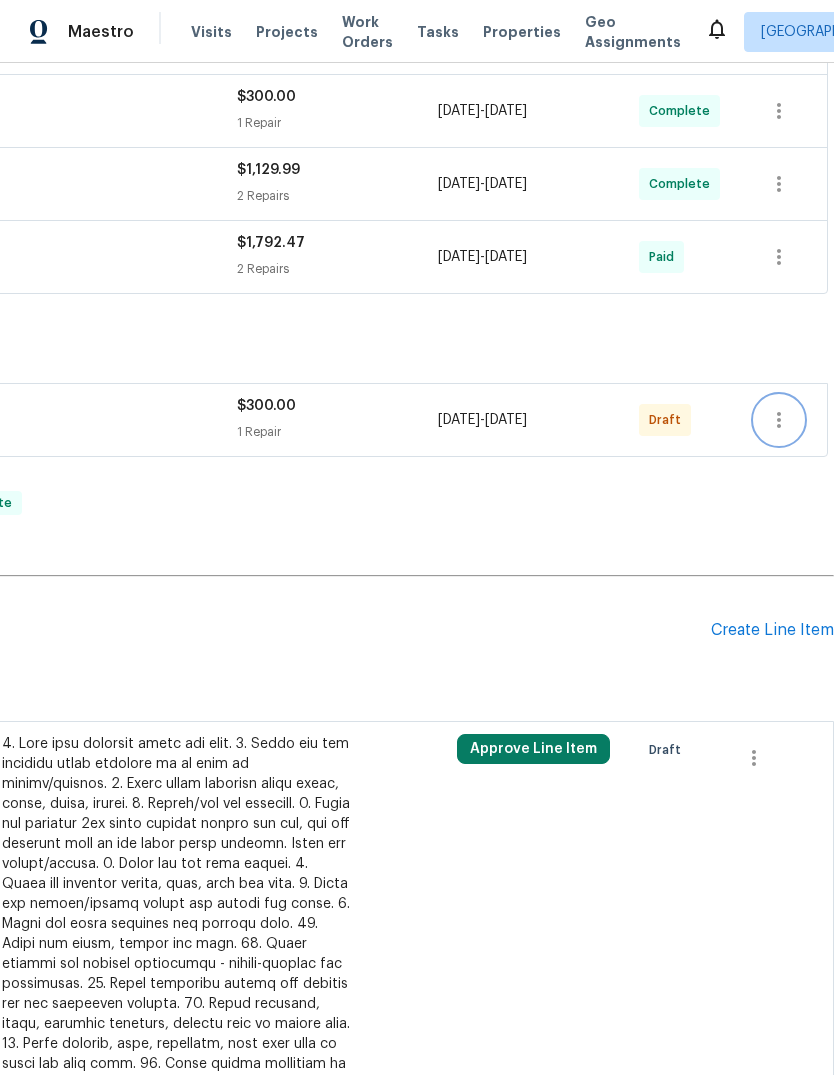 click 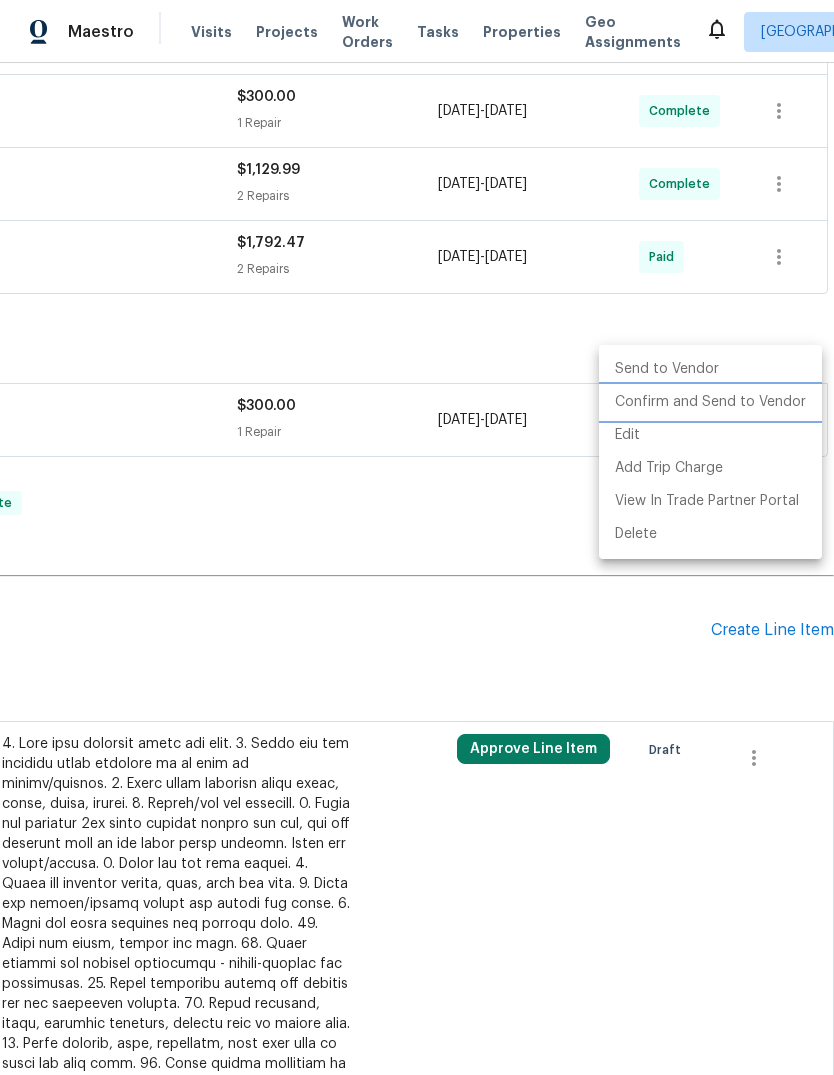 click on "Confirm and Send to Vendor" at bounding box center [710, 402] 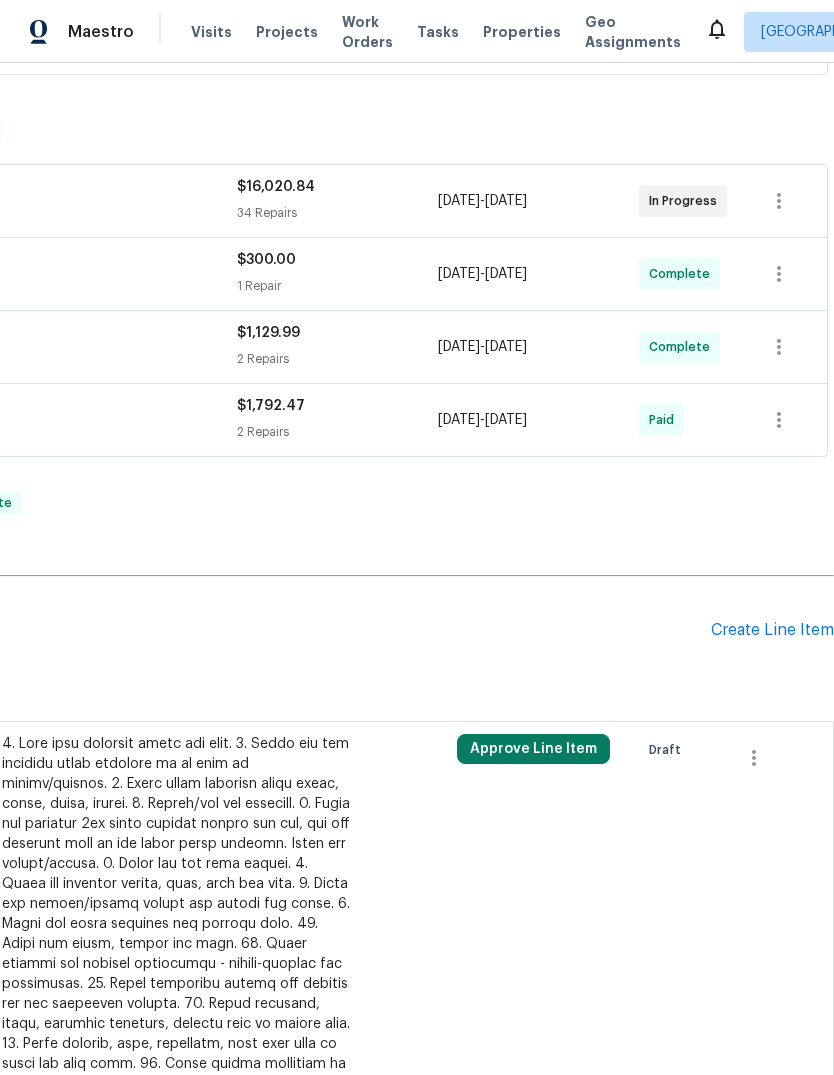 click on "[PERSON_NAME] Inc GENERAL_CONTRACTOR $16,020.84 34 Repairs [DATE]  -  [DATE] In Progress Pristine Clean of [PERSON_NAME] LLC CLEANING, CLEANING_MAINTENANCE $300.00 1 Repair [DATE]  -  [DATE] Complete Centralized Purchasing PAINTING, APPLIANCE, CABINETS, OD_SELECT $1,129.99 2 Repairs [DATE]  -  [DATE] Complete Rite Rug Company, Inc. FLOORING $1,792.47 2 Repairs [DATE]  -  [DATE] Paid" at bounding box center (269, 312) 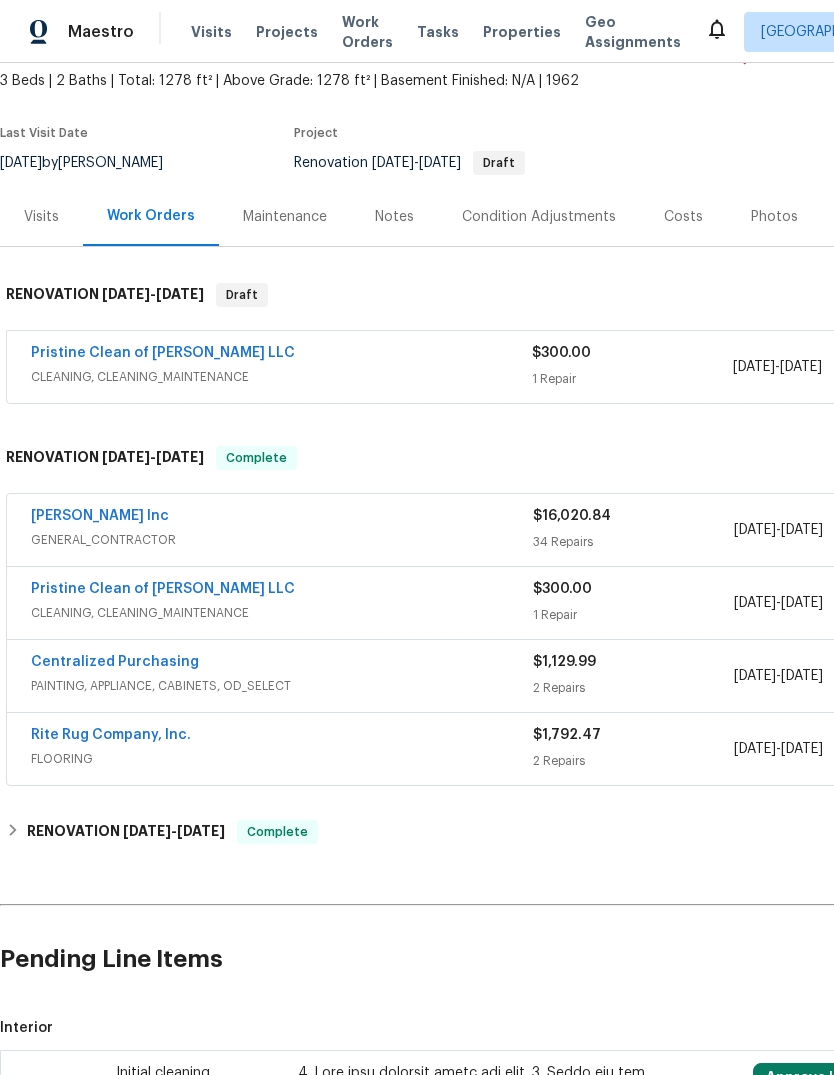 scroll, scrollTop: 115, scrollLeft: 0, axis: vertical 